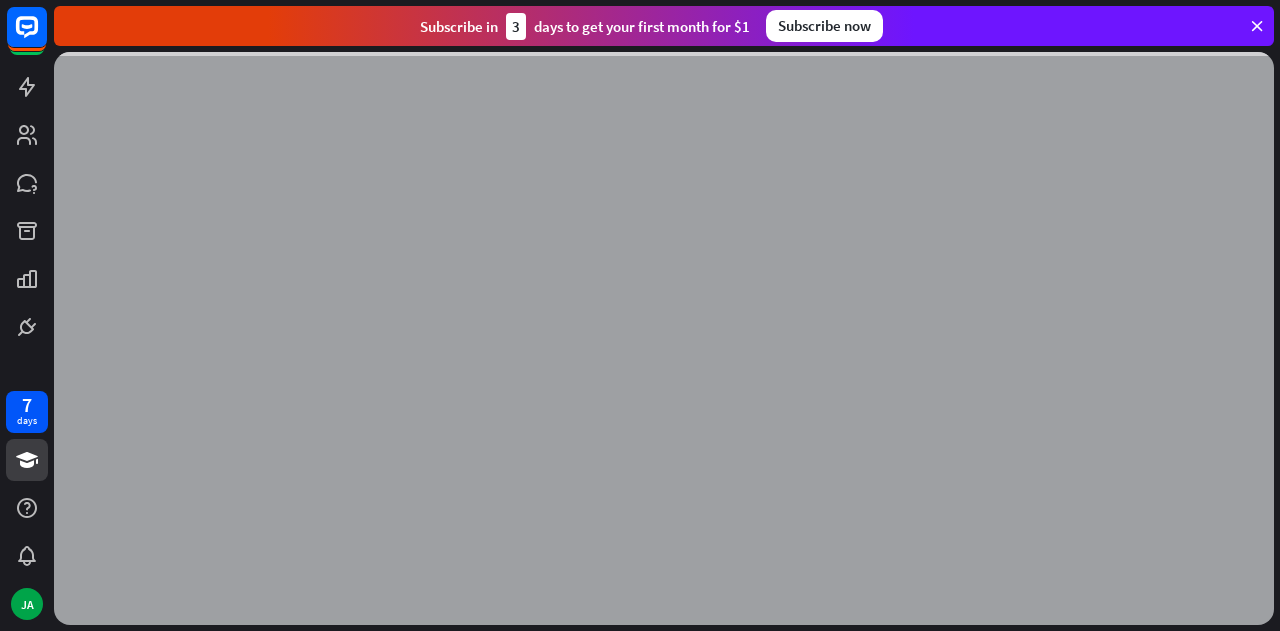 scroll, scrollTop: 0, scrollLeft: 0, axis: both 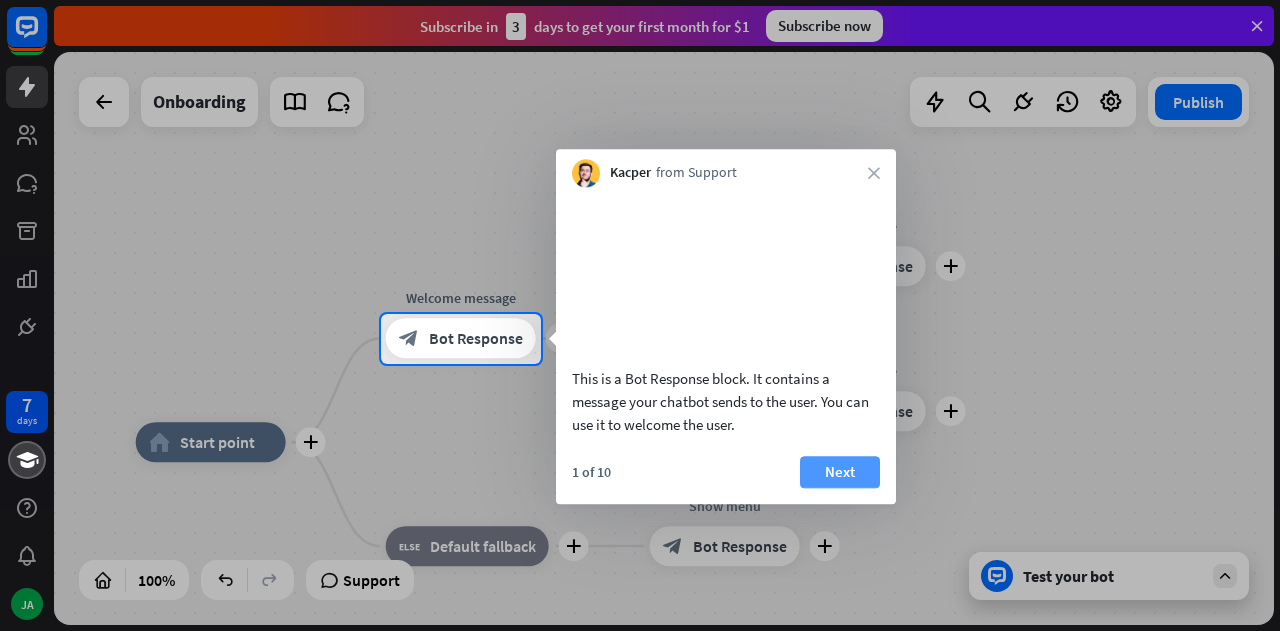 click on "Next" at bounding box center (840, 472) 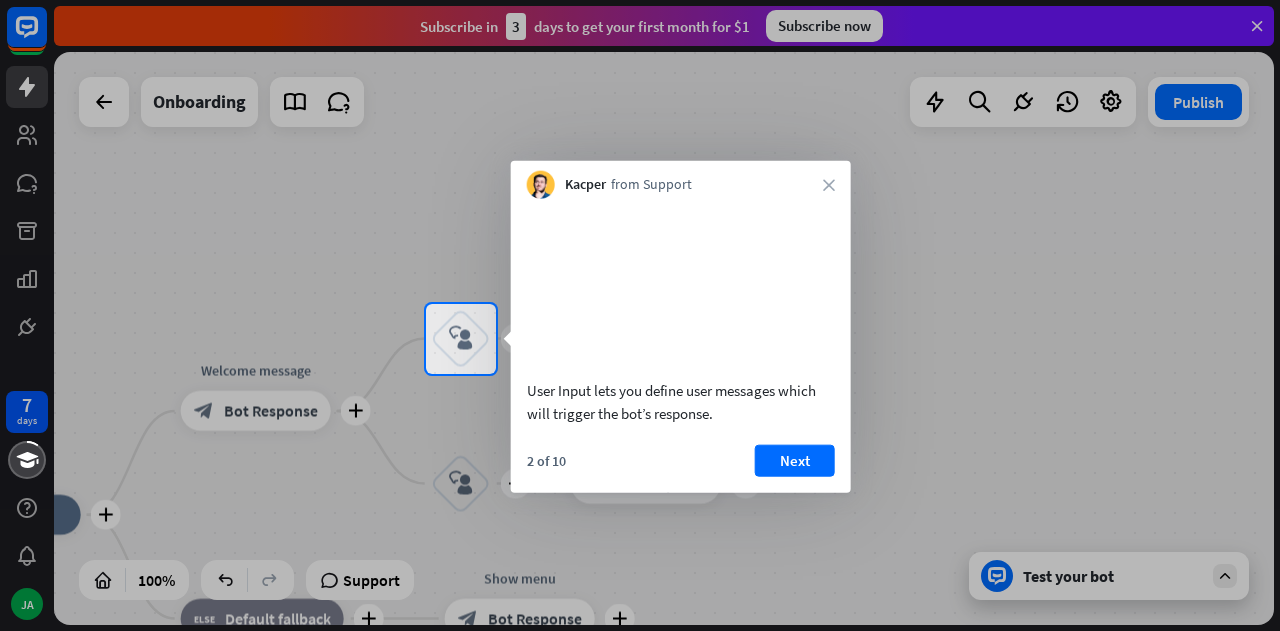 click on "User Input lets you define user messages which will trigger the bot’s response.
2 of 10
Next" at bounding box center (681, 346) 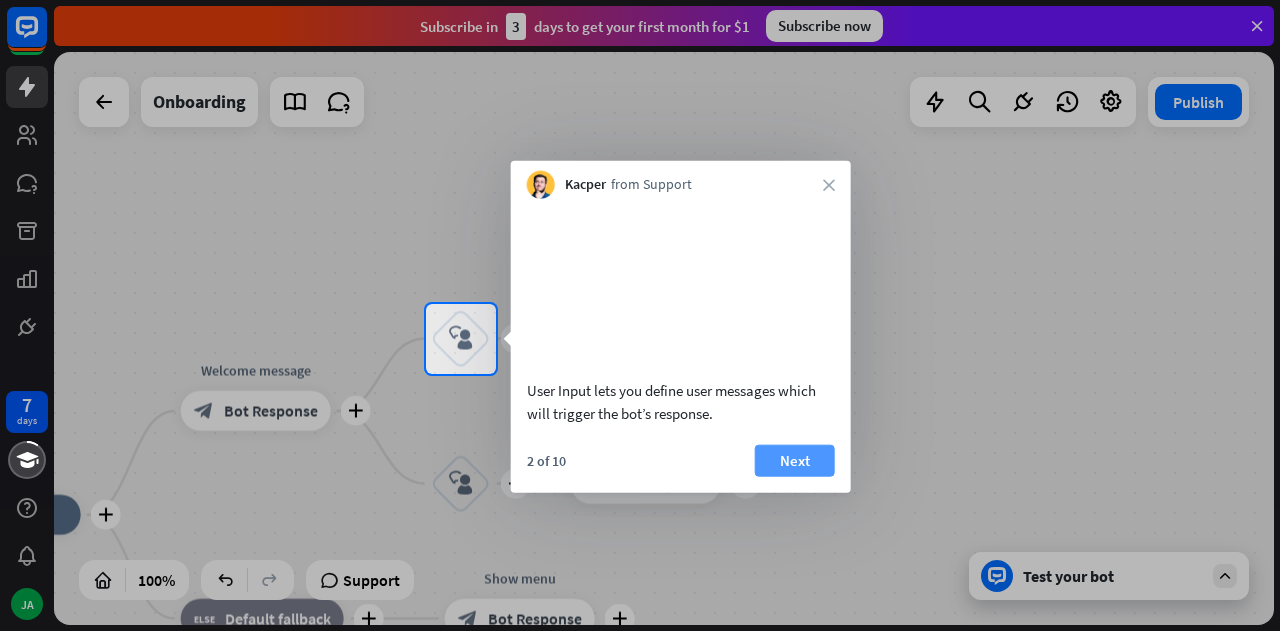 click on "Next" at bounding box center (795, 460) 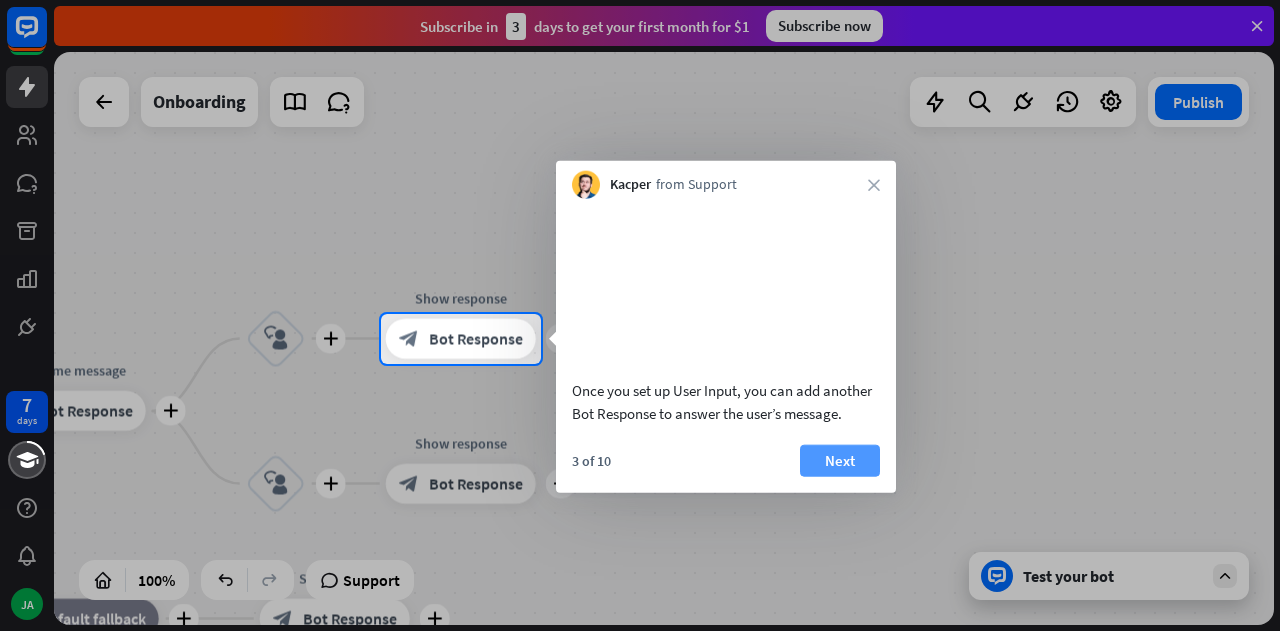 click on "Next" at bounding box center [840, 460] 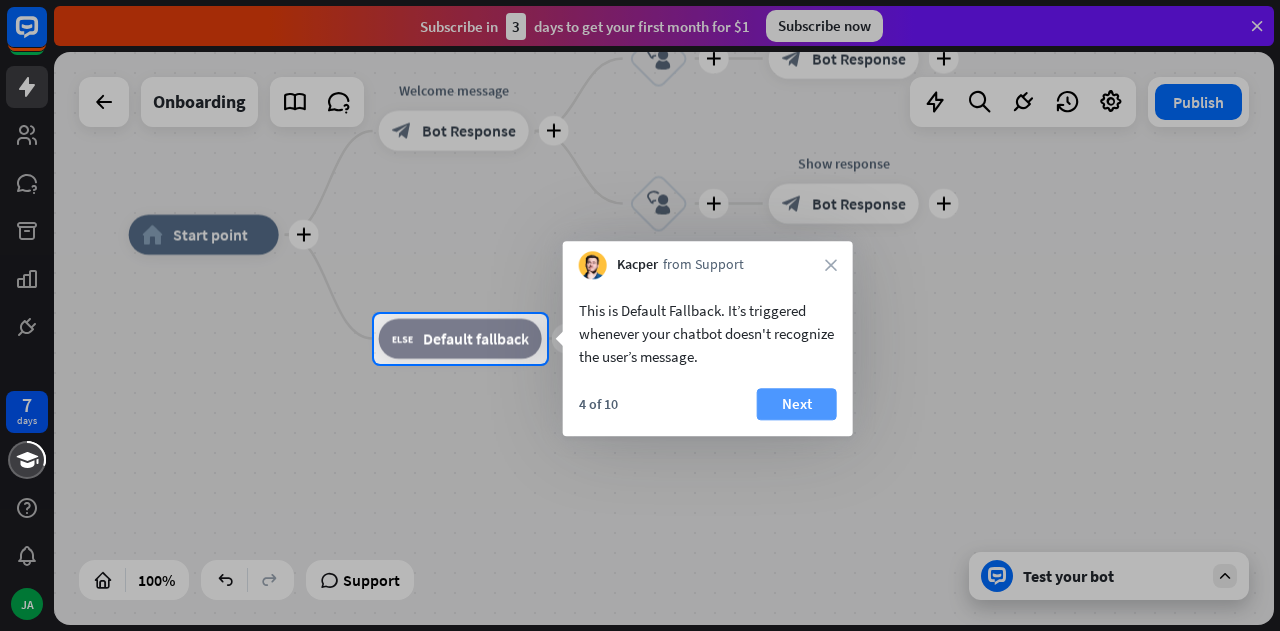 click on "Next" at bounding box center (797, 404) 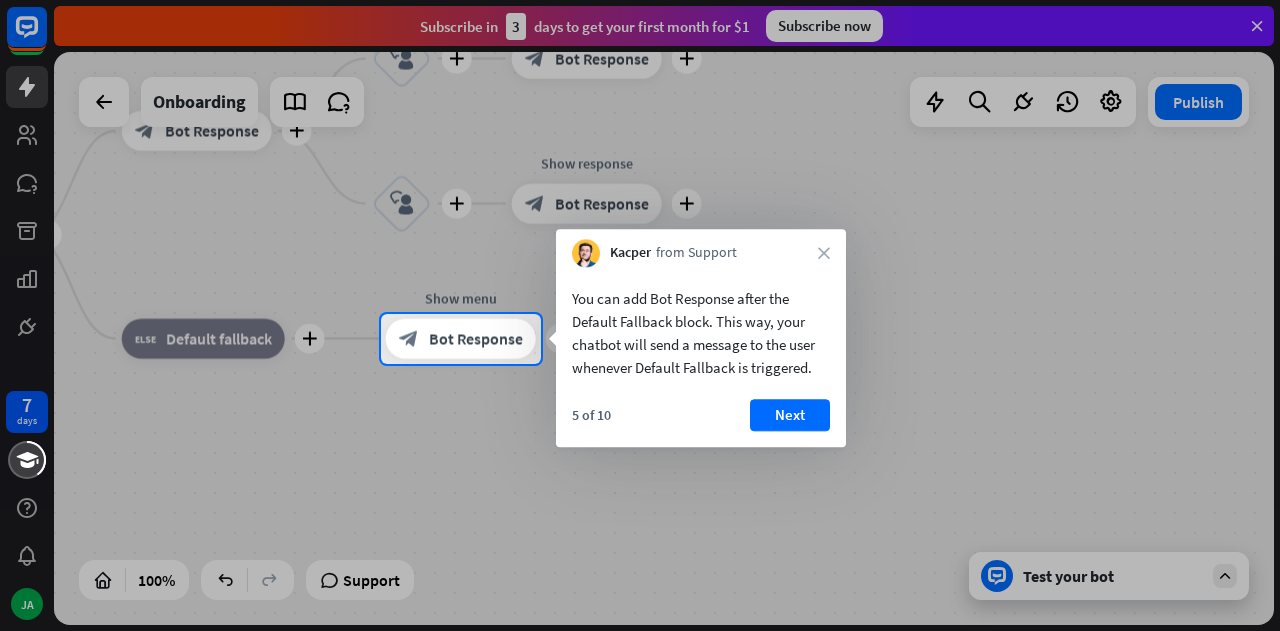 click on "Next" at bounding box center (790, 415) 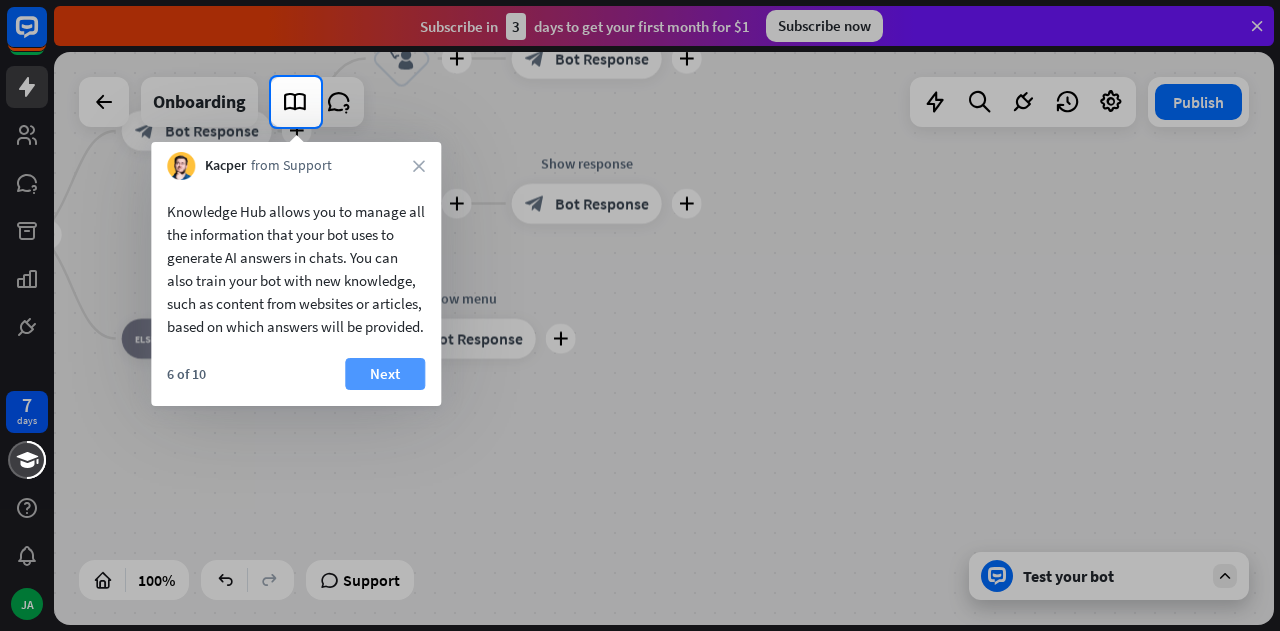 click on "Next" at bounding box center (385, 374) 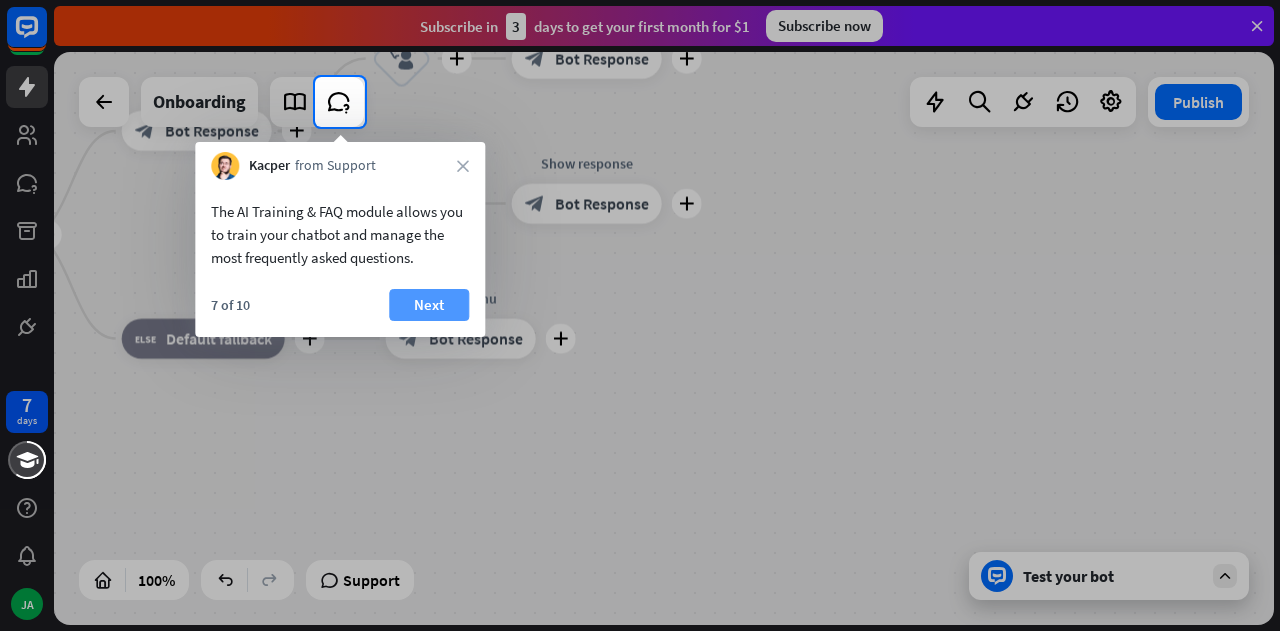 click on "Next" at bounding box center [429, 305] 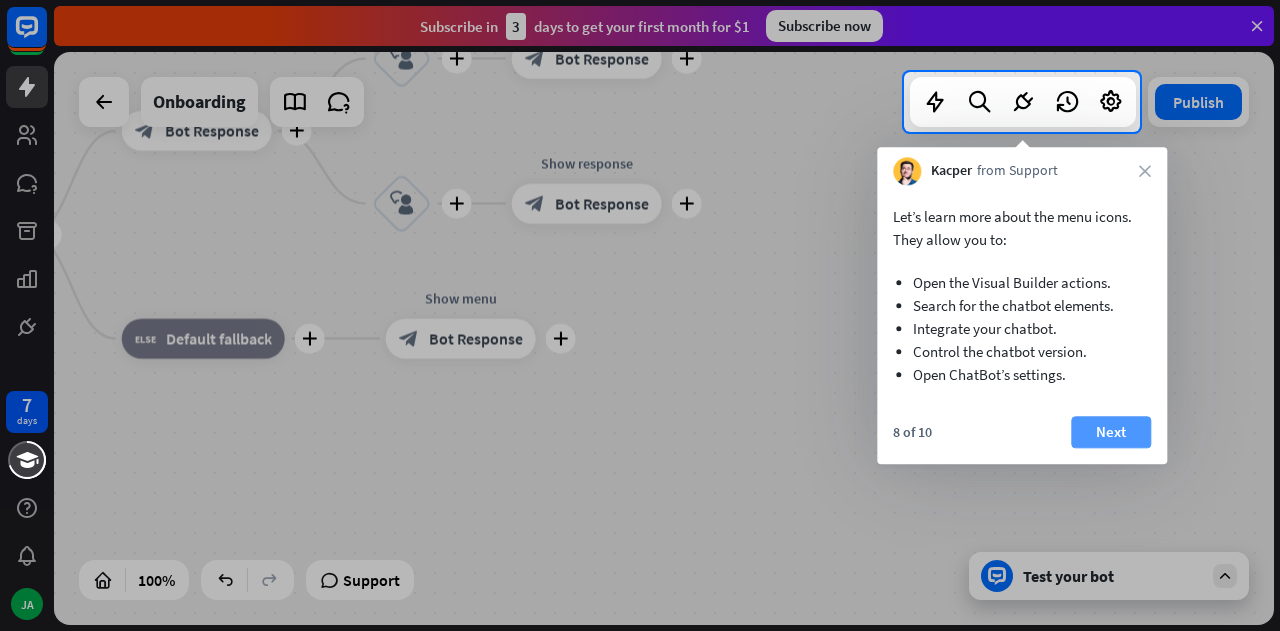 click on "Next" at bounding box center [1111, 432] 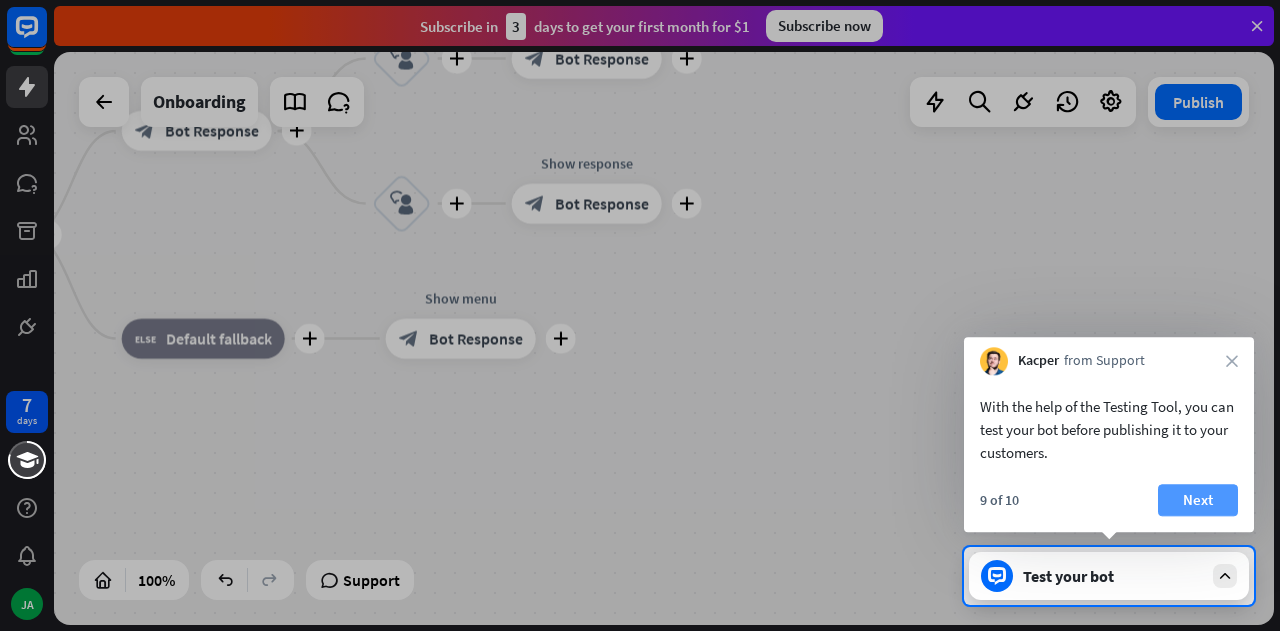 click on "Next" at bounding box center [1198, 500] 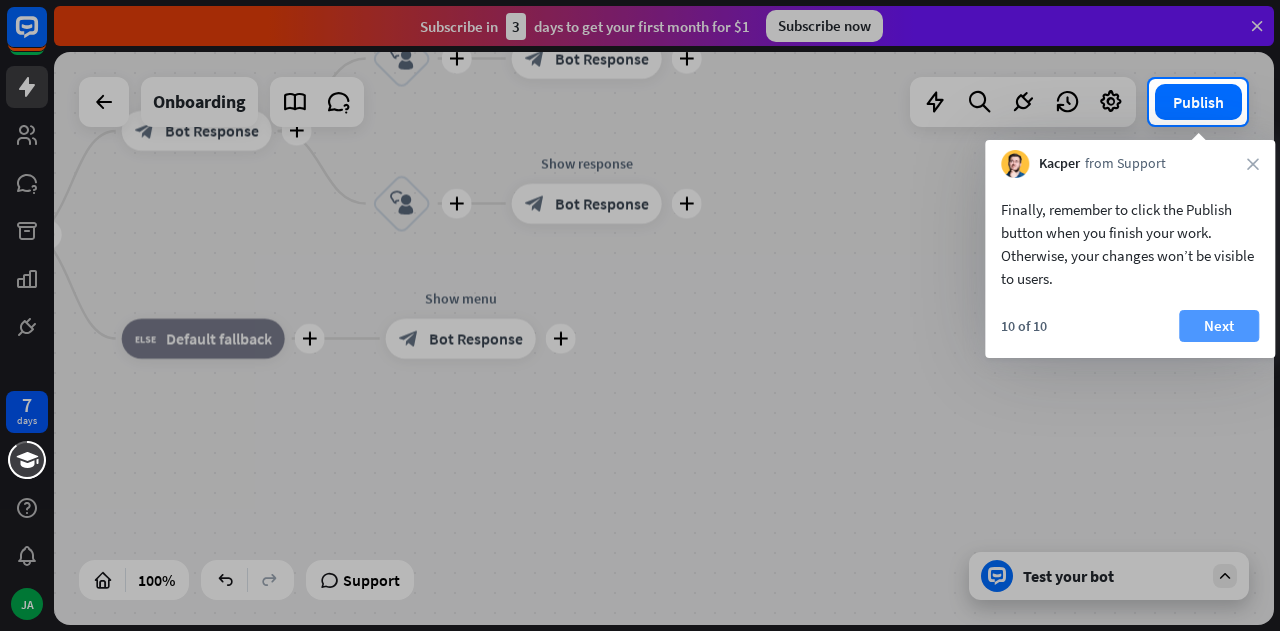 click on "Next" at bounding box center [1219, 326] 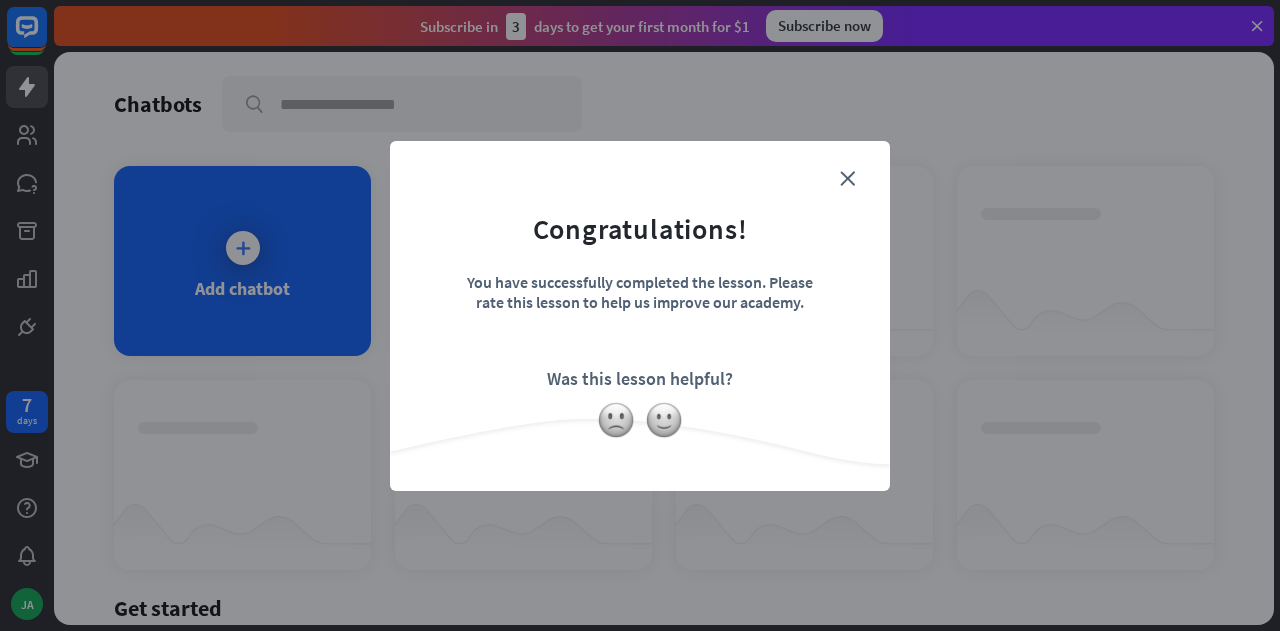 click on "close
Congratulations!
You have successfully completed the lesson.
Please rate this lesson to help us improve our
academy.
Was this lesson helpful?" at bounding box center [640, 316] 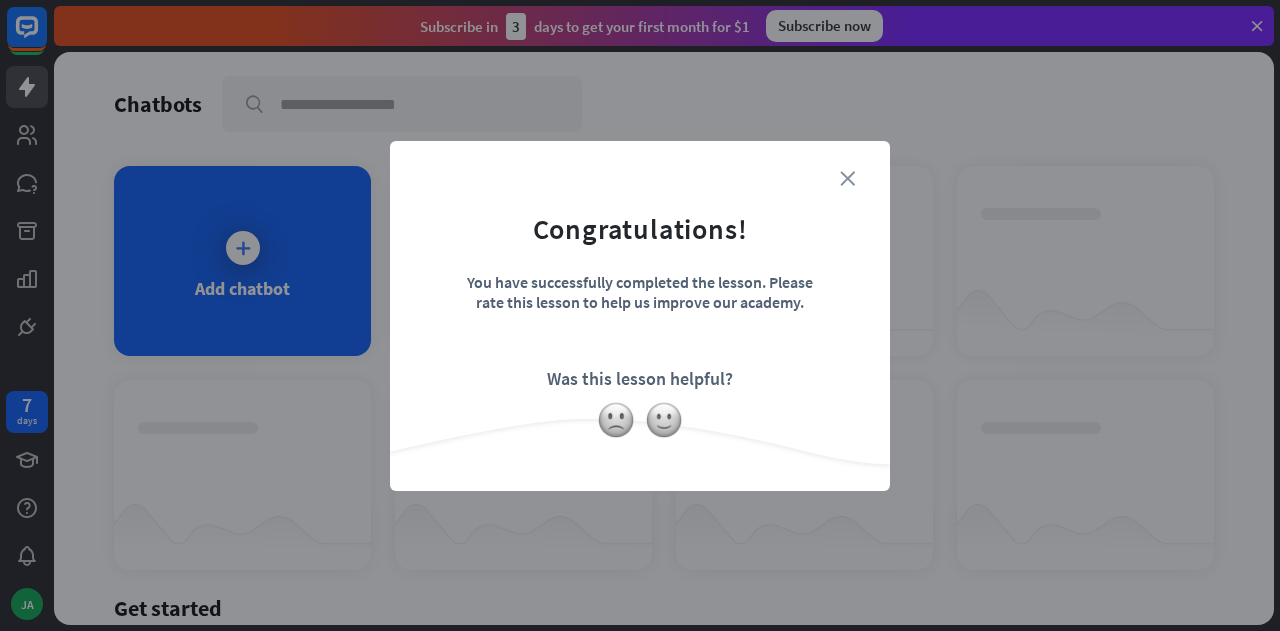 click on "close" at bounding box center (847, 178) 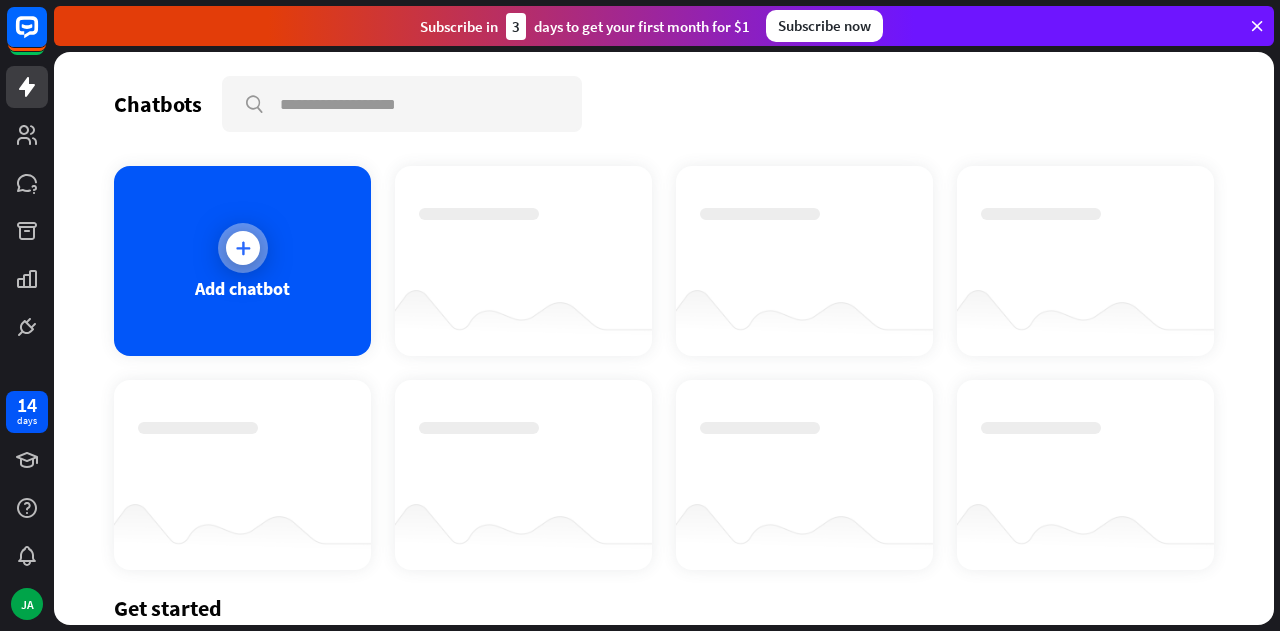 click at bounding box center [243, 248] 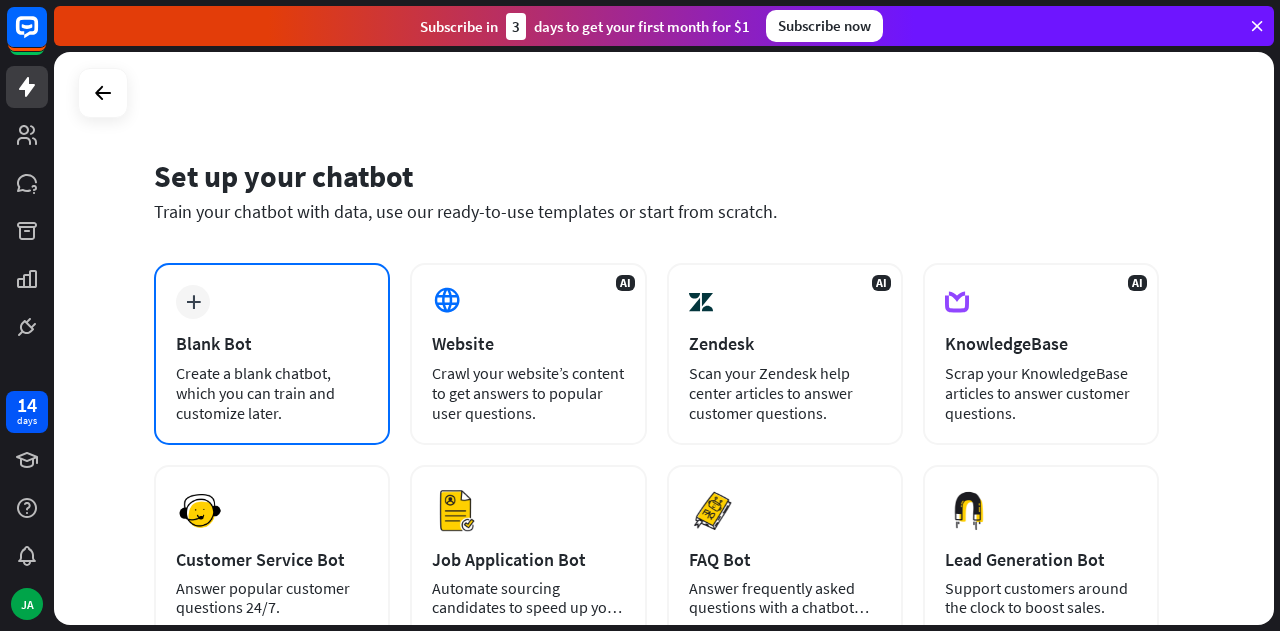 click on "plus" at bounding box center (193, 302) 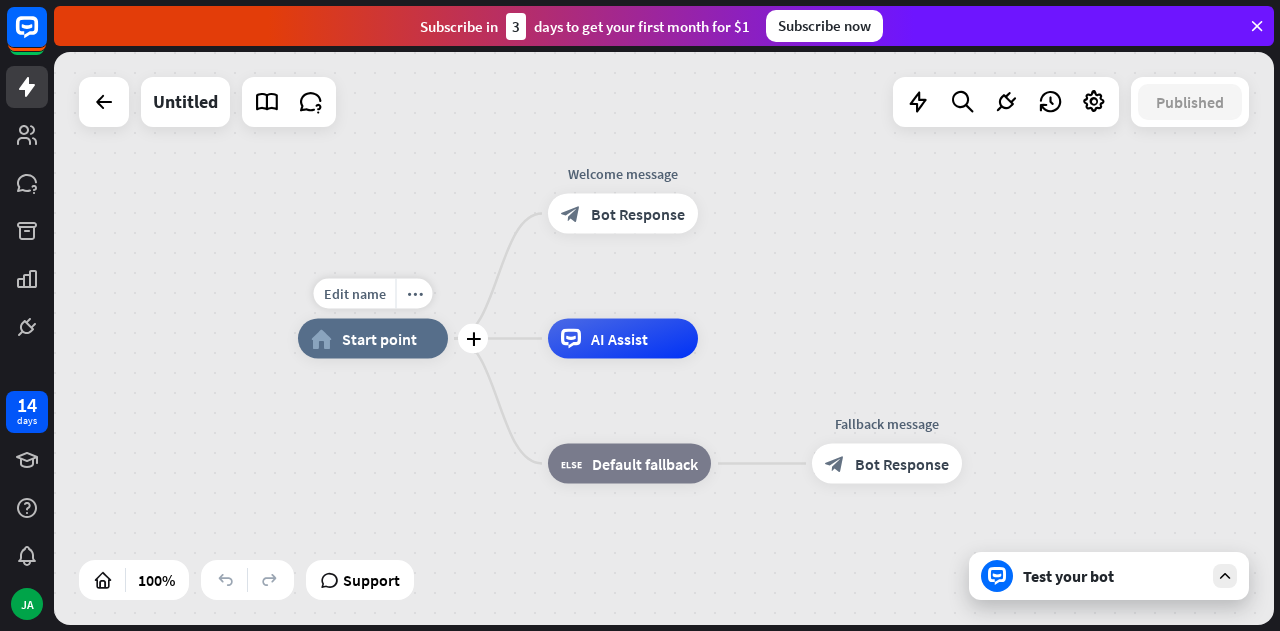click on "home_2   Start point" at bounding box center [373, 339] 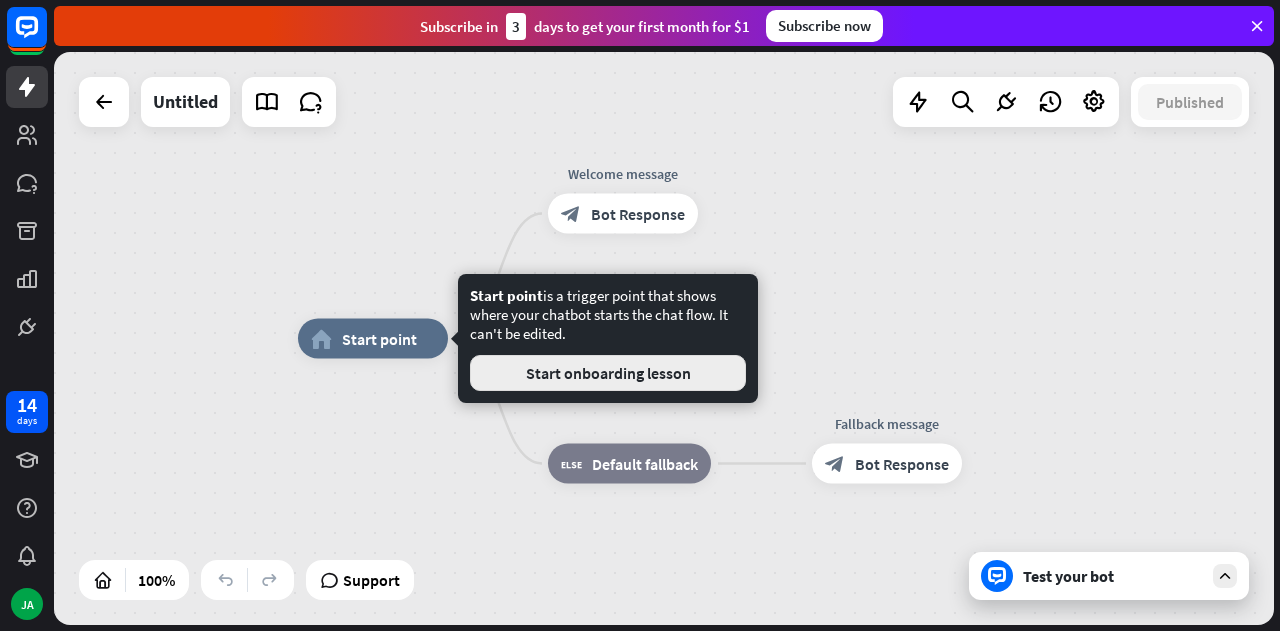 click on "Start onboarding lesson" at bounding box center (608, 373) 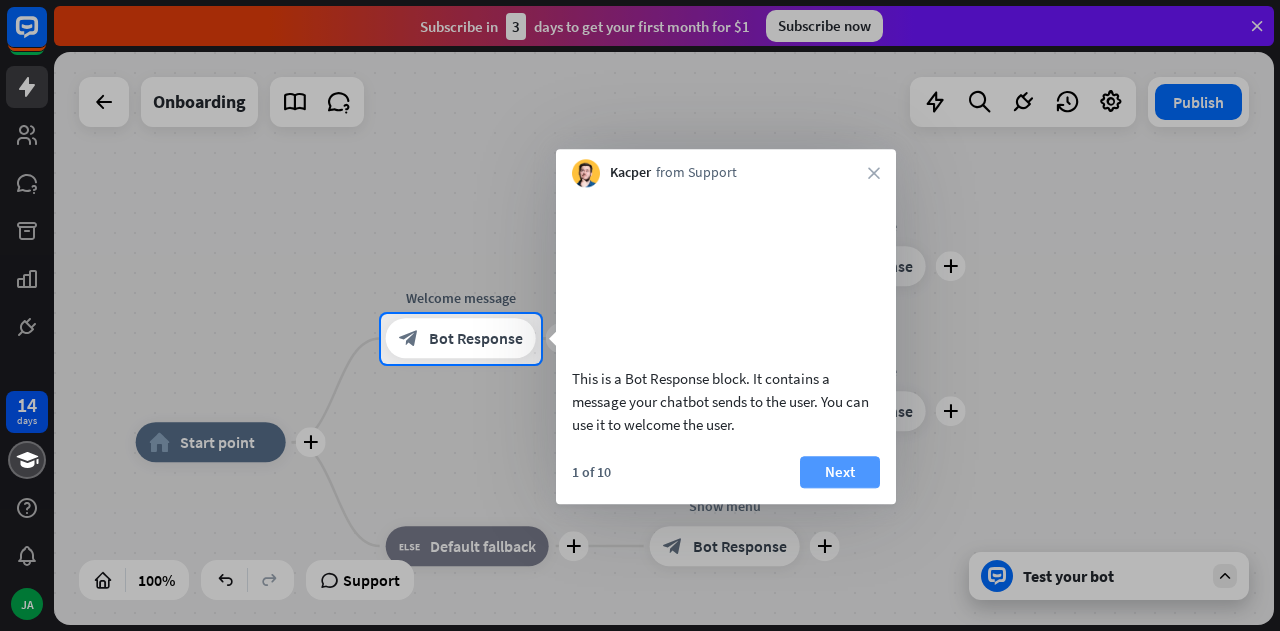 click on "Next" at bounding box center [840, 472] 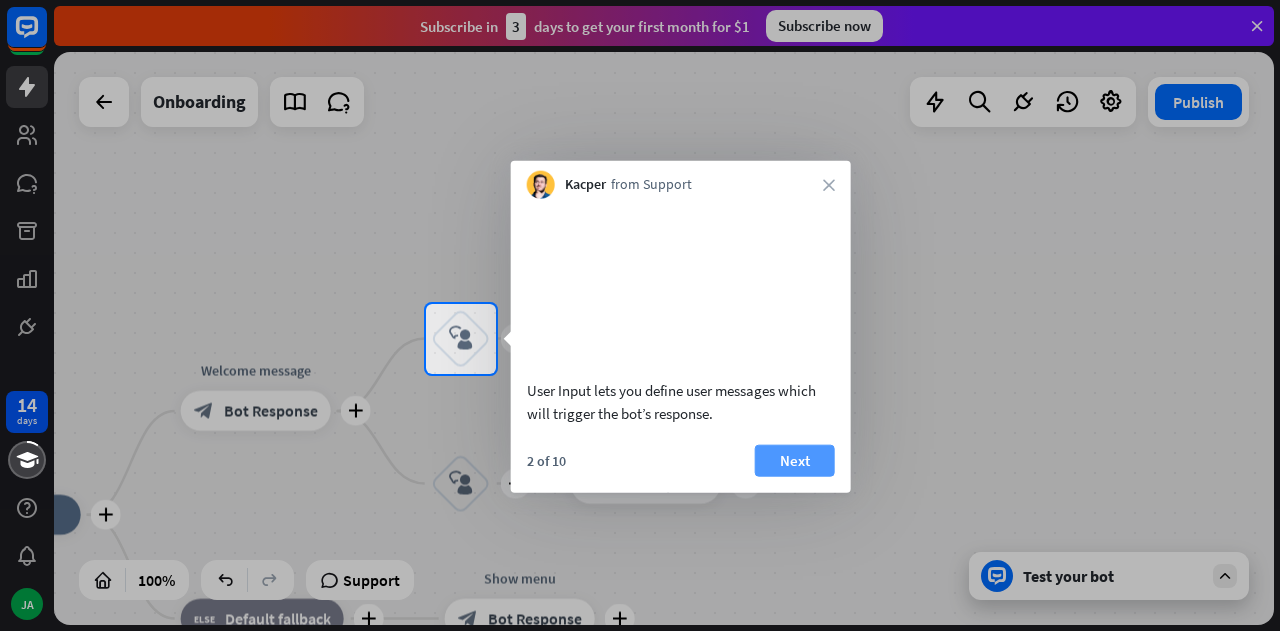 click on "Next" at bounding box center (795, 460) 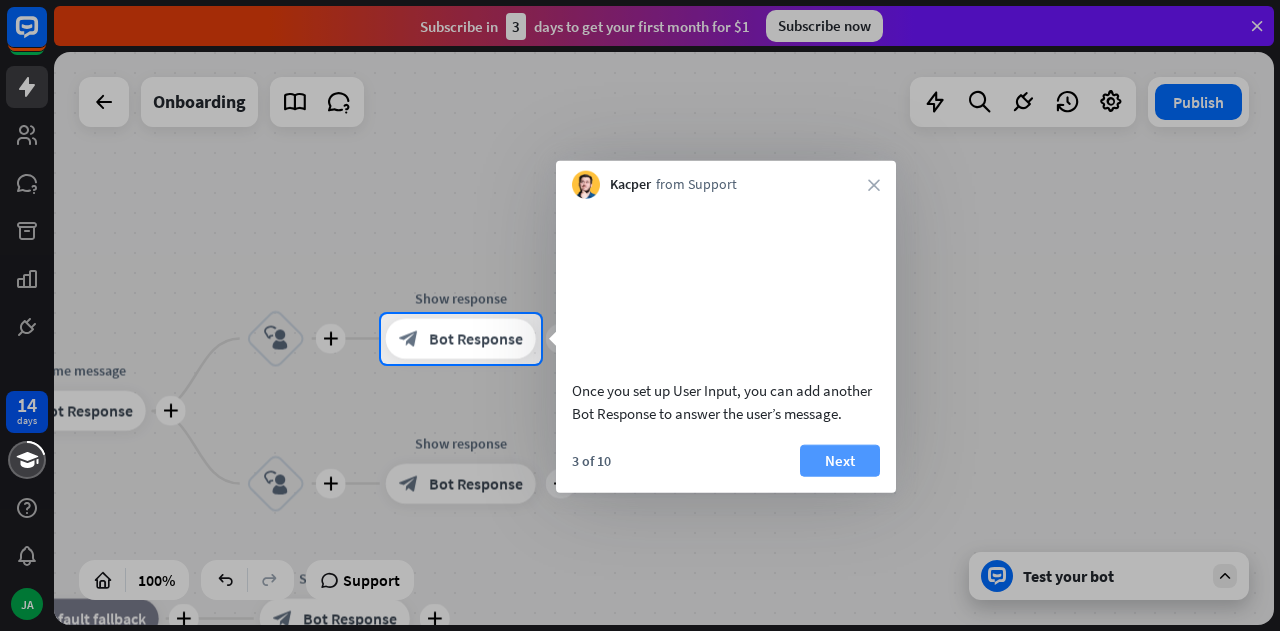 click on "Next" at bounding box center [840, 460] 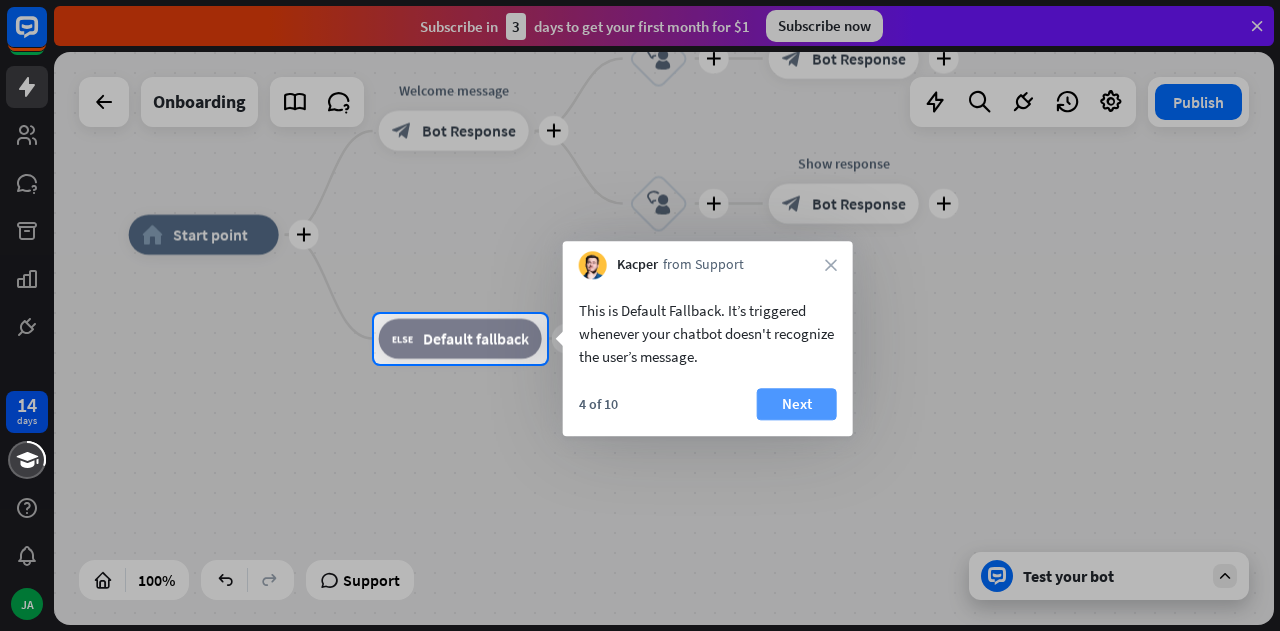 click on "Next" at bounding box center (797, 404) 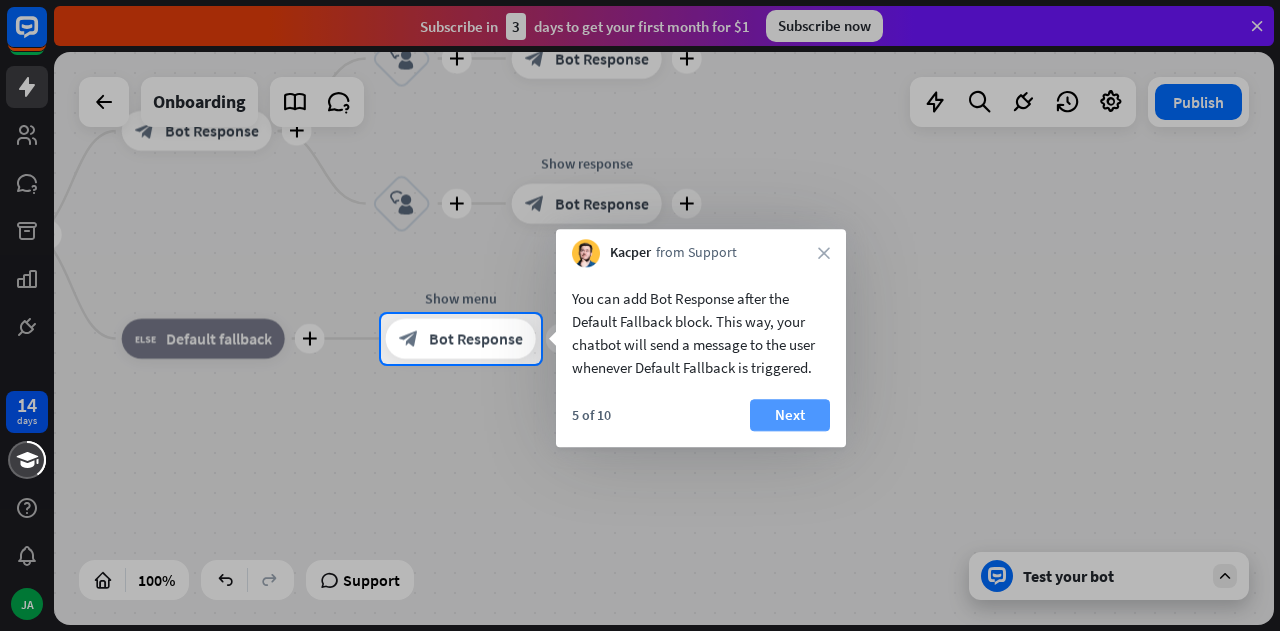 click on "Next" at bounding box center (790, 415) 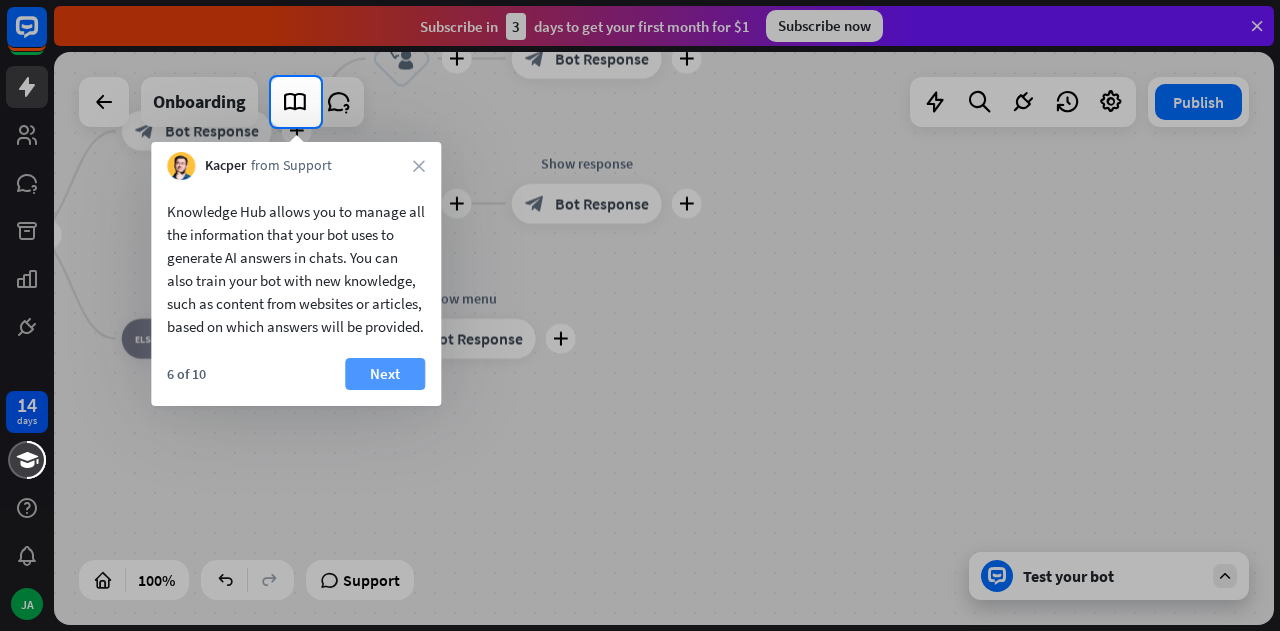 click on "Next" at bounding box center [385, 374] 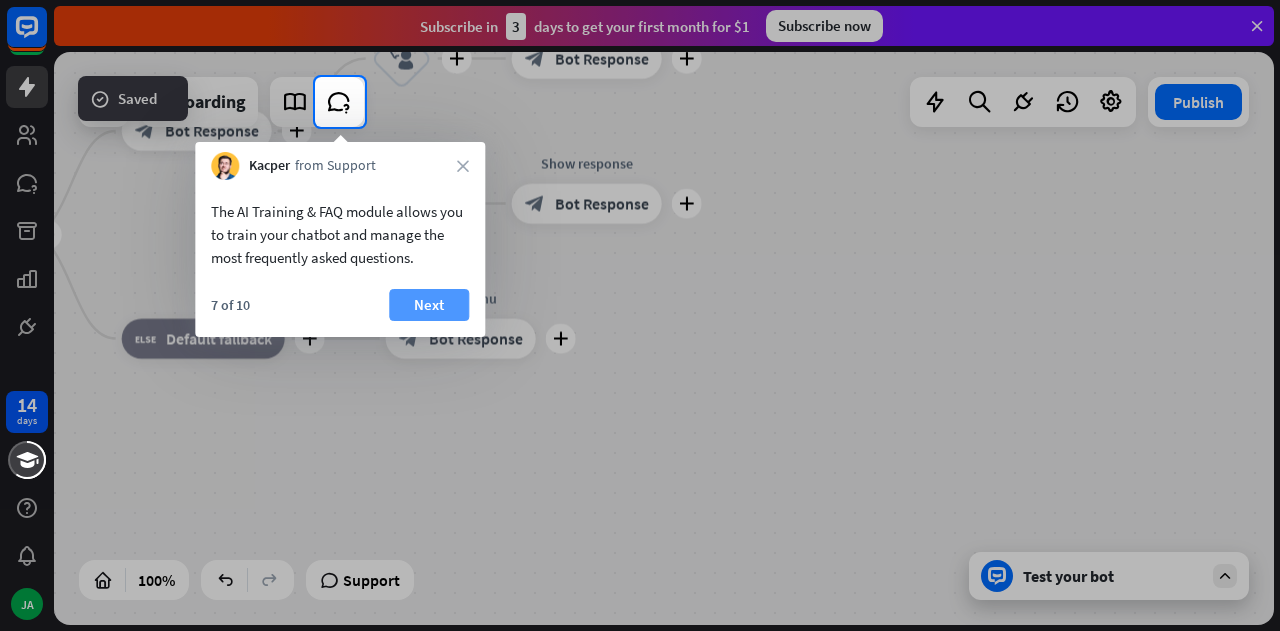 click on "Next" at bounding box center (429, 305) 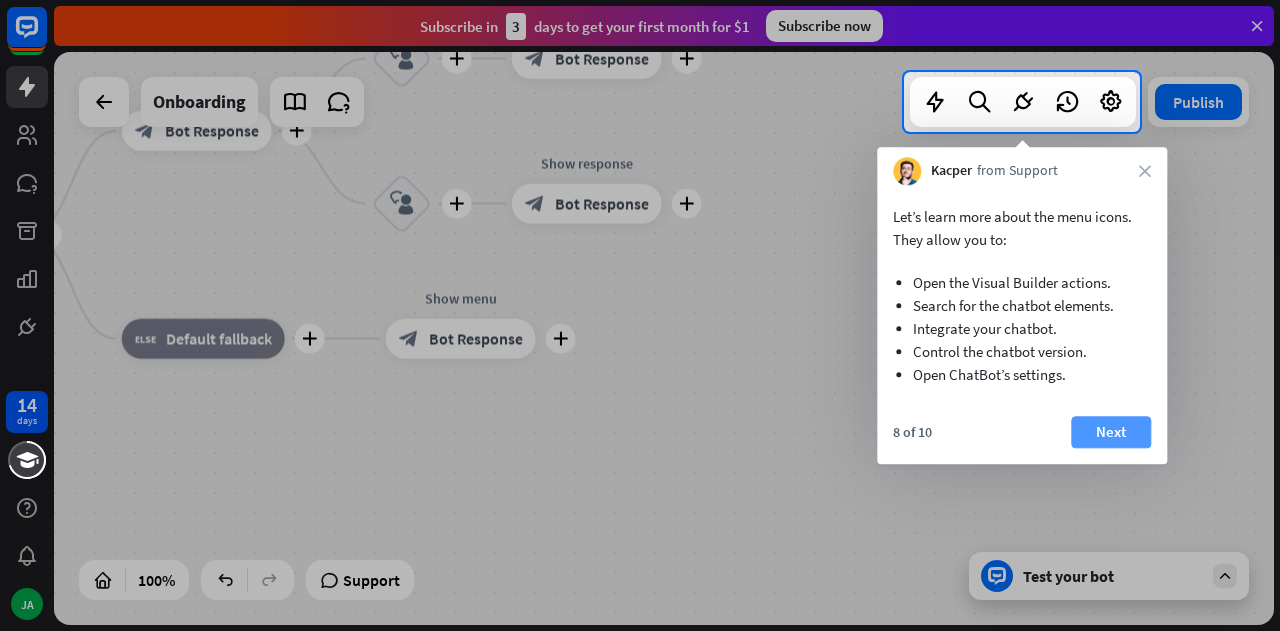click on "Next" at bounding box center [1111, 432] 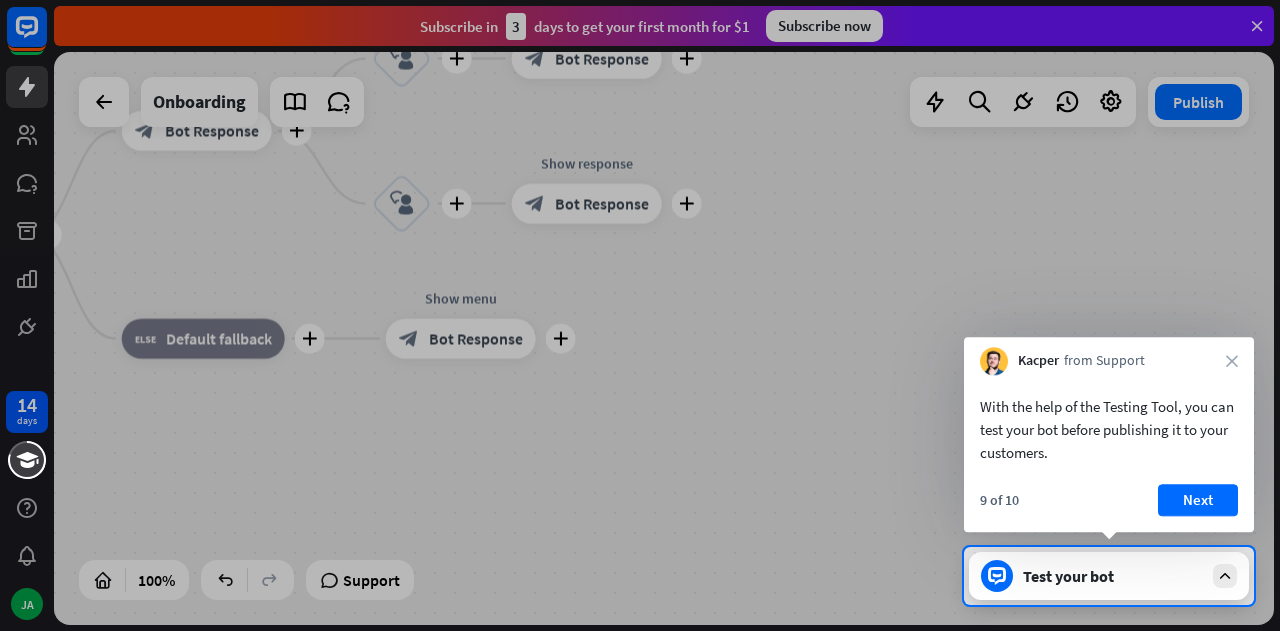 click on "Next" at bounding box center (1198, 500) 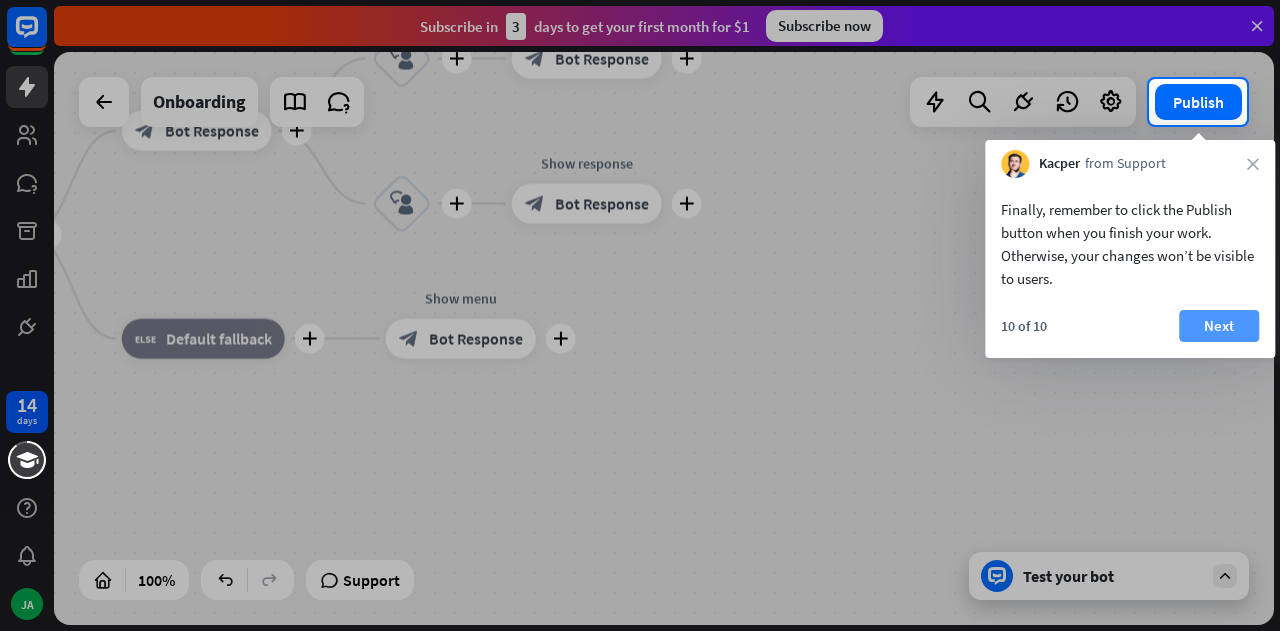click on "Next" at bounding box center (1219, 326) 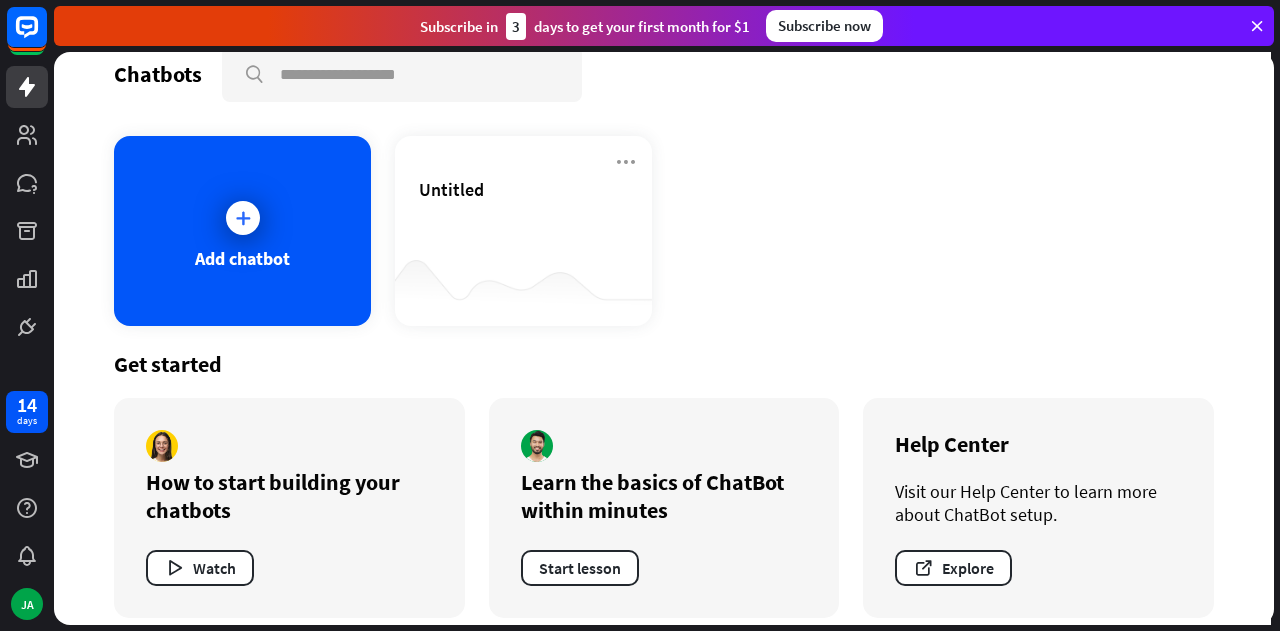 scroll, scrollTop: 46, scrollLeft: 0, axis: vertical 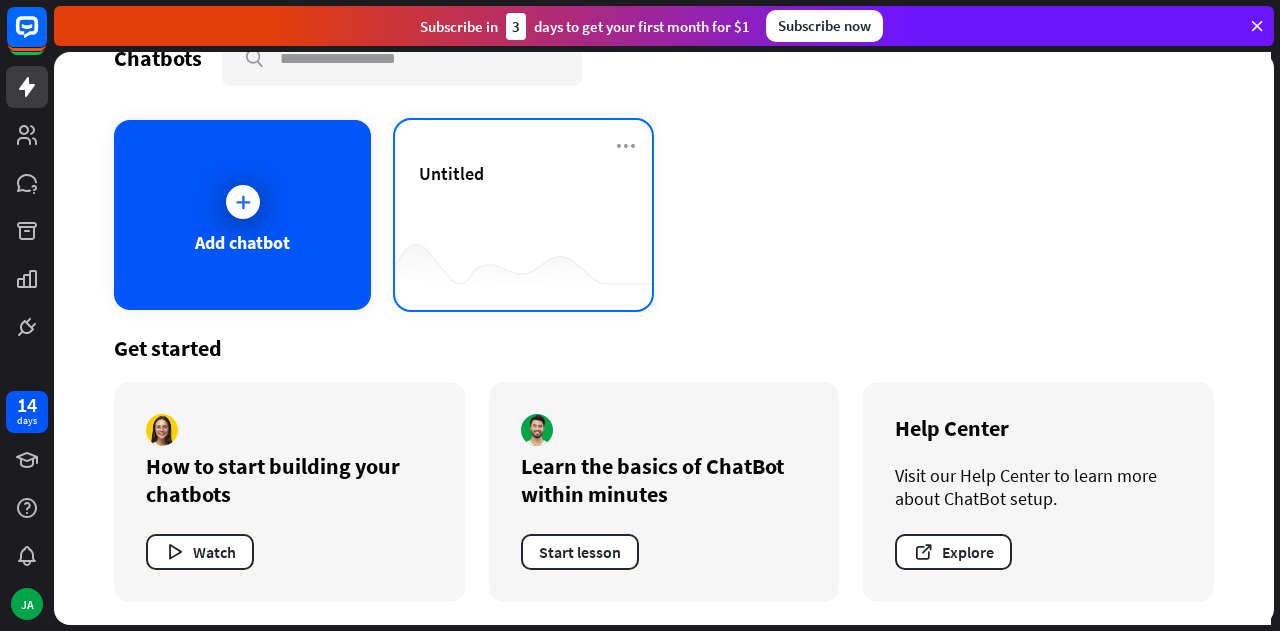click on "Untitled" at bounding box center (523, 197) 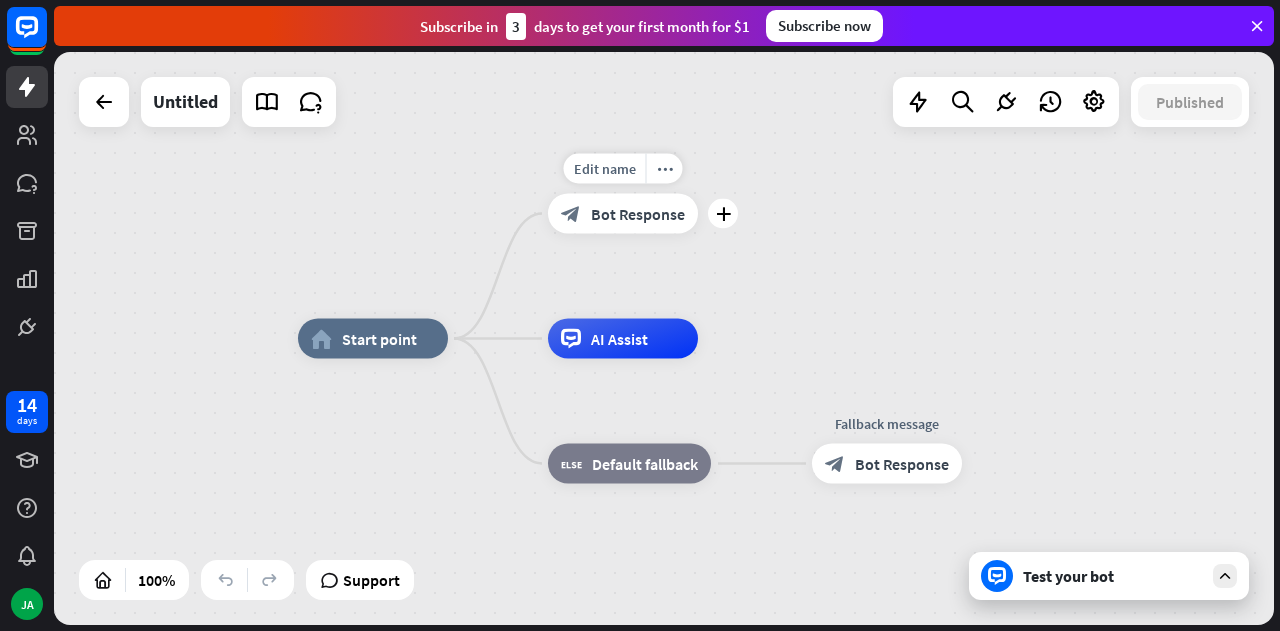 click on "Bot Response" at bounding box center (638, 214) 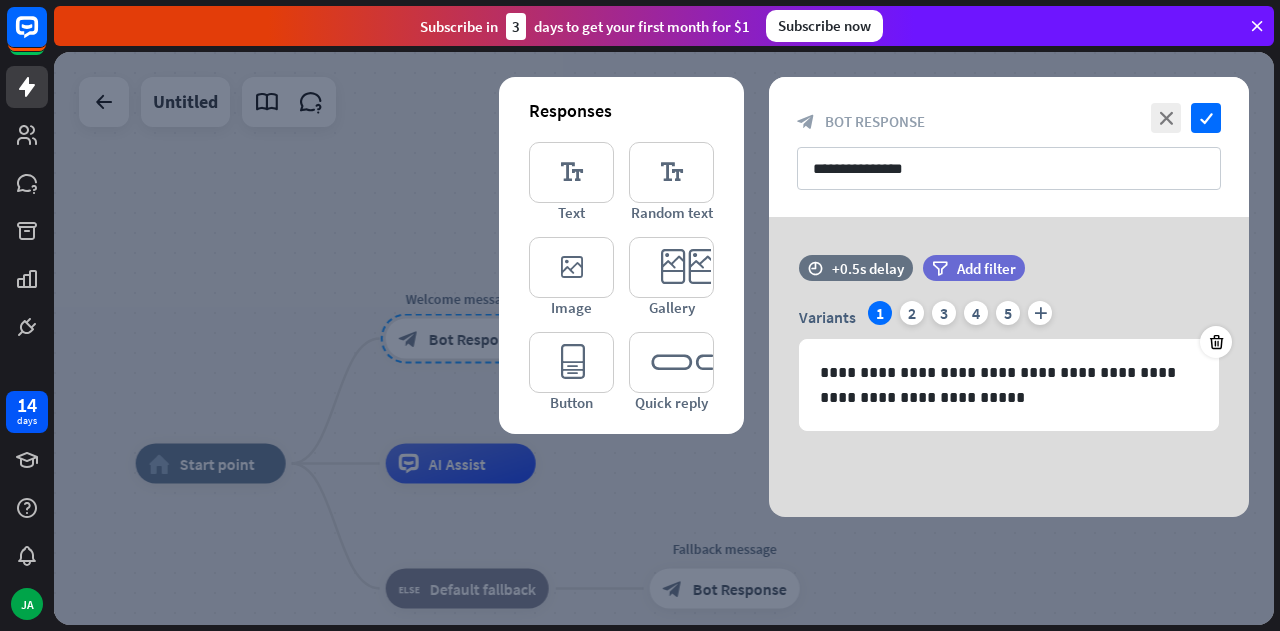click at bounding box center (664, 338) 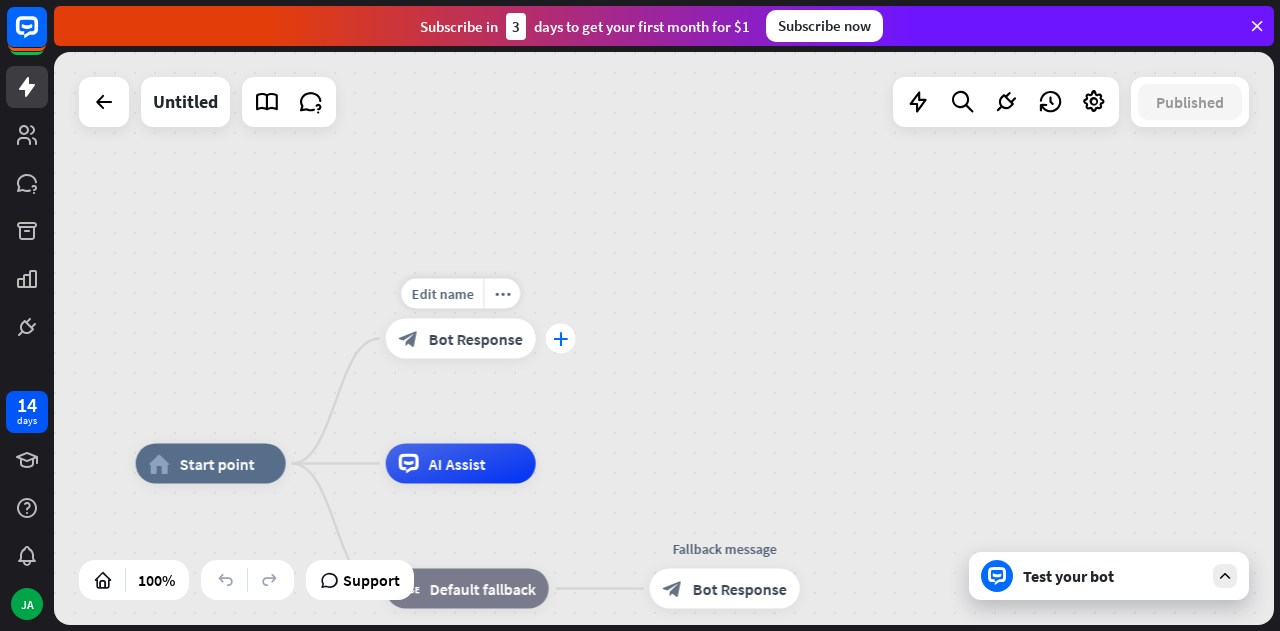click on "plus" at bounding box center (561, 339) 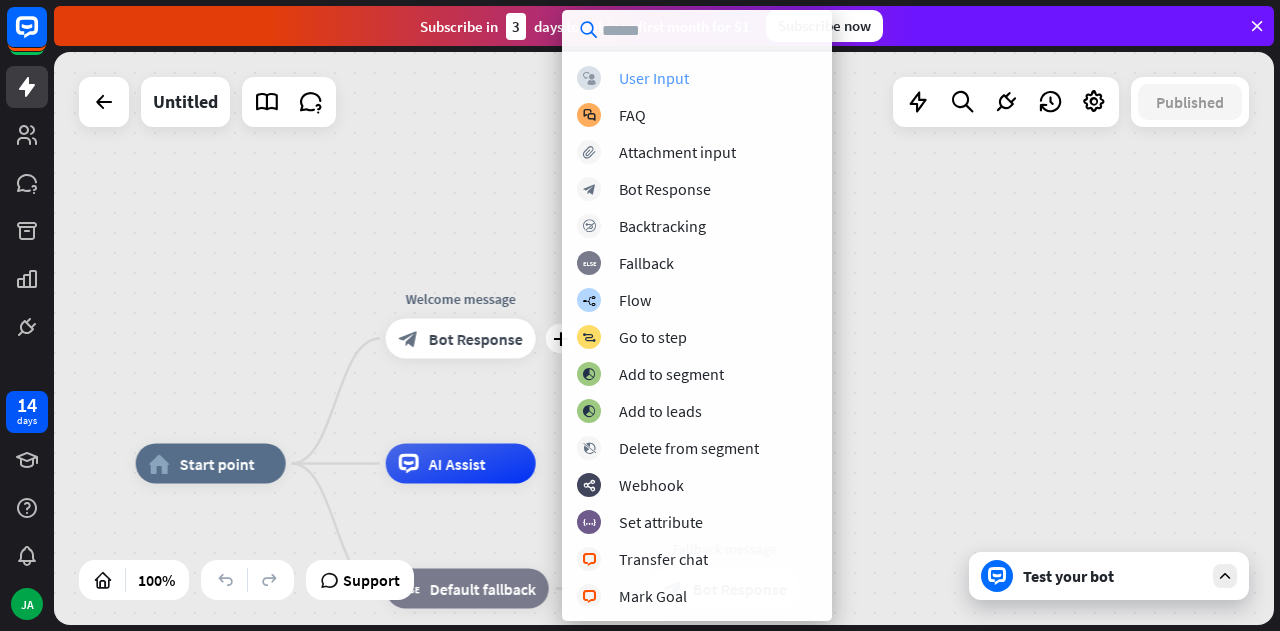 click on "User Input" at bounding box center [654, 78] 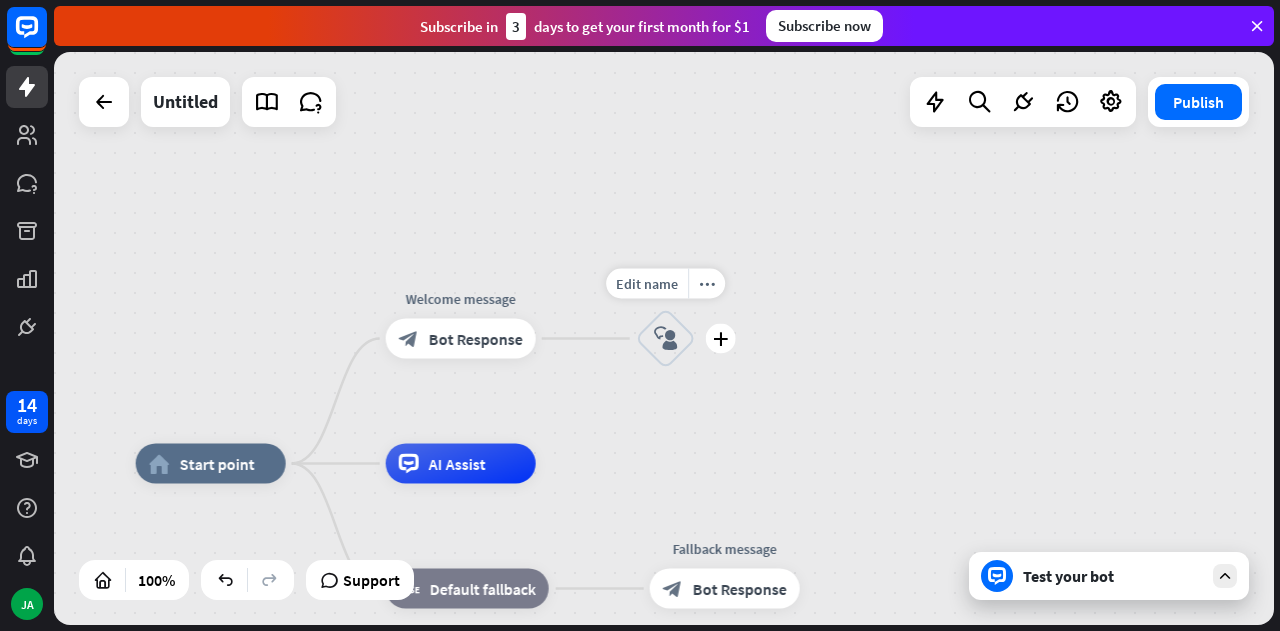 click on "block_user_input" at bounding box center (666, 339) 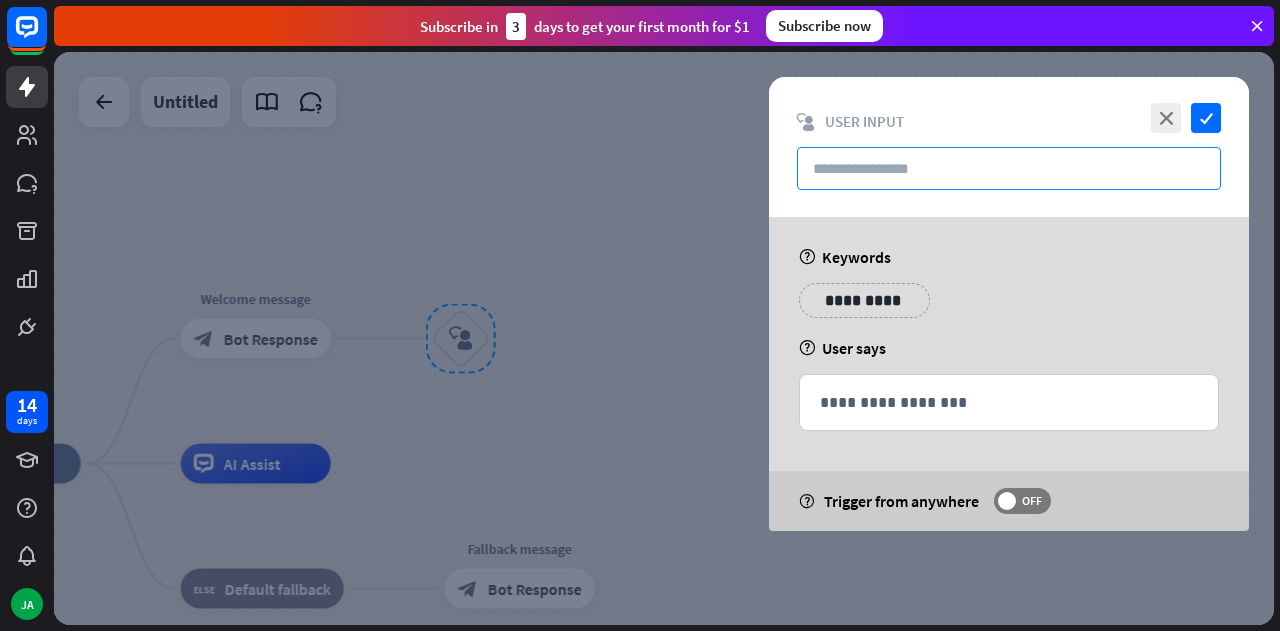 click at bounding box center [1009, 168] 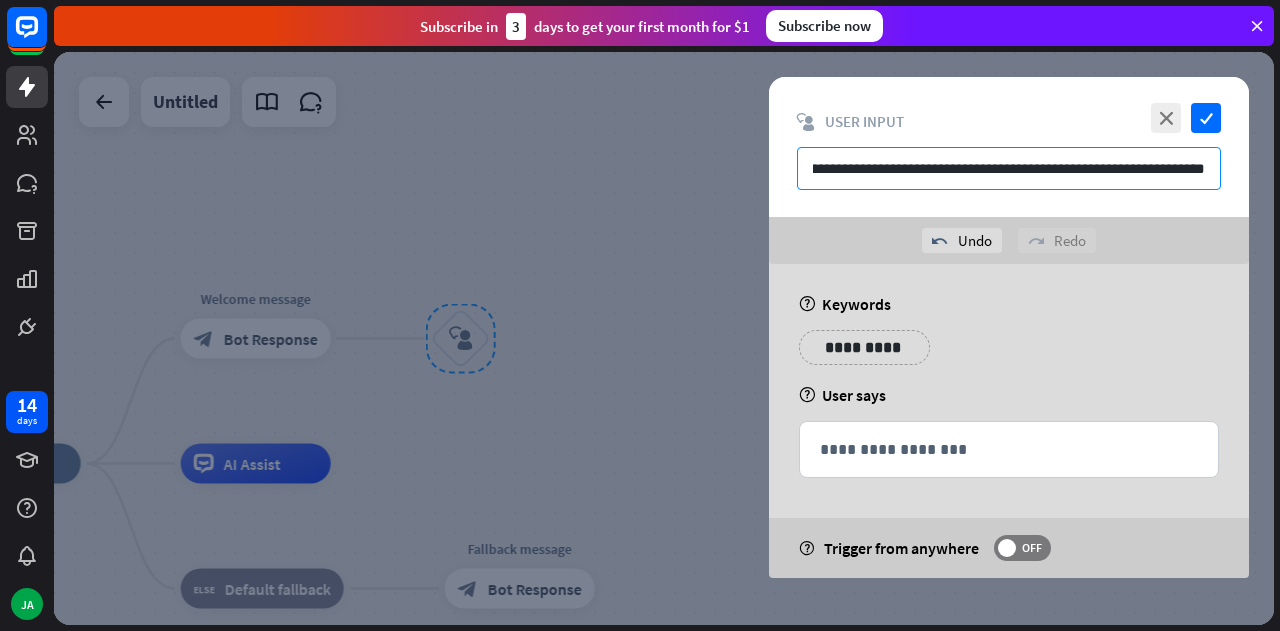 scroll, scrollTop: 0, scrollLeft: 378, axis: horizontal 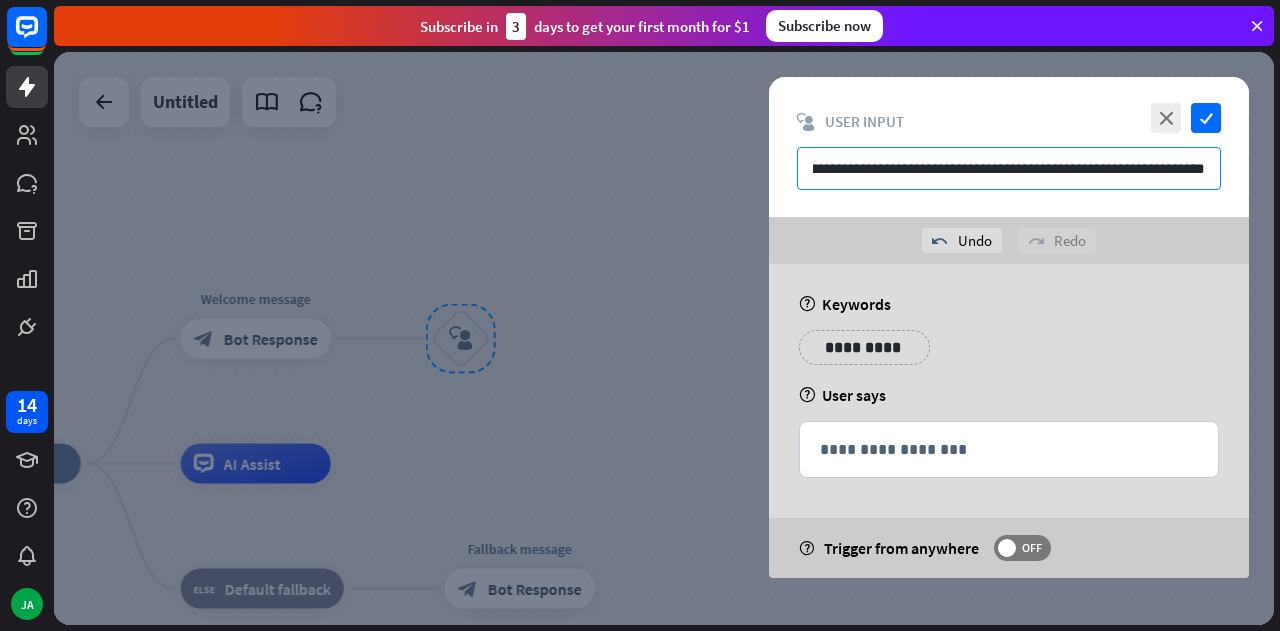 click on "**********" at bounding box center (1009, 168) 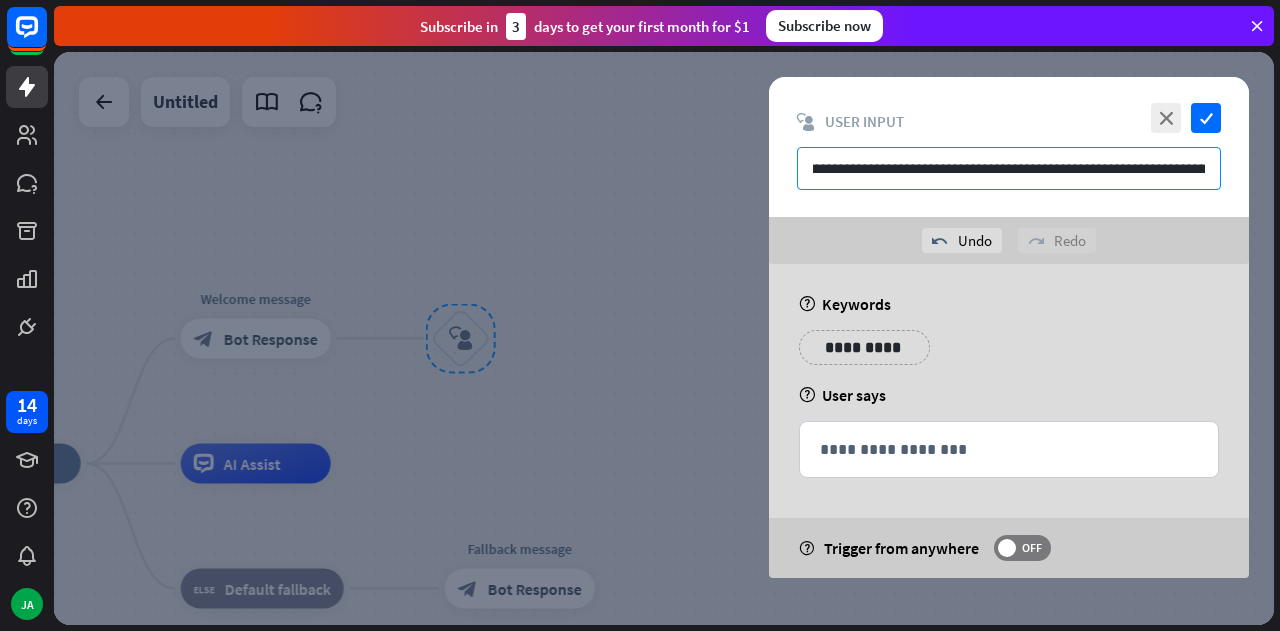 scroll, scrollTop: 0, scrollLeft: 132, axis: horizontal 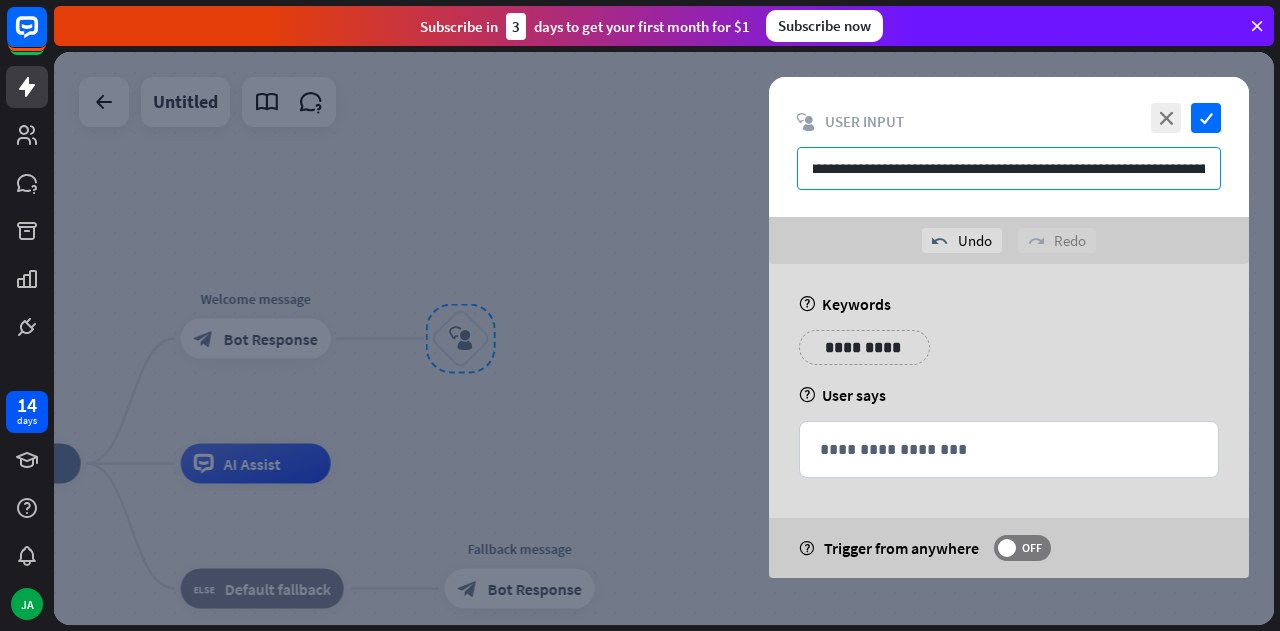 click on "**********" at bounding box center [1009, 168] 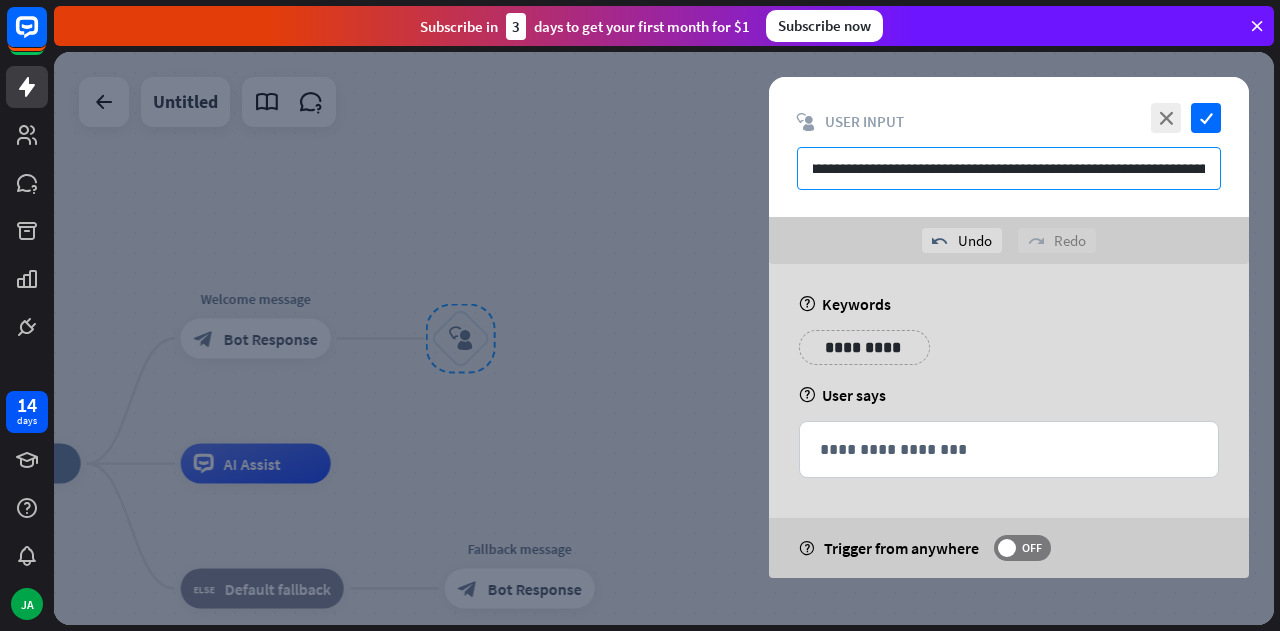 click on "**********" at bounding box center (1009, 168) 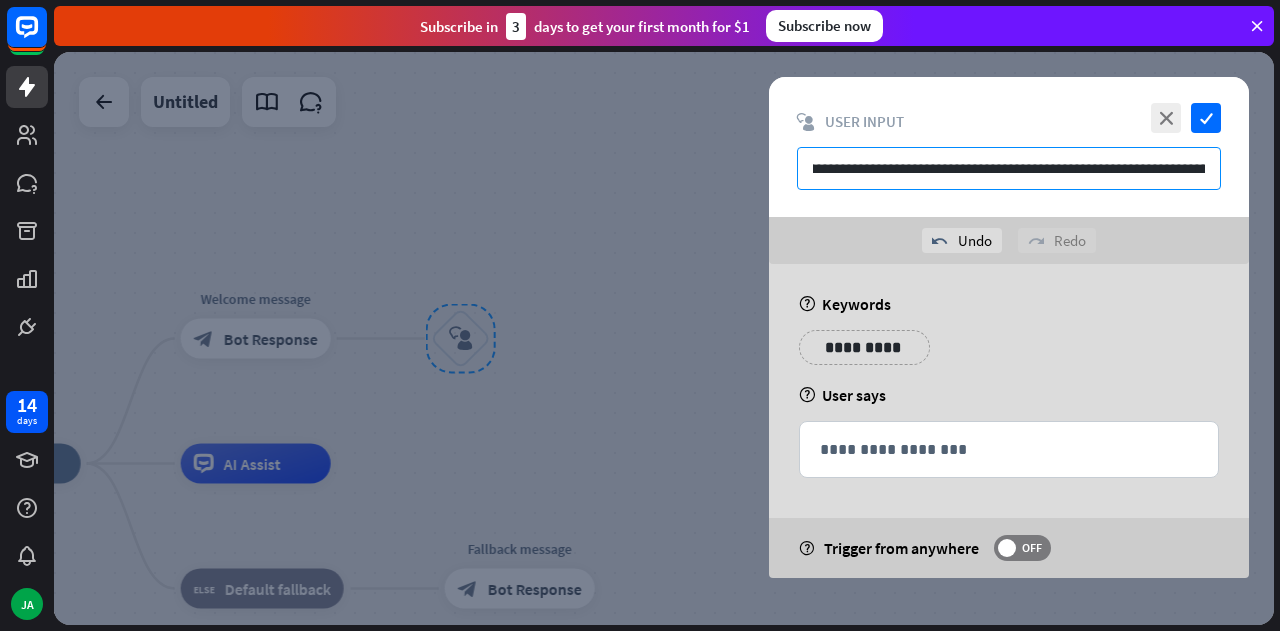 scroll, scrollTop: 0, scrollLeft: 378, axis: horizontal 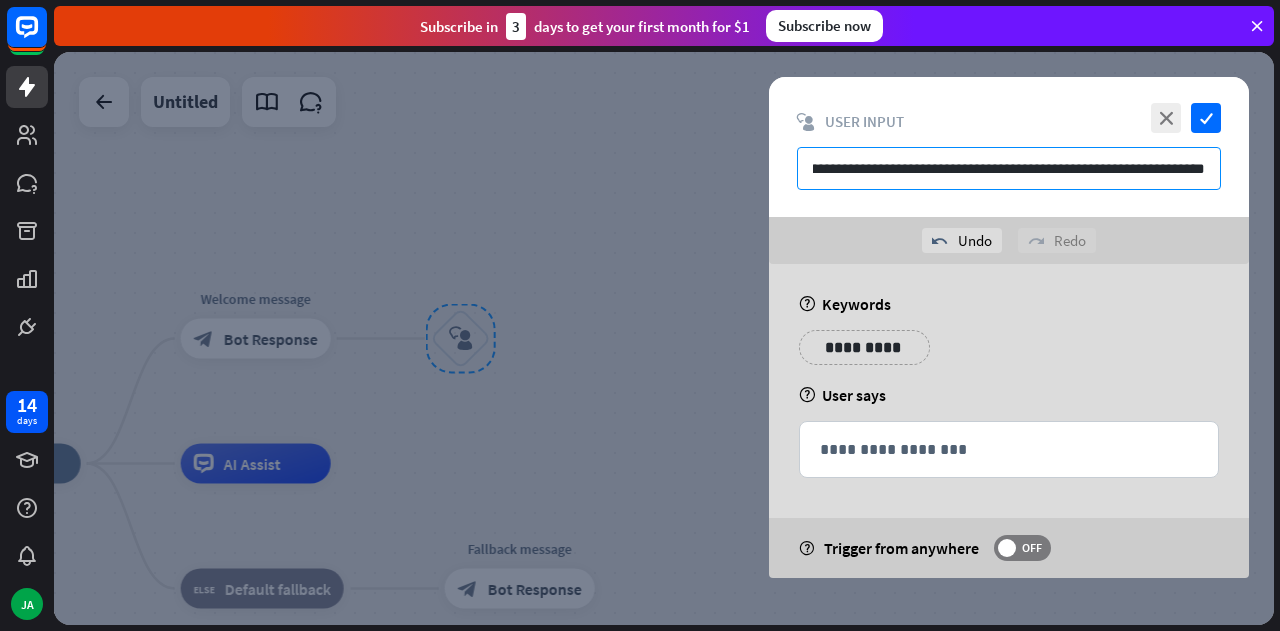 drag, startPoint x: 1090, startPoint y: 166, endPoint x: 1279, endPoint y: 179, distance: 189.44656 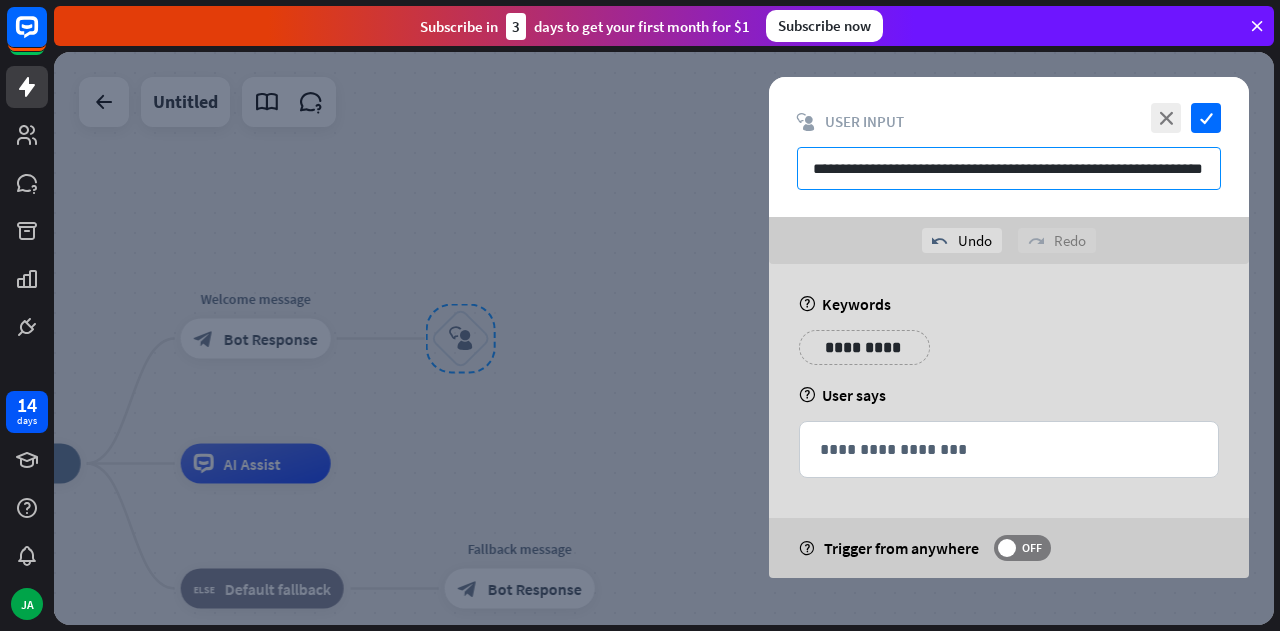 scroll, scrollTop: 0, scrollLeft: 18, axis: horizontal 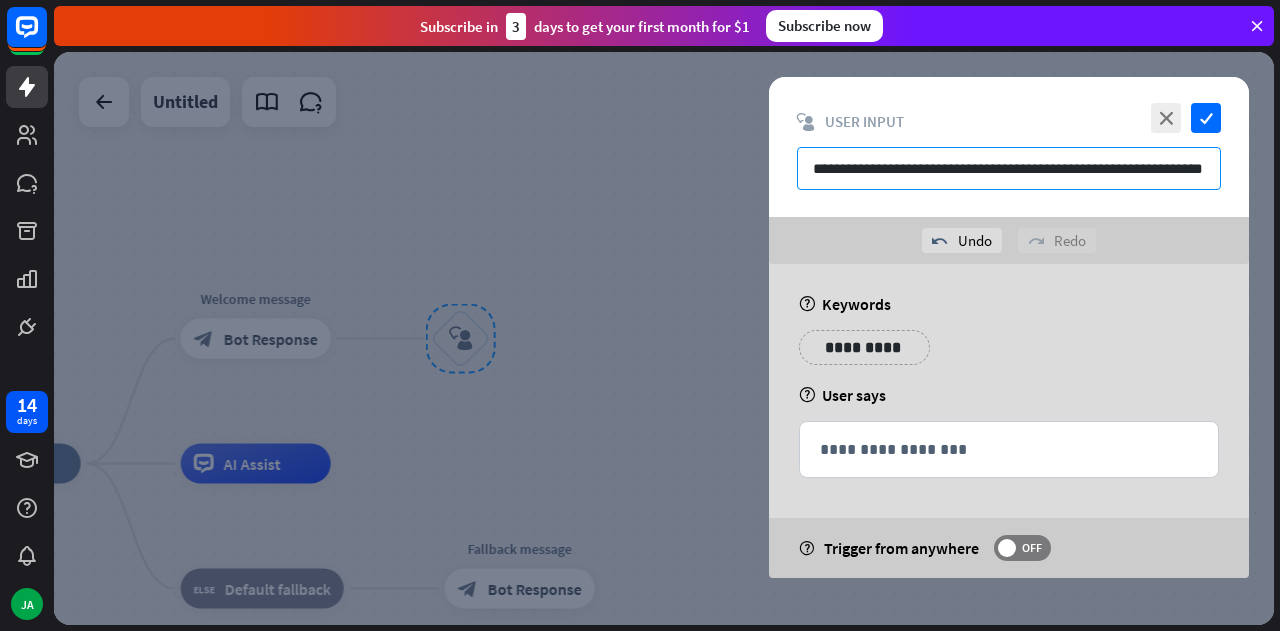 click on "**********" at bounding box center (1009, 168) 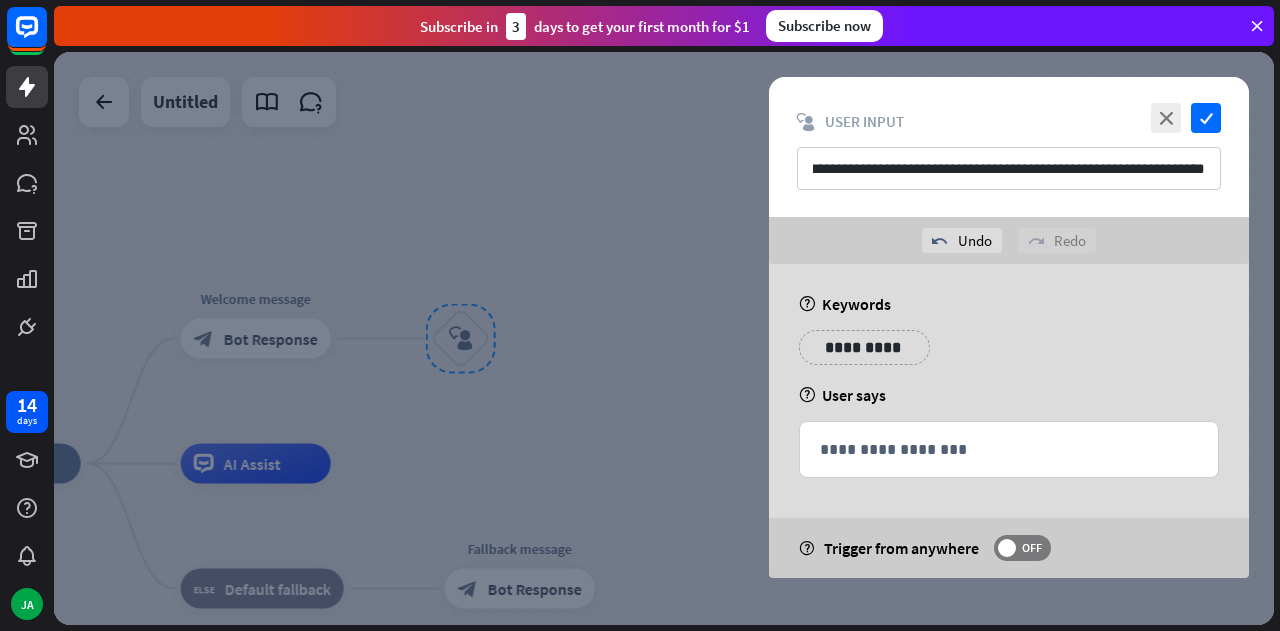 click on "**********" at bounding box center [1009, 147] 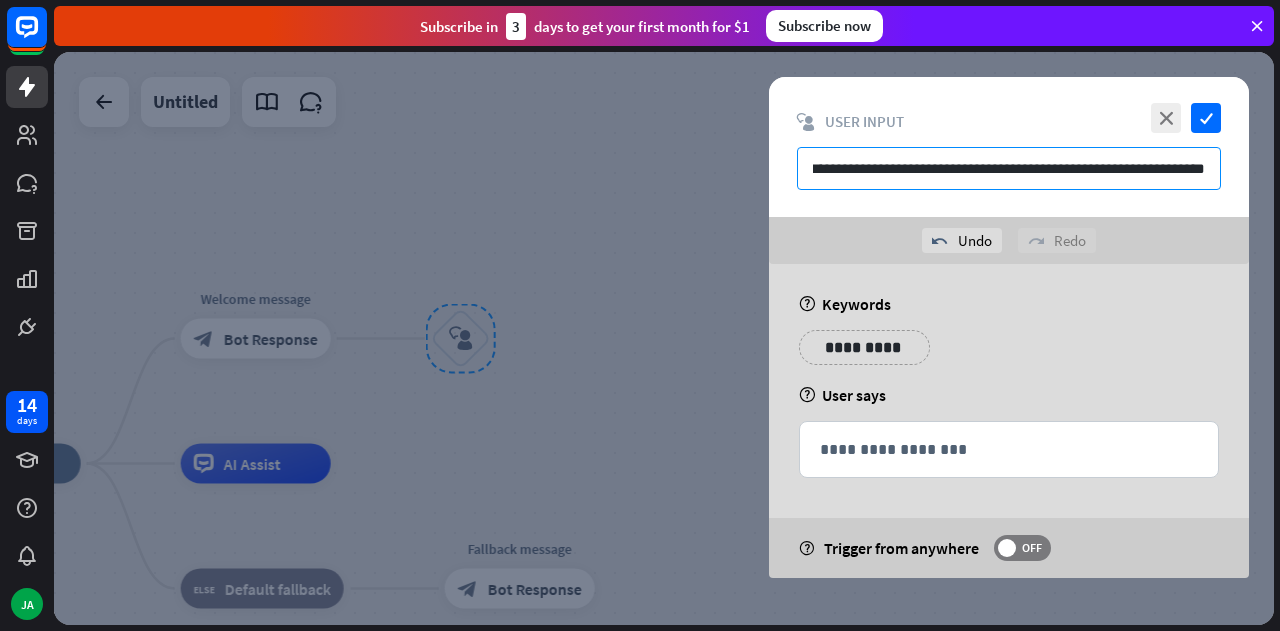 click on "**********" at bounding box center (1009, 168) 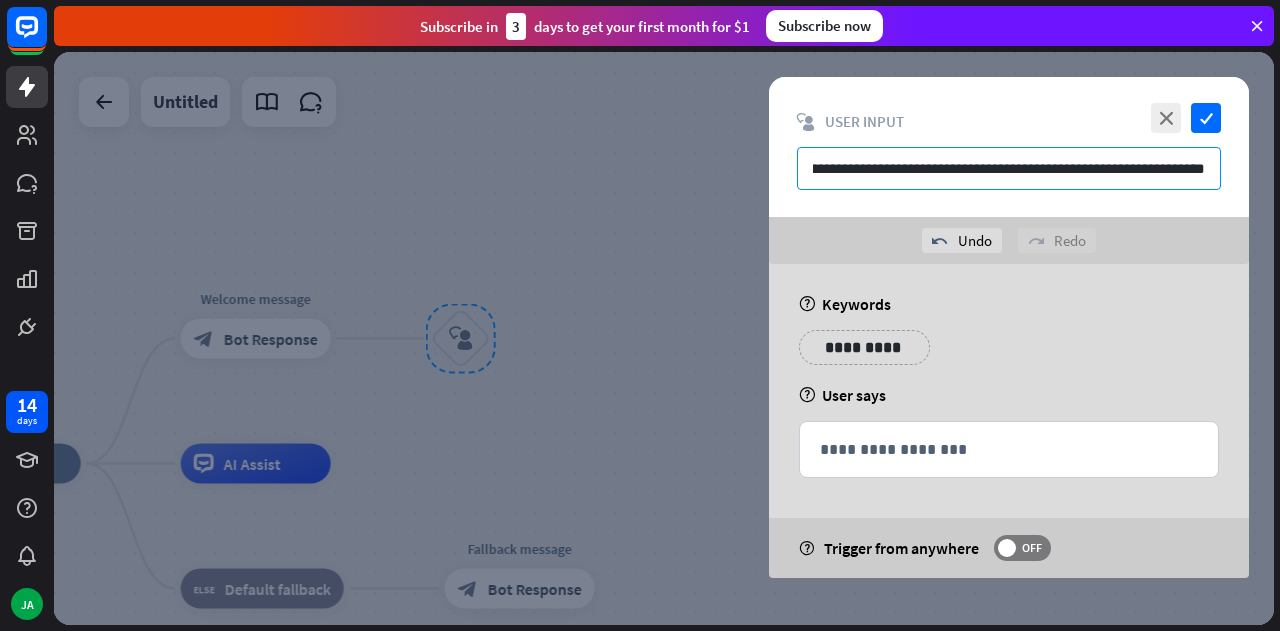 scroll, scrollTop: 0, scrollLeft: 378, axis: horizontal 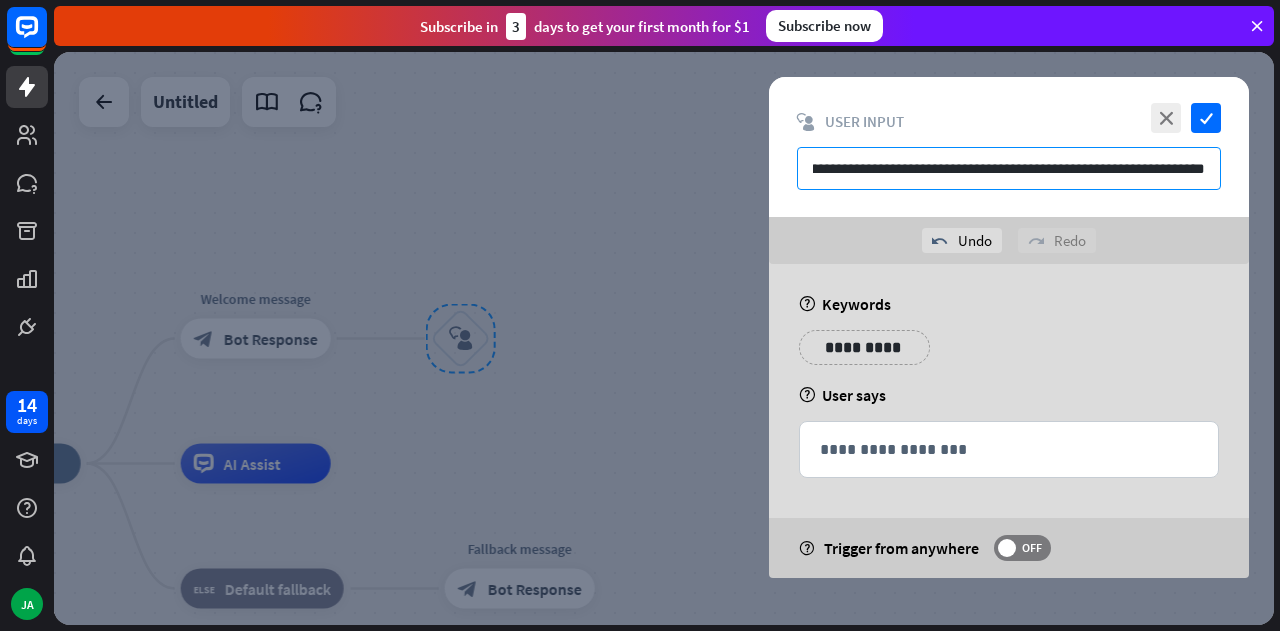type on "**********" 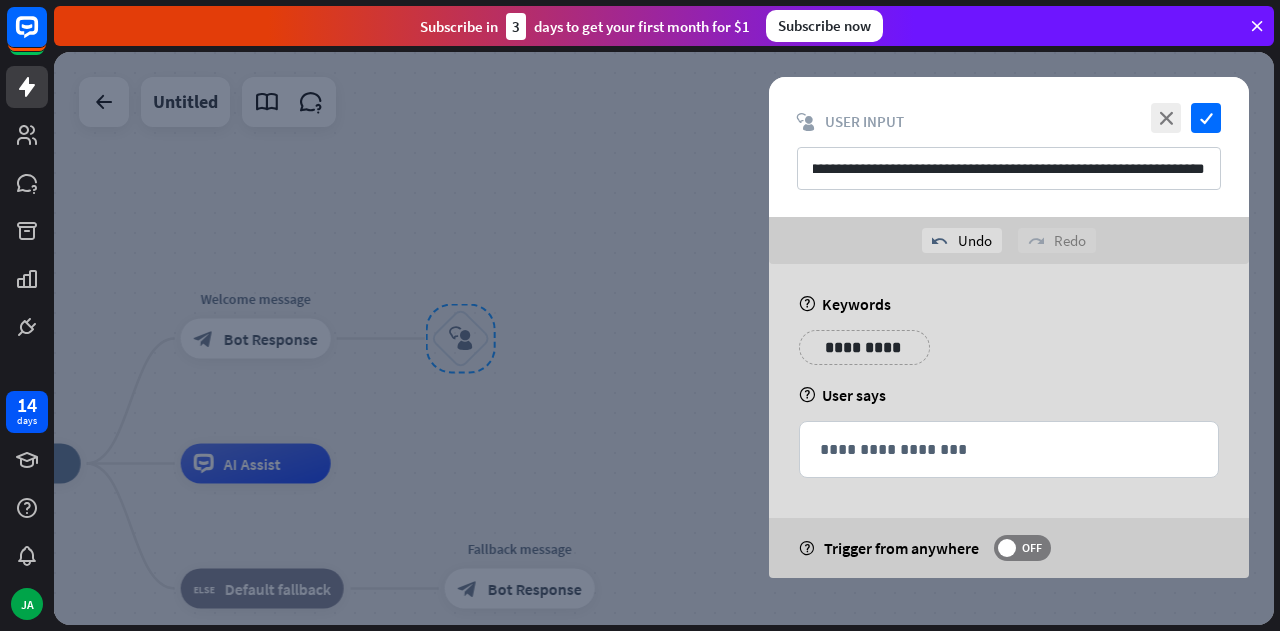 scroll, scrollTop: 0, scrollLeft: 0, axis: both 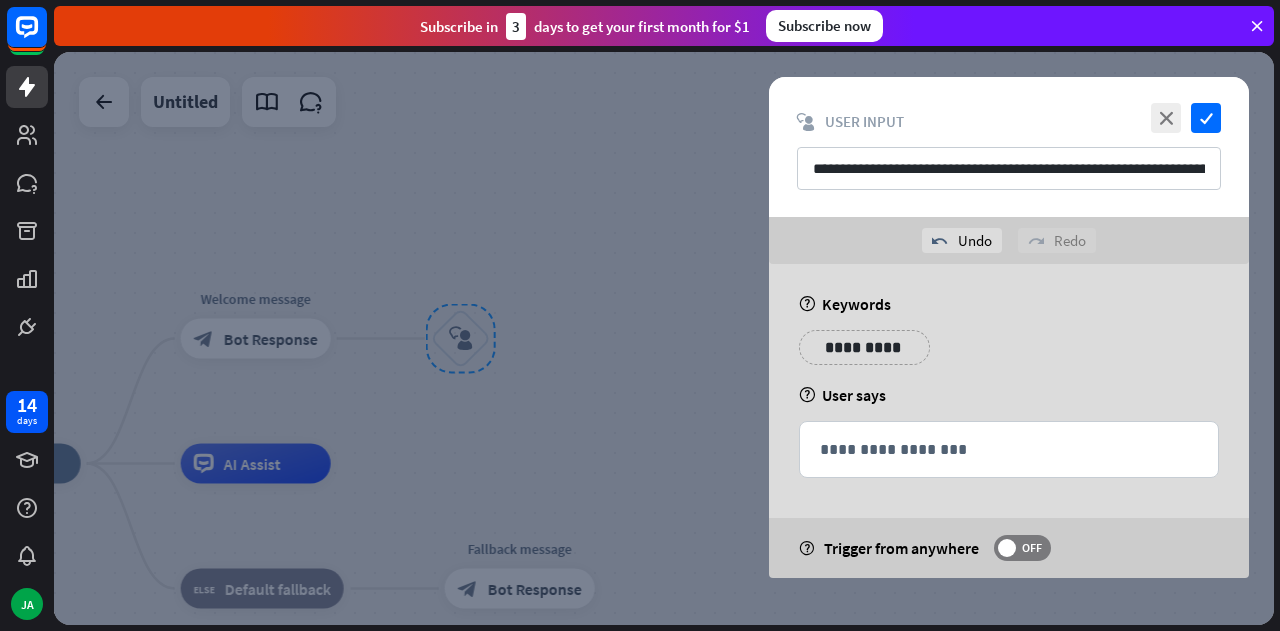 click on "**********" at bounding box center [864, 347] 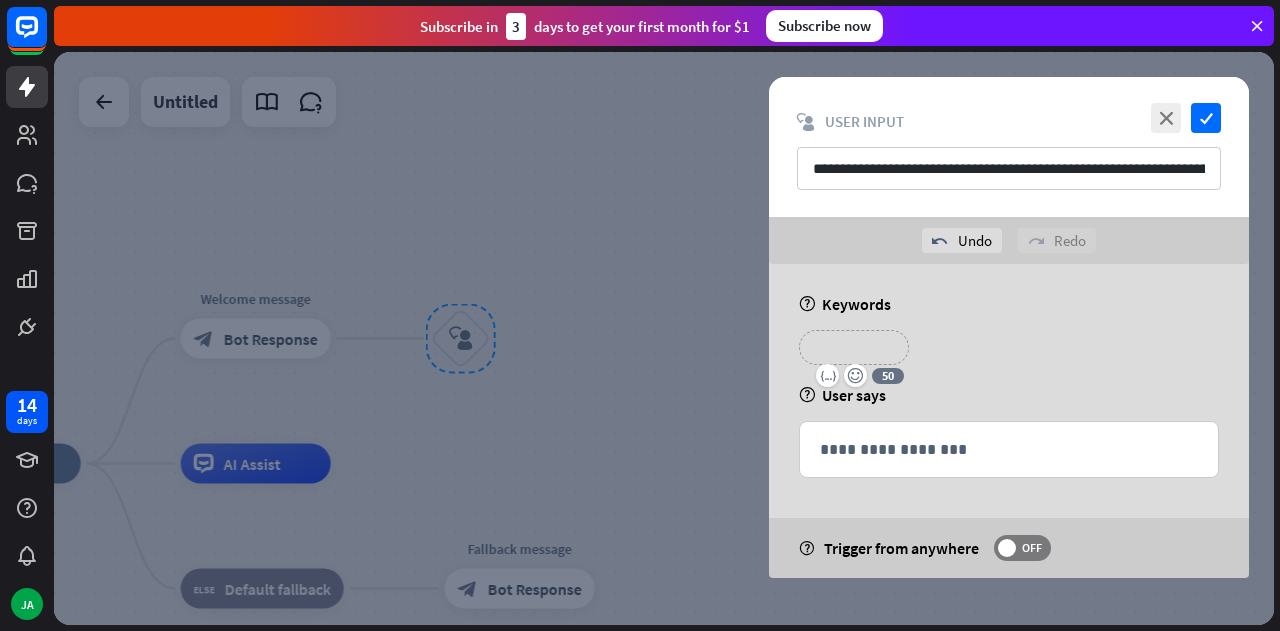 type 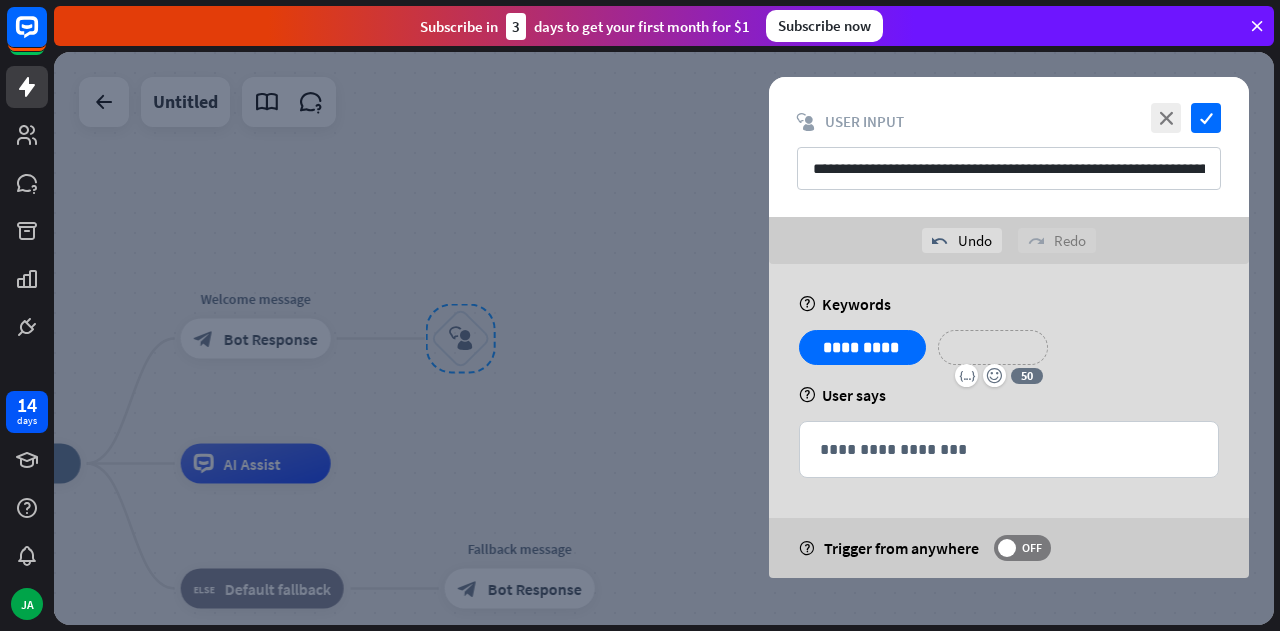click on "**********" at bounding box center [993, 347] 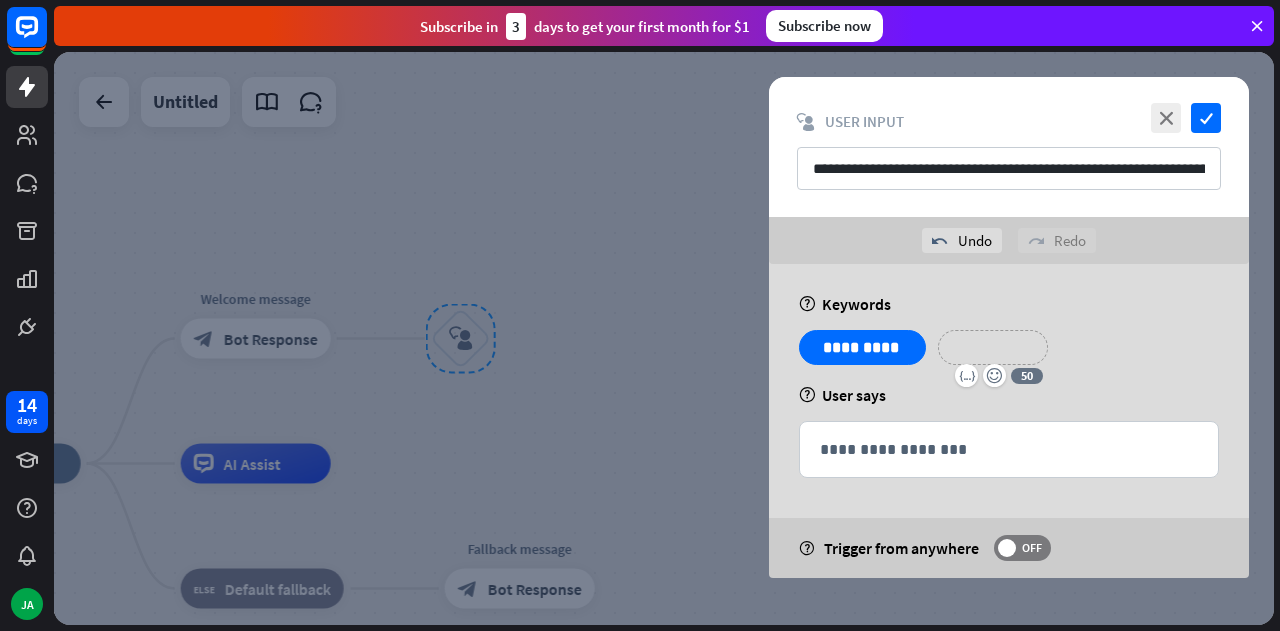 type 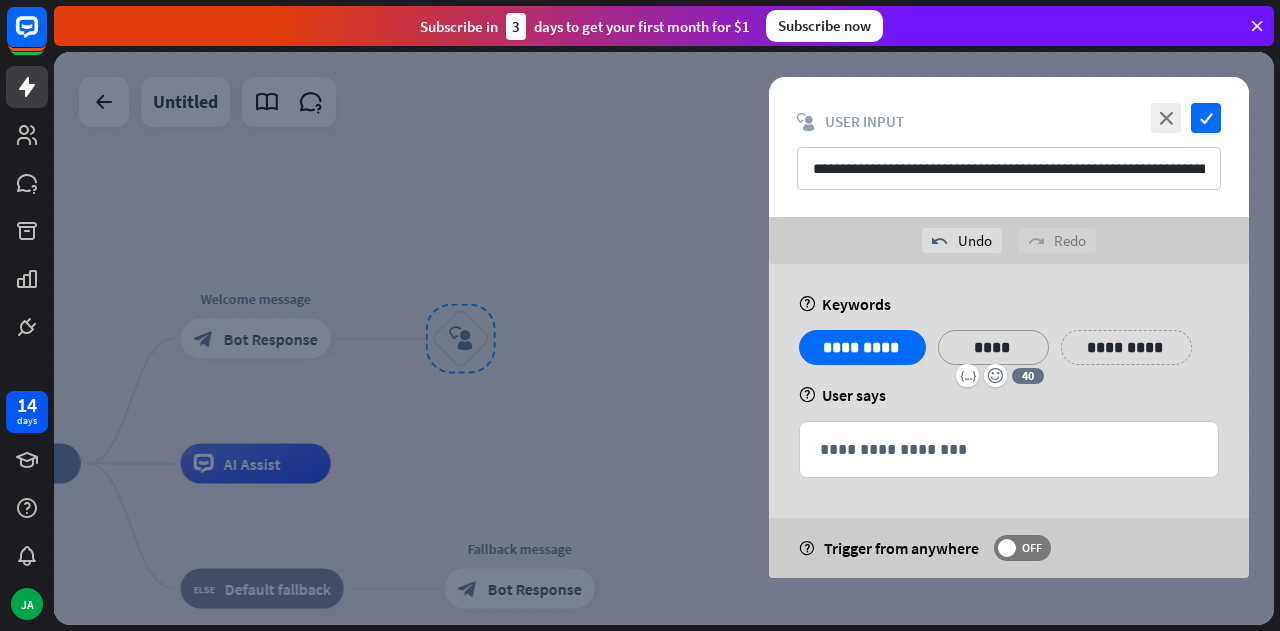 click on "help
Trigger from anywhere
OFF" at bounding box center [1009, 548] 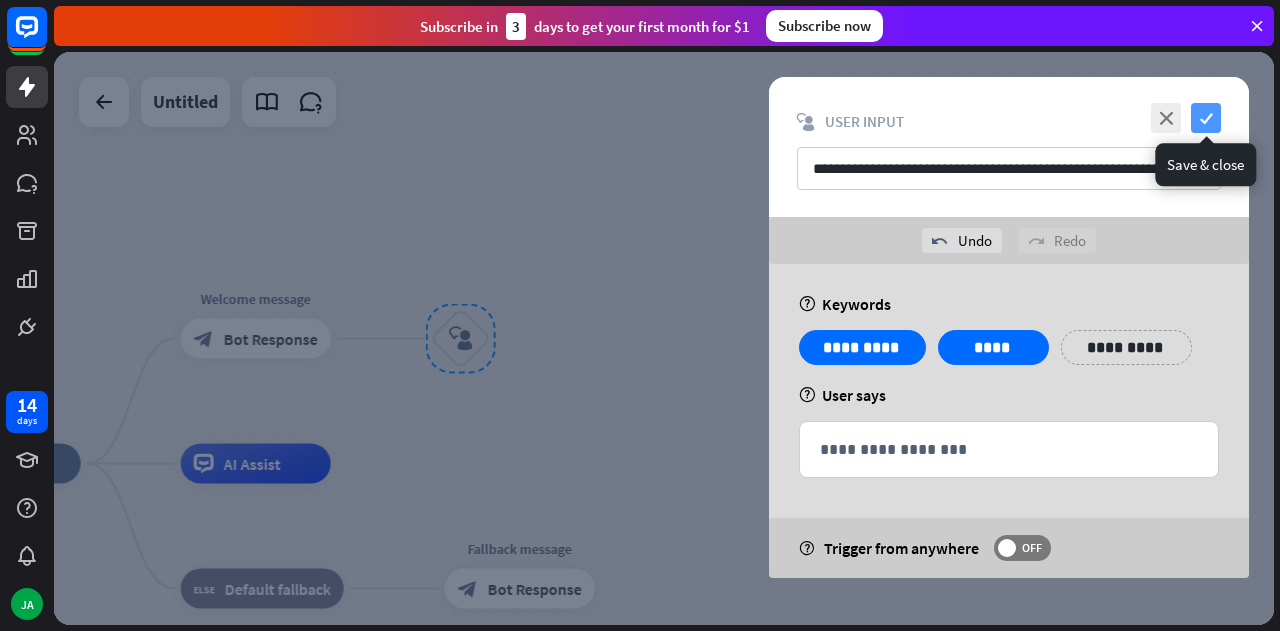 click on "check" at bounding box center (1206, 118) 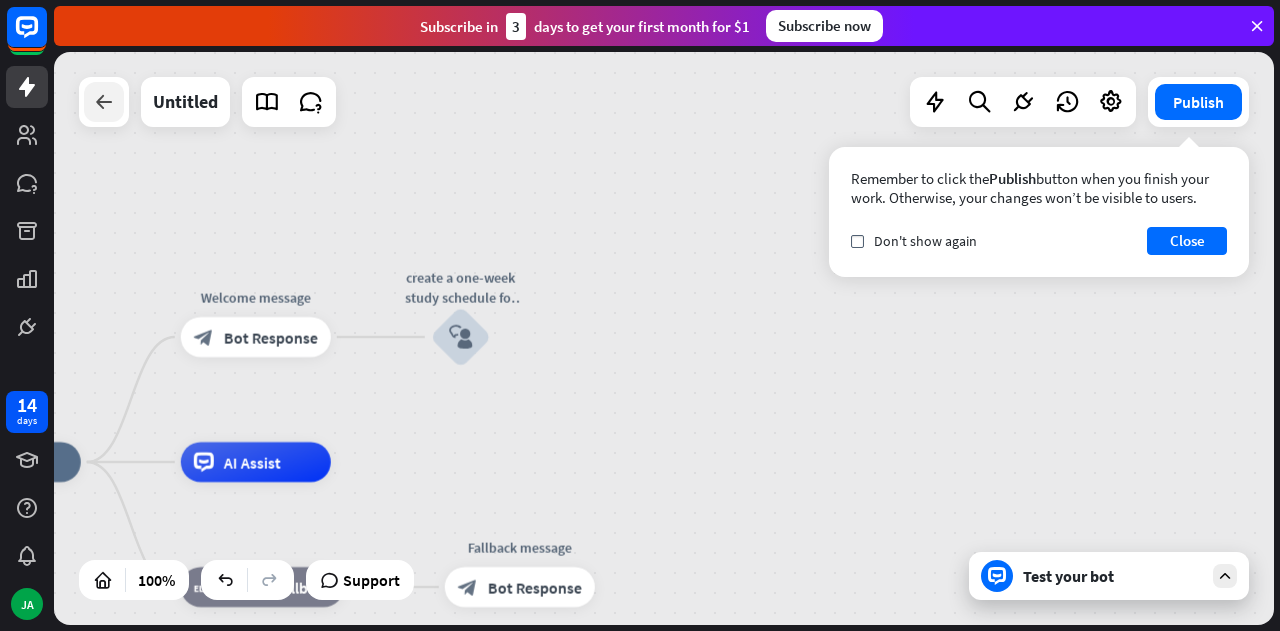 click at bounding box center [104, 102] 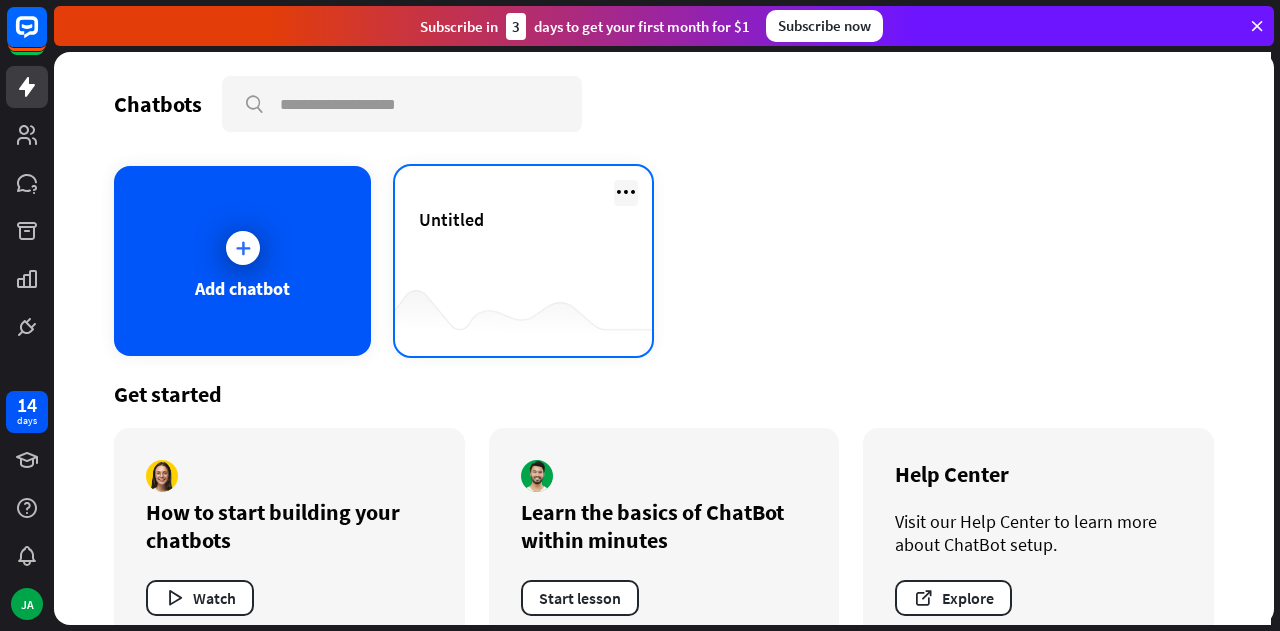 click at bounding box center [626, 192] 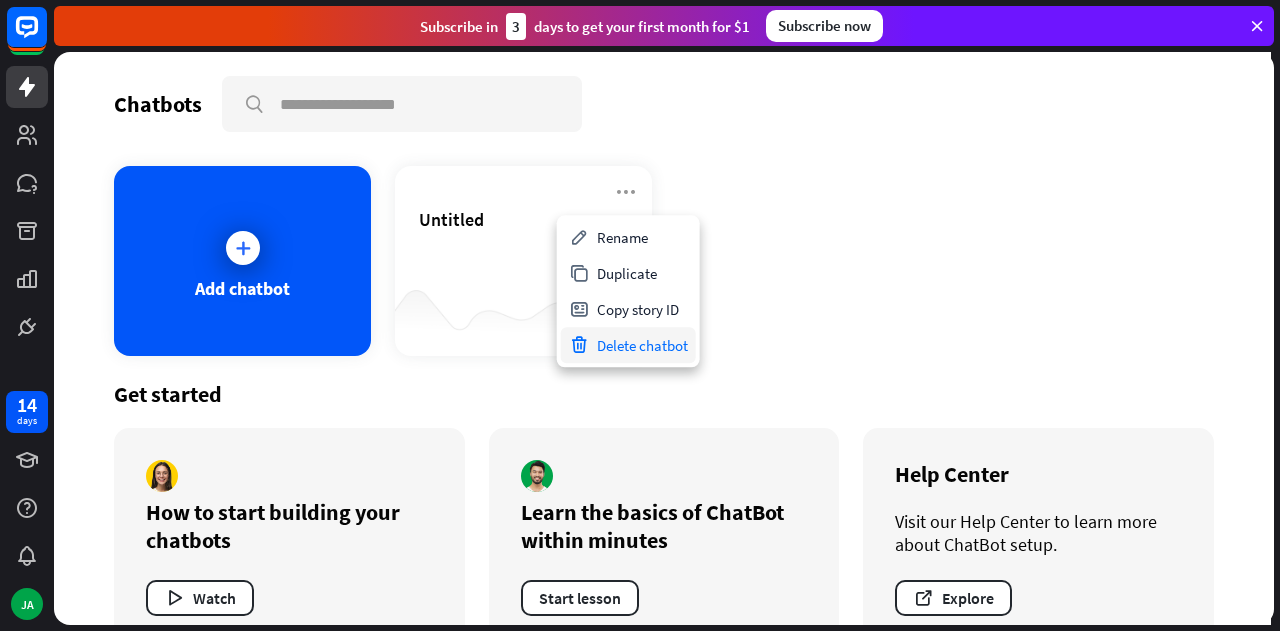 click on "Delete chatbot" at bounding box center [628, 345] 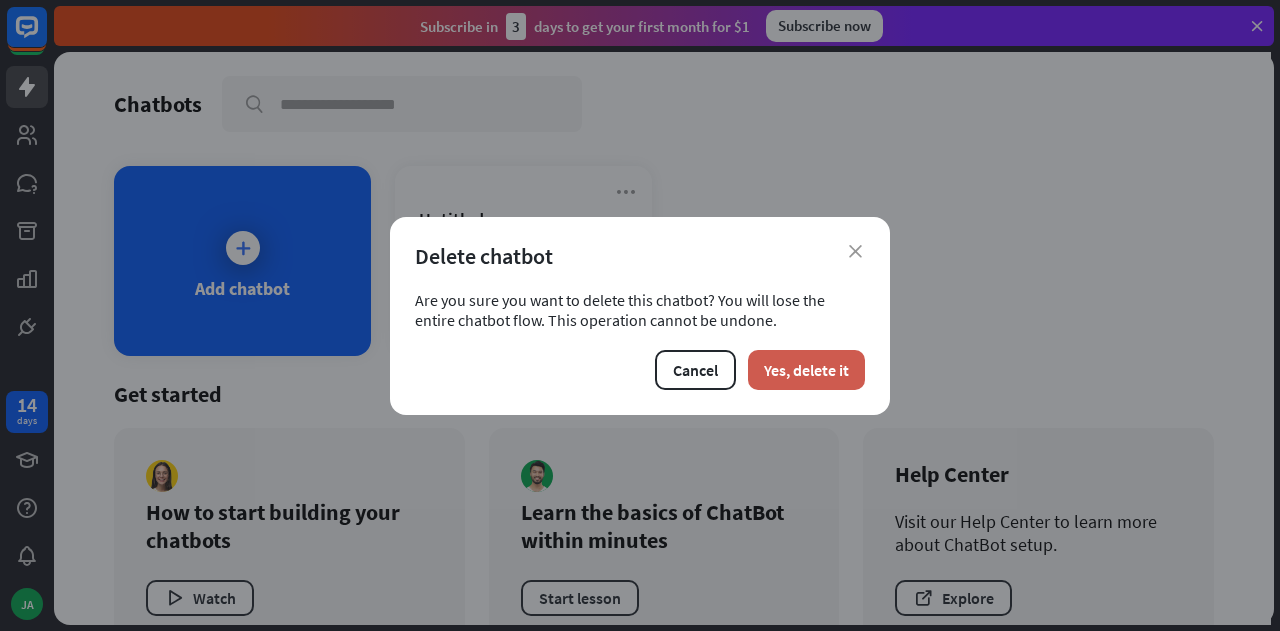 click on "Yes, delete it" at bounding box center (806, 370) 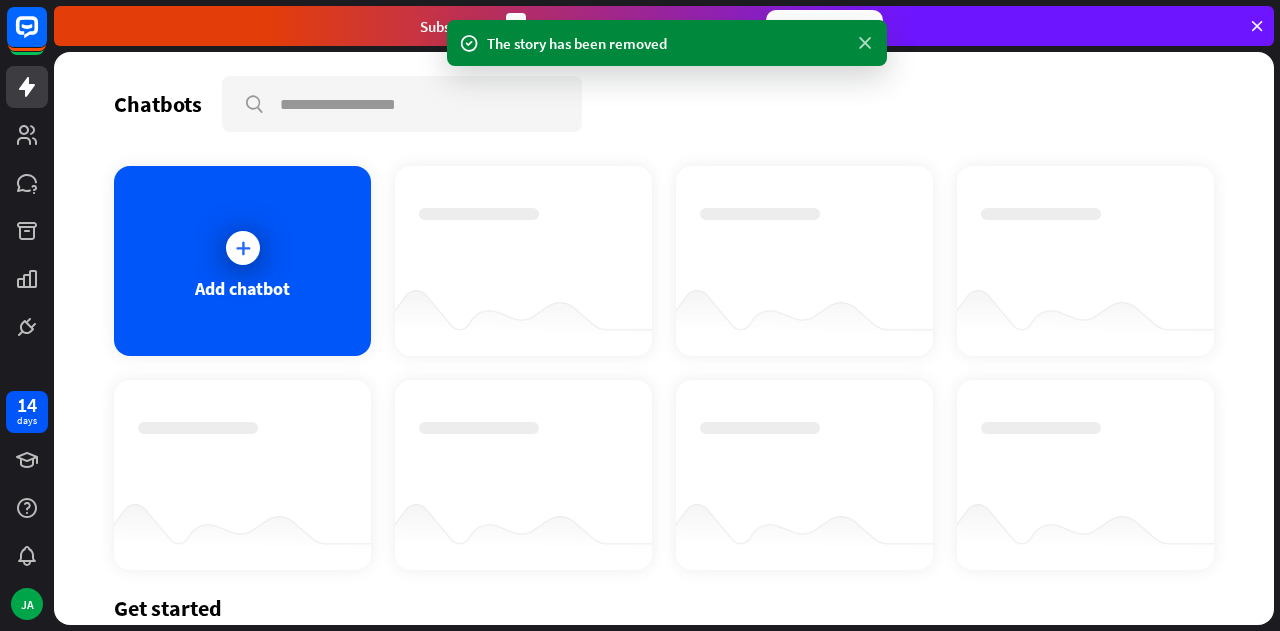 click at bounding box center [865, 43] 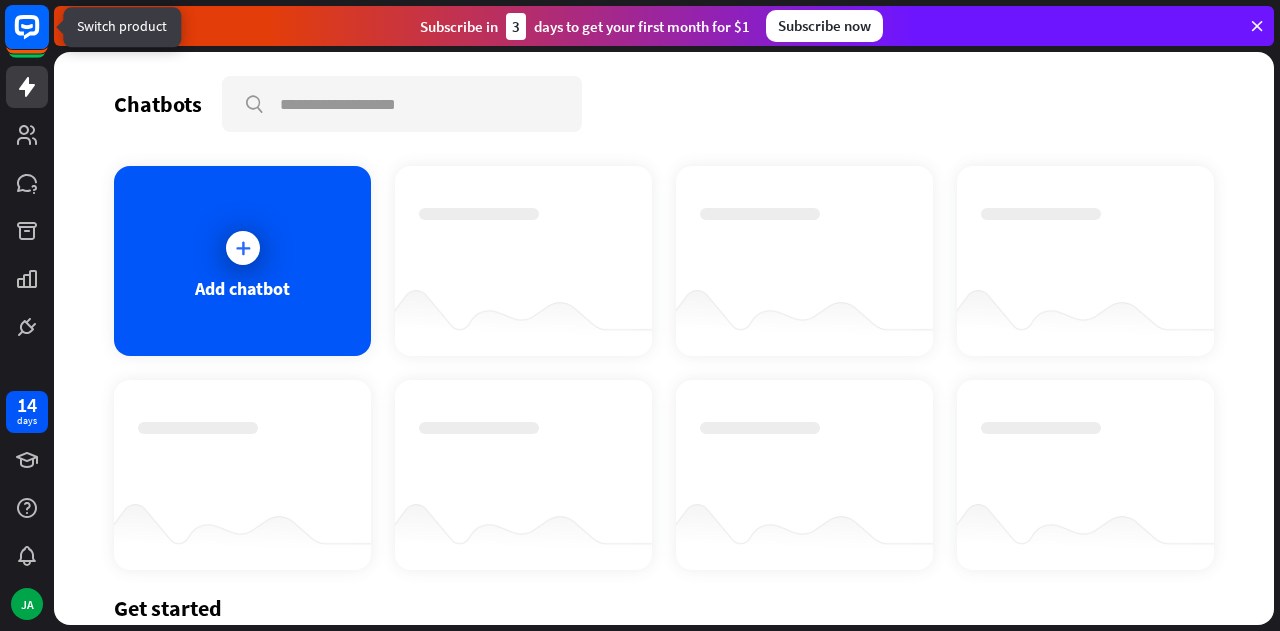 click 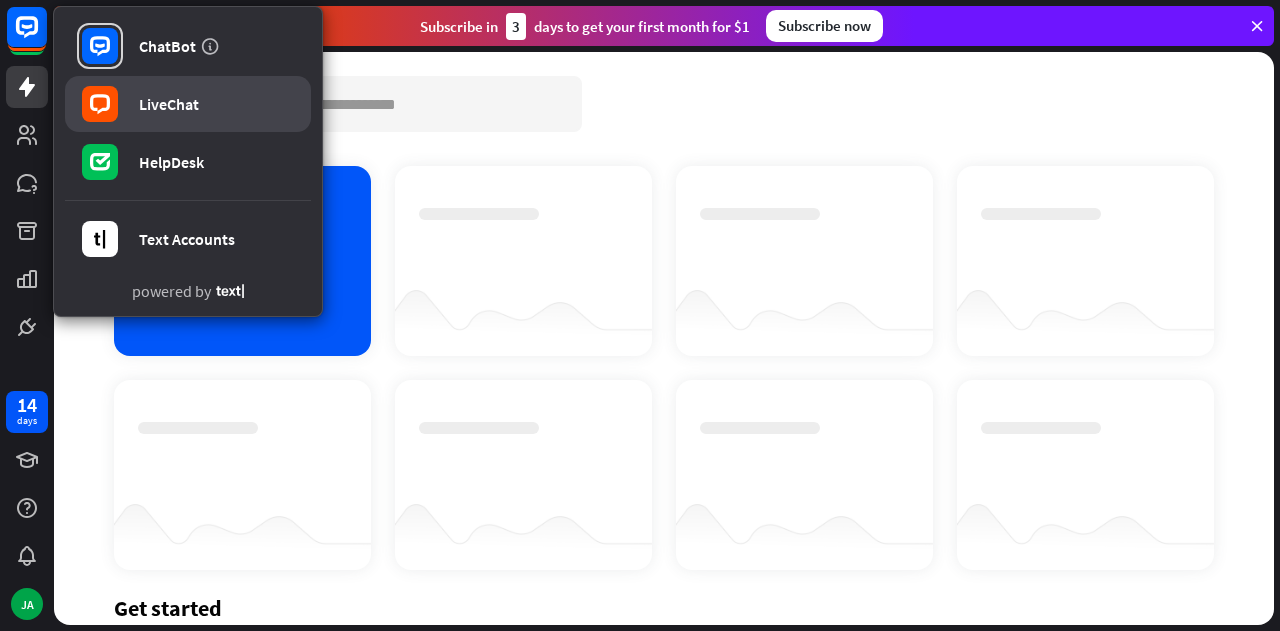 click on "LiveChat" at bounding box center [188, 104] 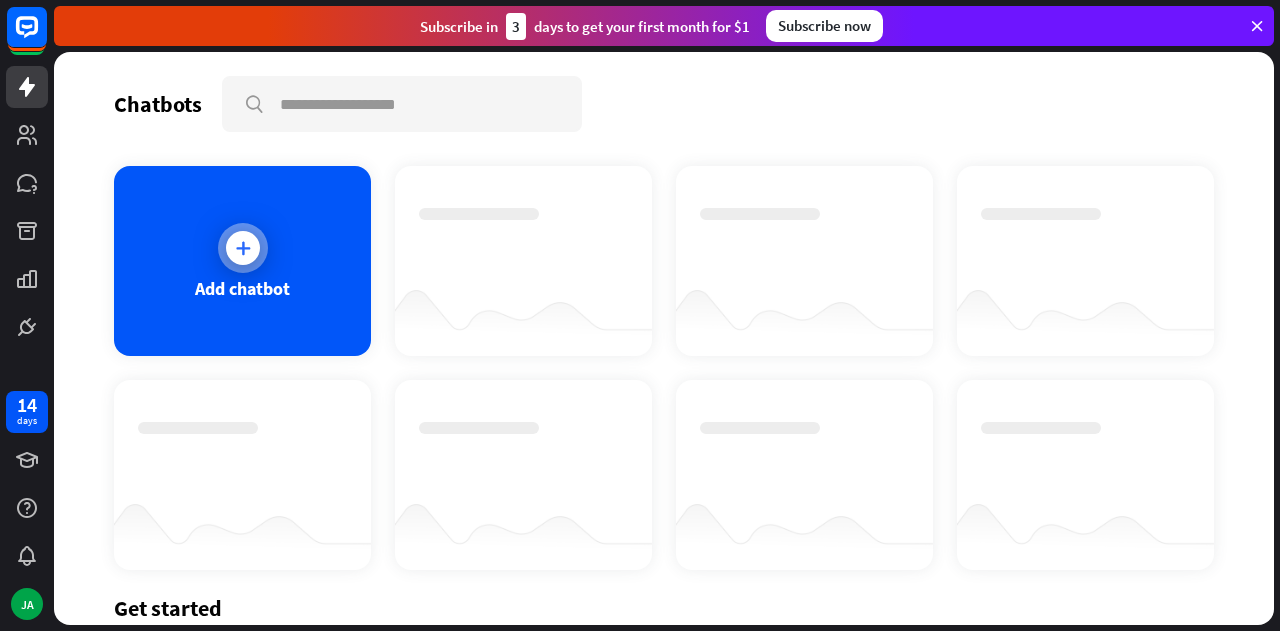 click at bounding box center [243, 248] 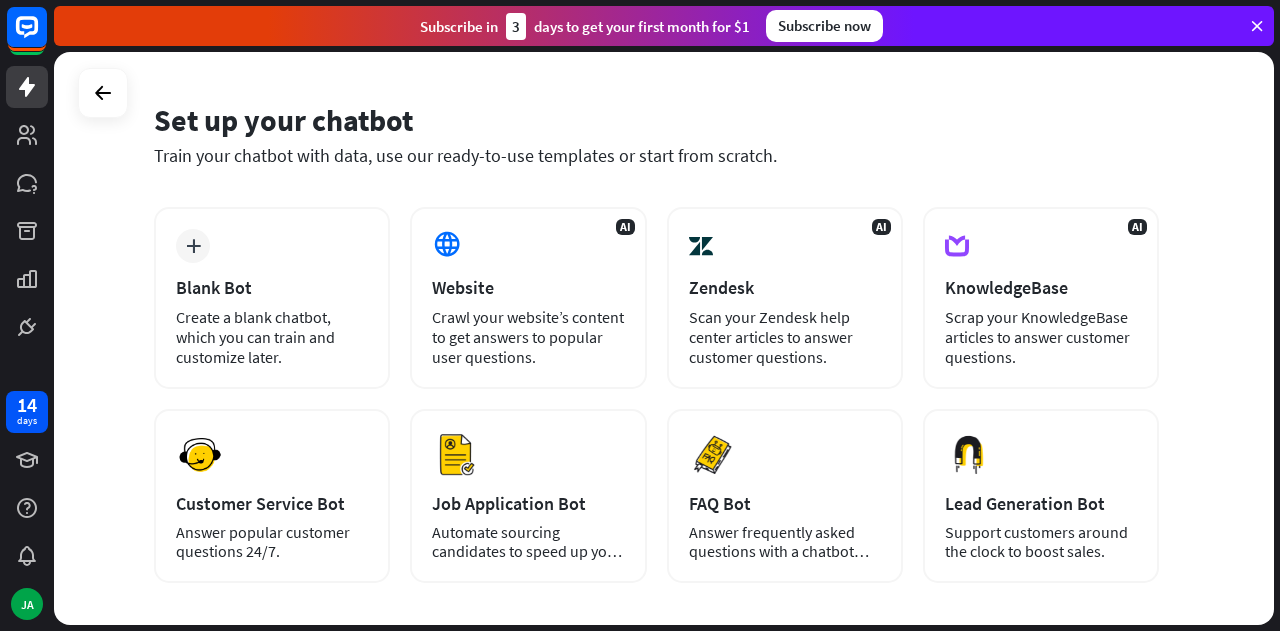 scroll, scrollTop: 100, scrollLeft: 0, axis: vertical 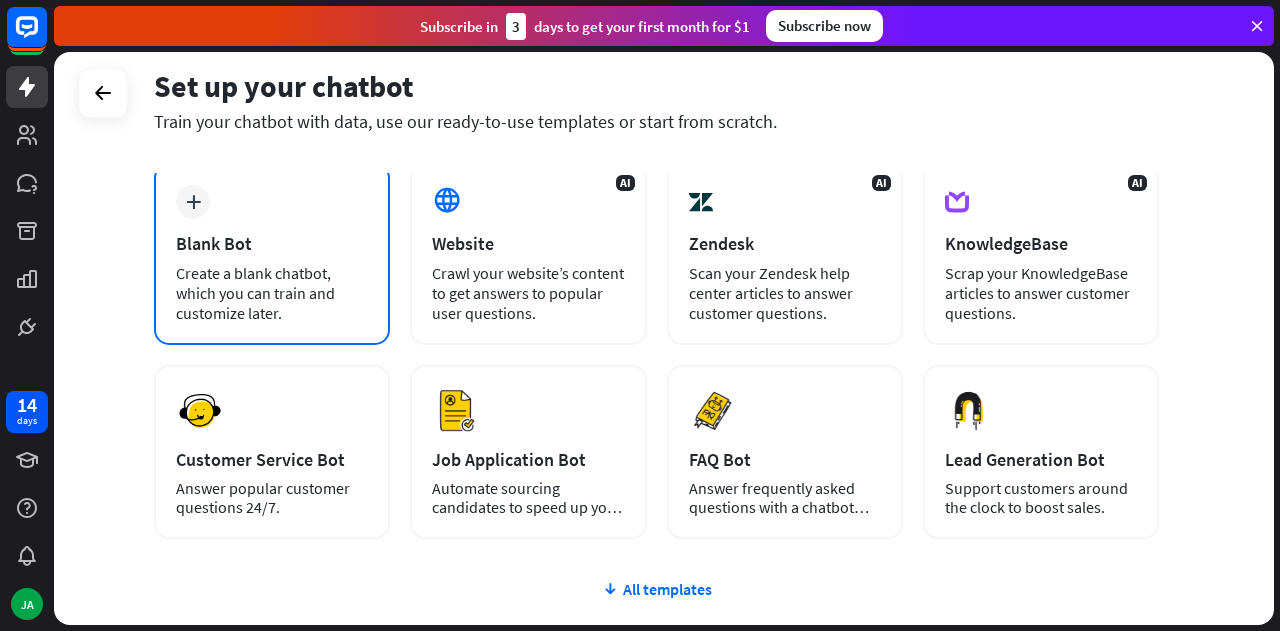 click on "Create a blank chatbot, which you can train and
customize later." at bounding box center [272, 293] 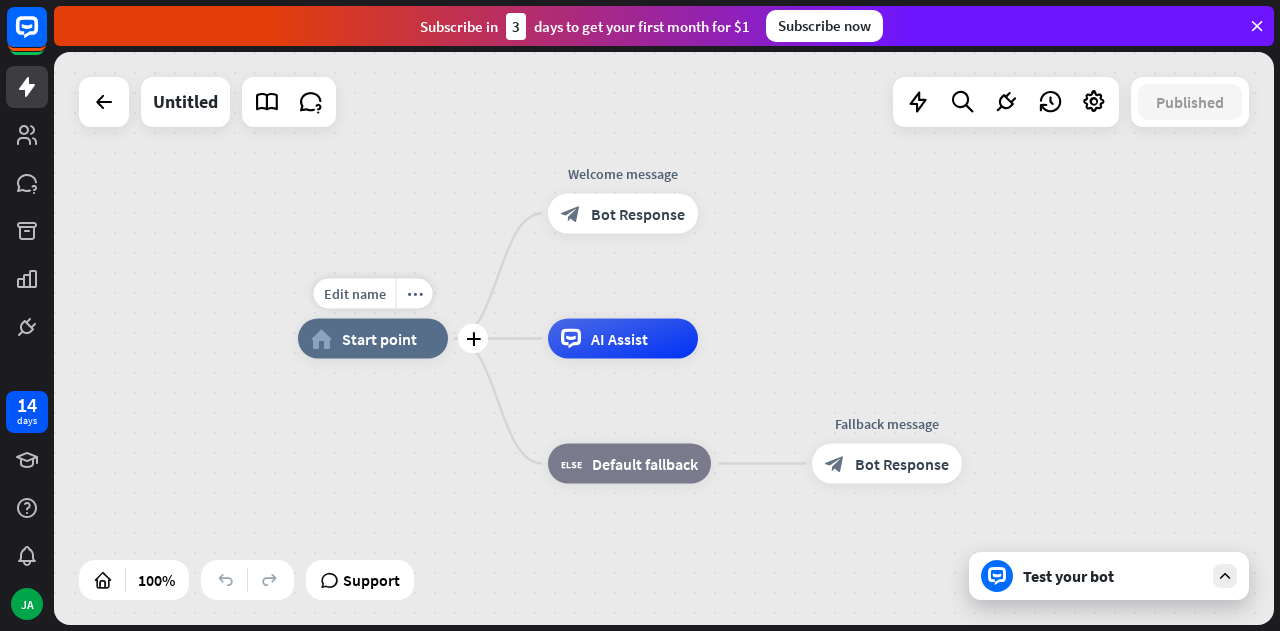 click on "Start point" at bounding box center (379, 339) 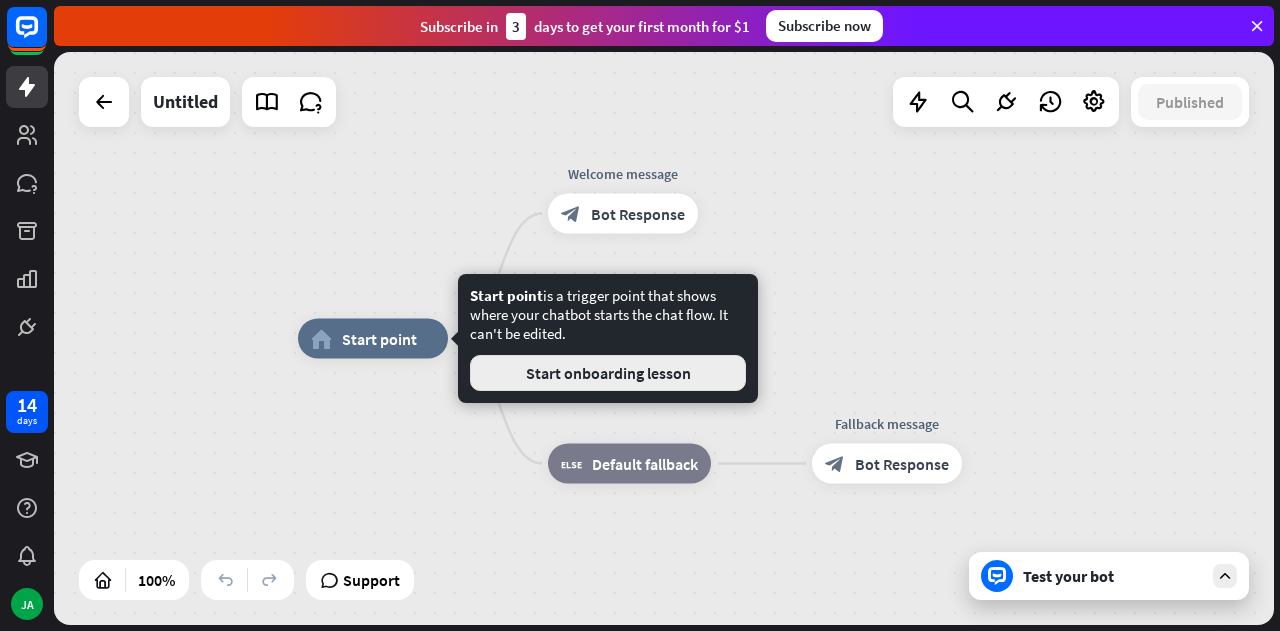 click on "Start onboarding lesson" at bounding box center (608, 373) 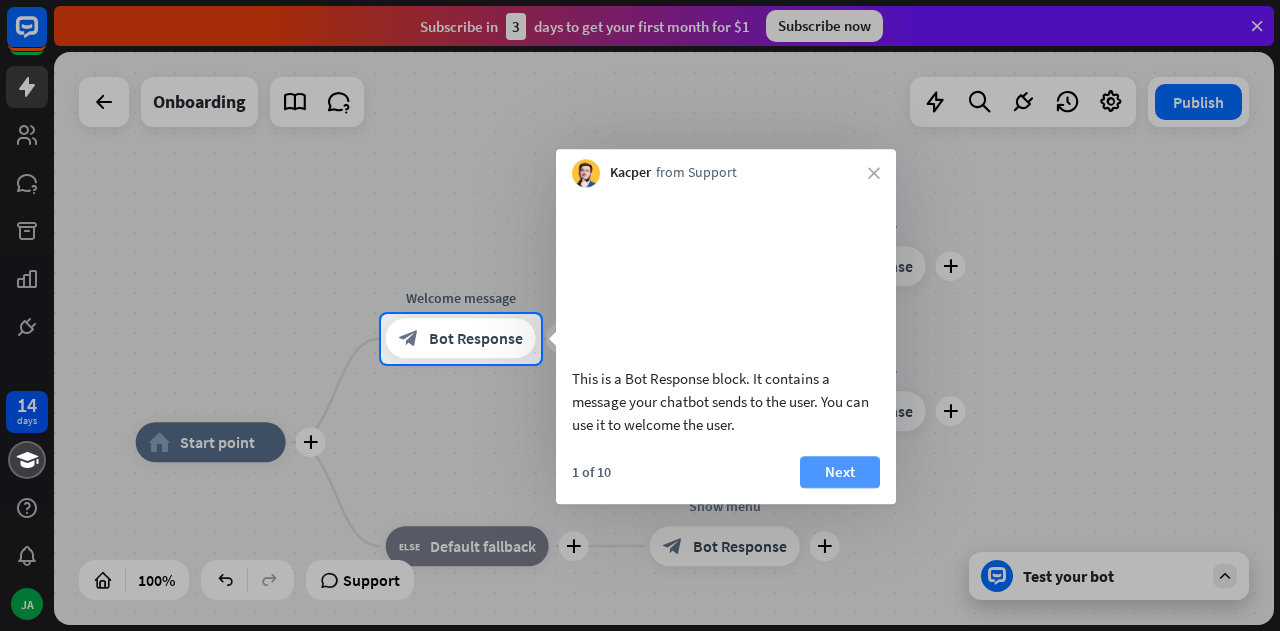 click on "Next" at bounding box center (840, 472) 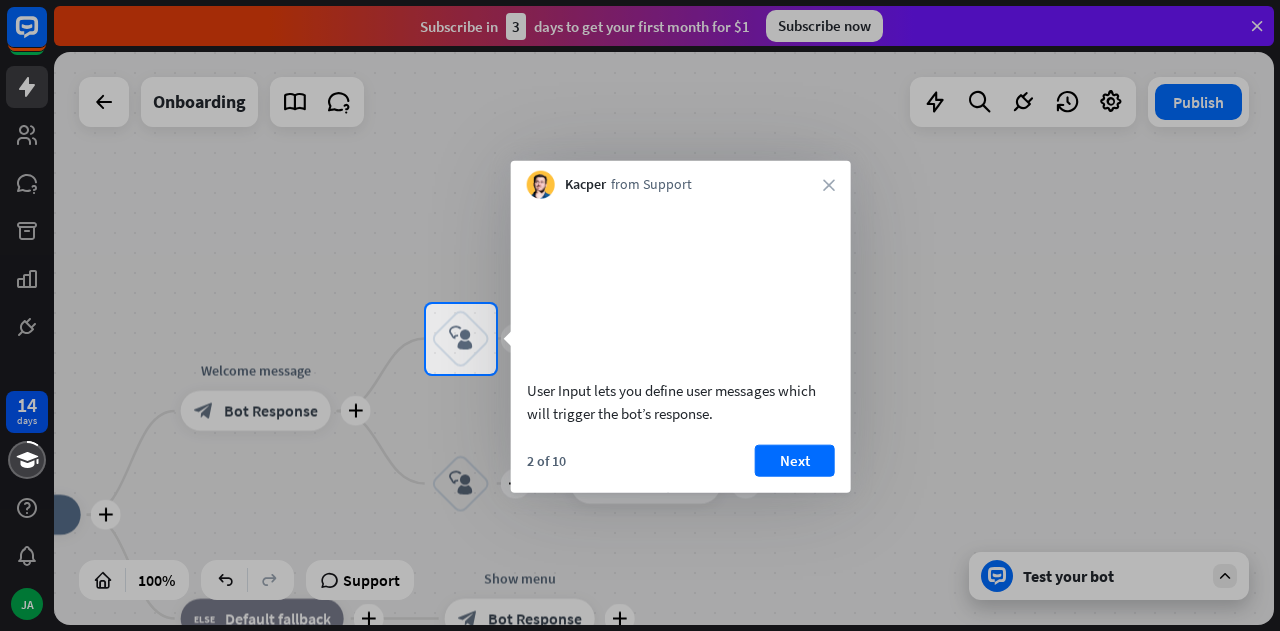 click on "Kacper
from Support
close" at bounding box center (681, 180) 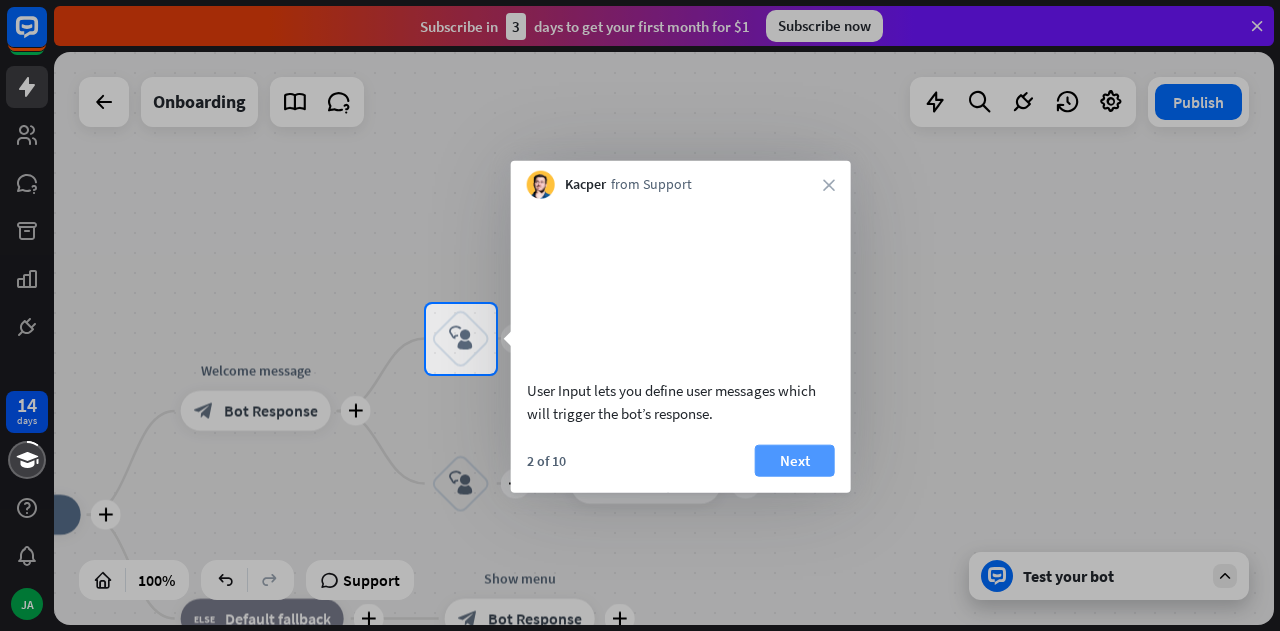 click on "Next" at bounding box center (795, 460) 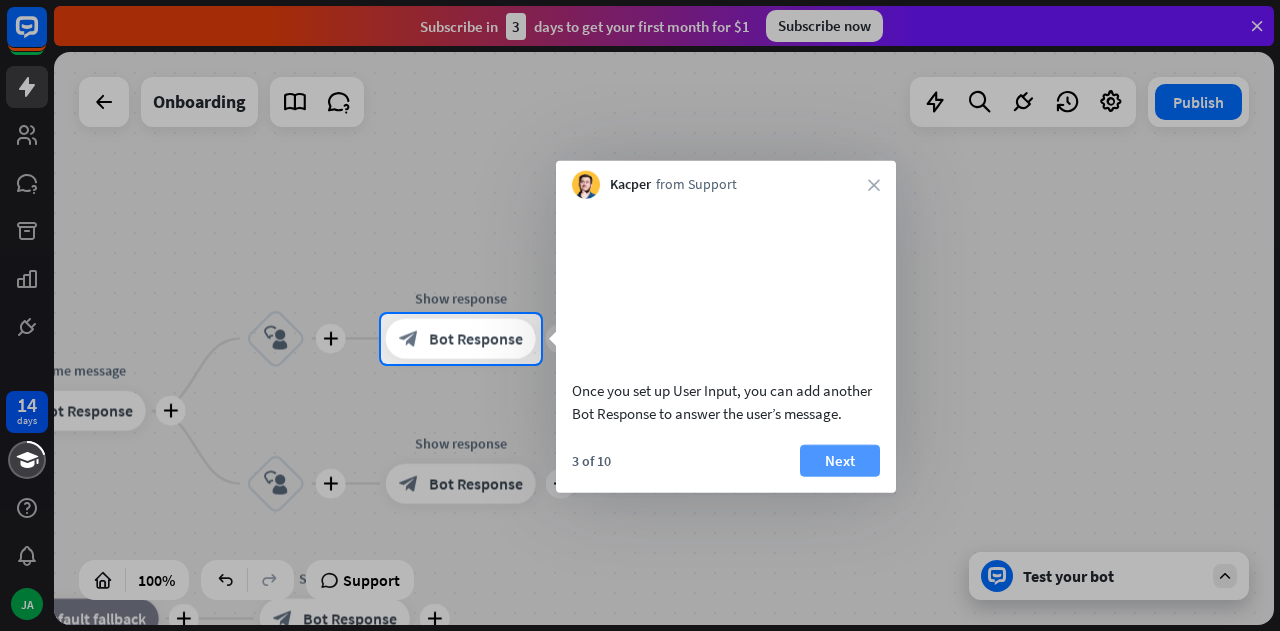 click on "Next" at bounding box center [840, 460] 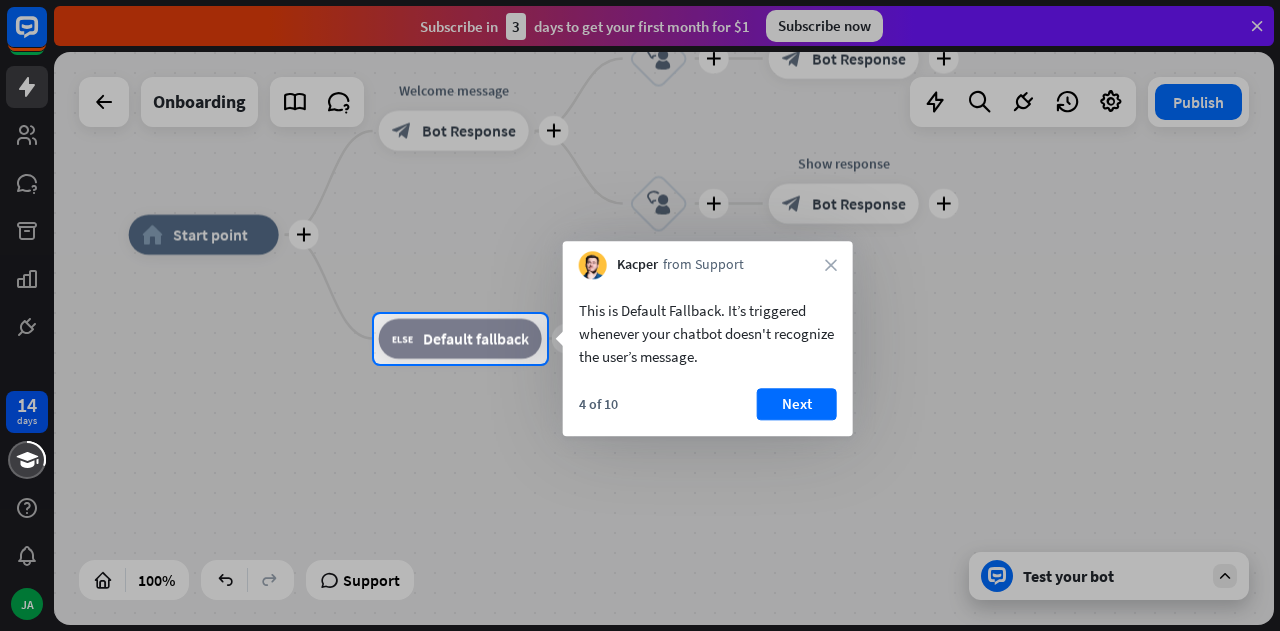 click at bounding box center (640, 498) 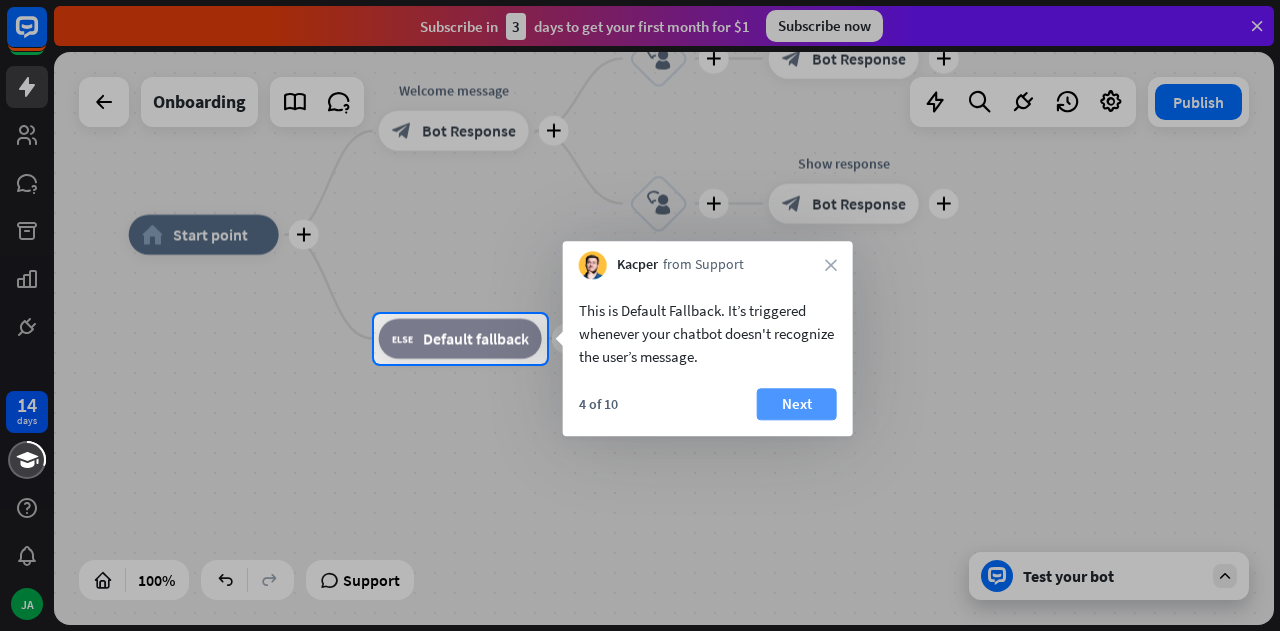 click on "Next" at bounding box center [797, 404] 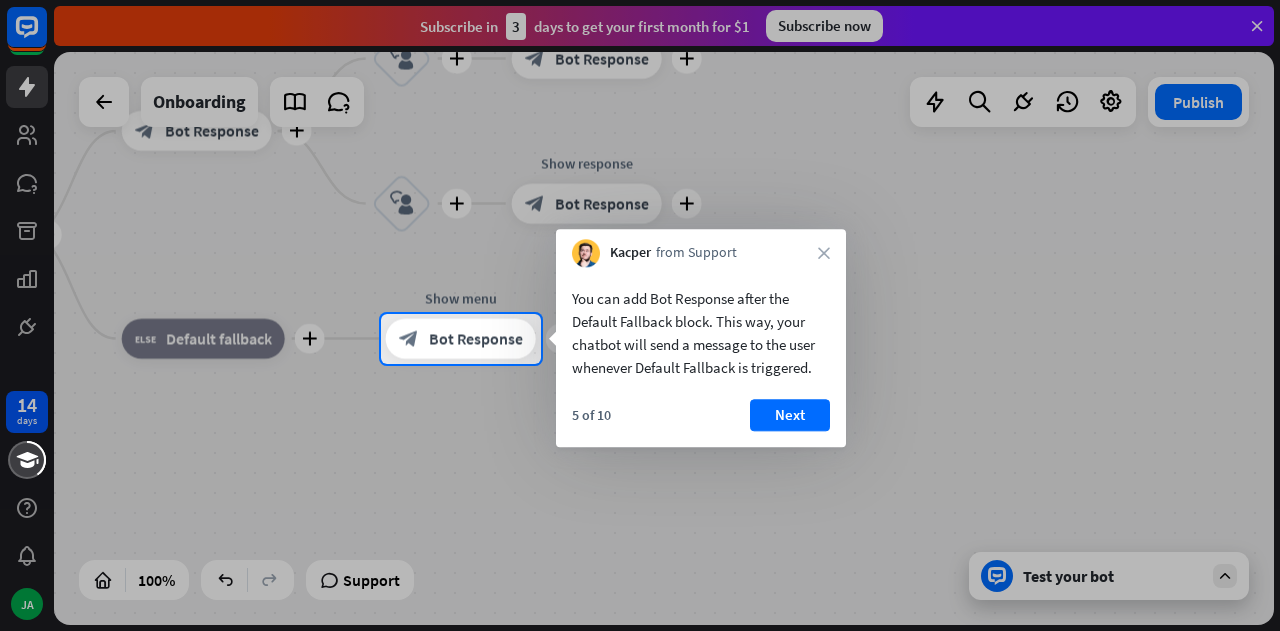 click on "5 of 10
Next" at bounding box center [701, 423] 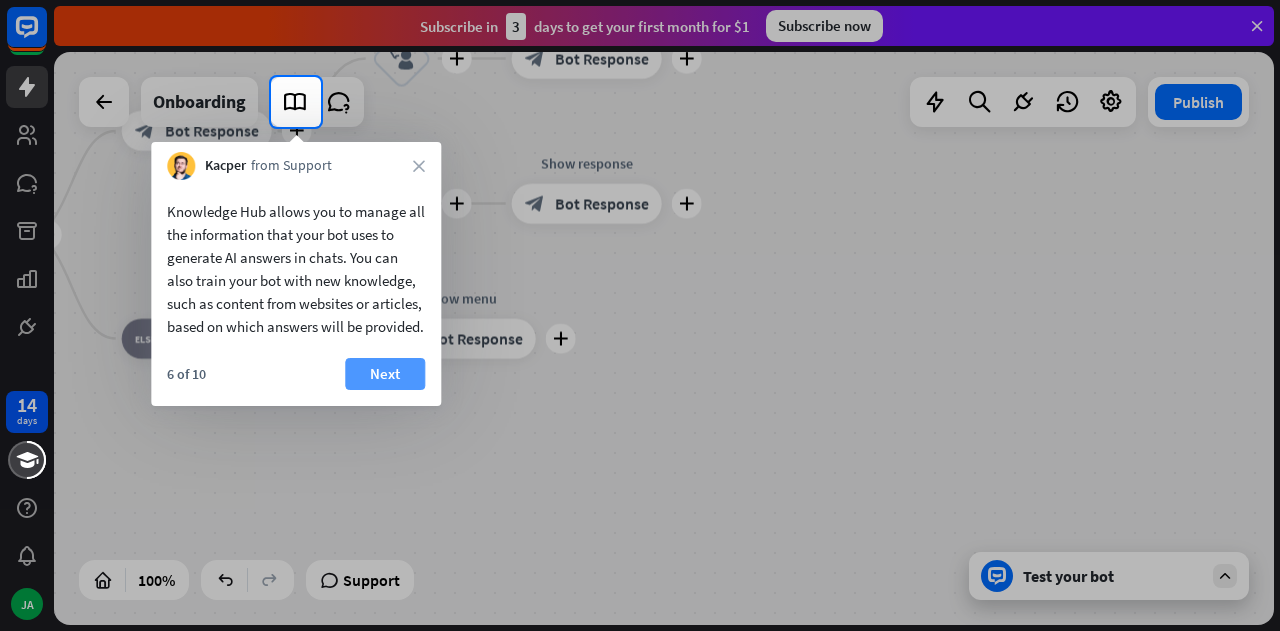 click on "Next" at bounding box center [385, 374] 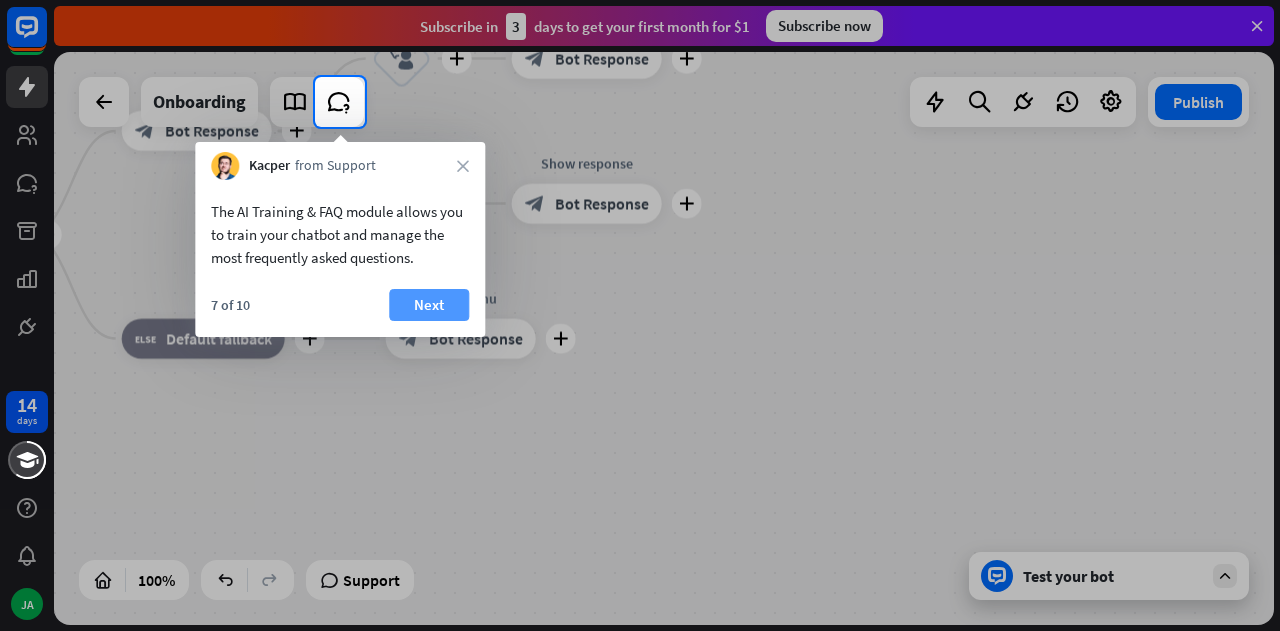 click on "Next" at bounding box center (429, 305) 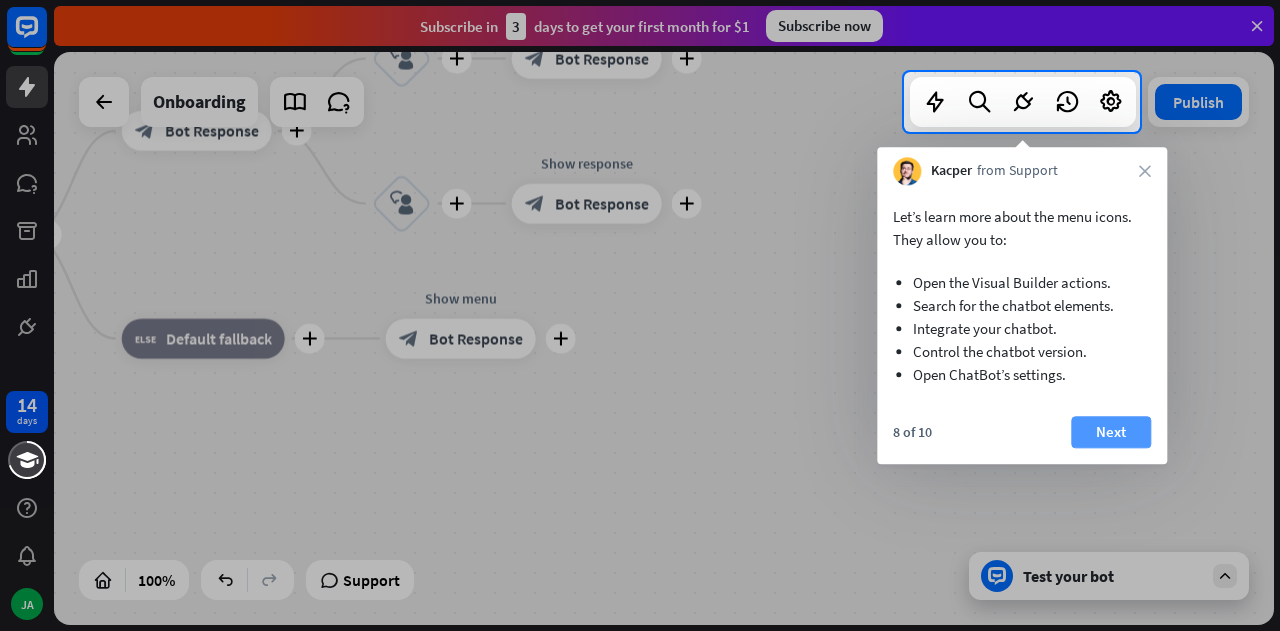 click on "Next" at bounding box center [1111, 432] 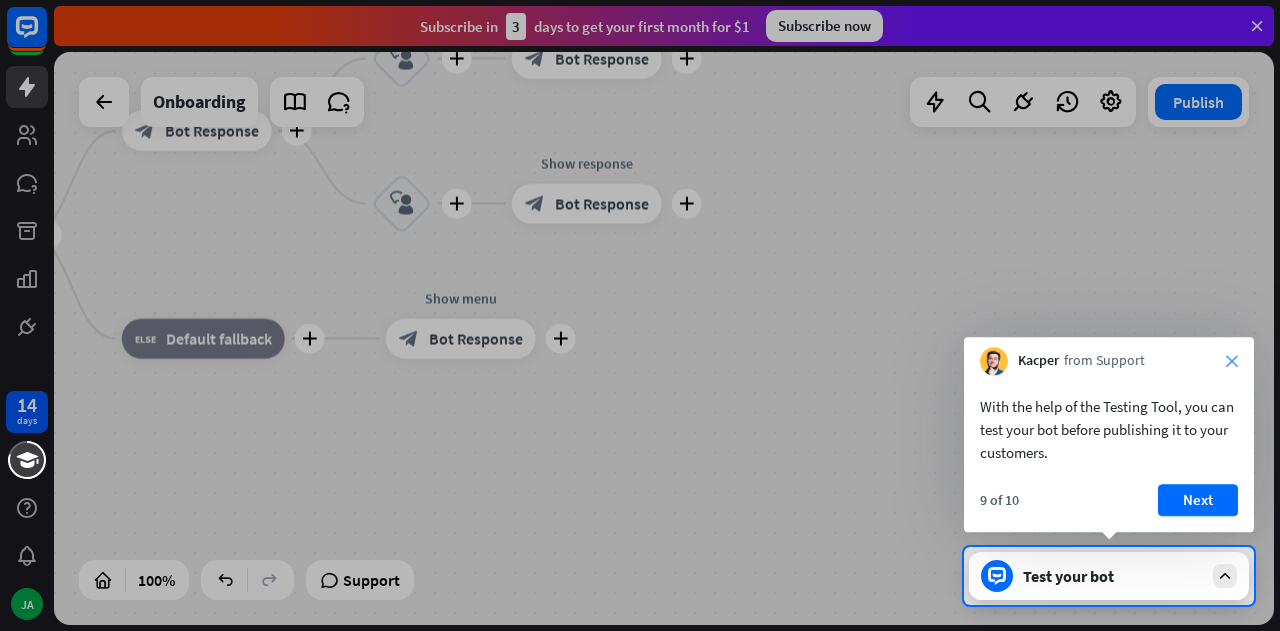 click on "close" at bounding box center (1232, 361) 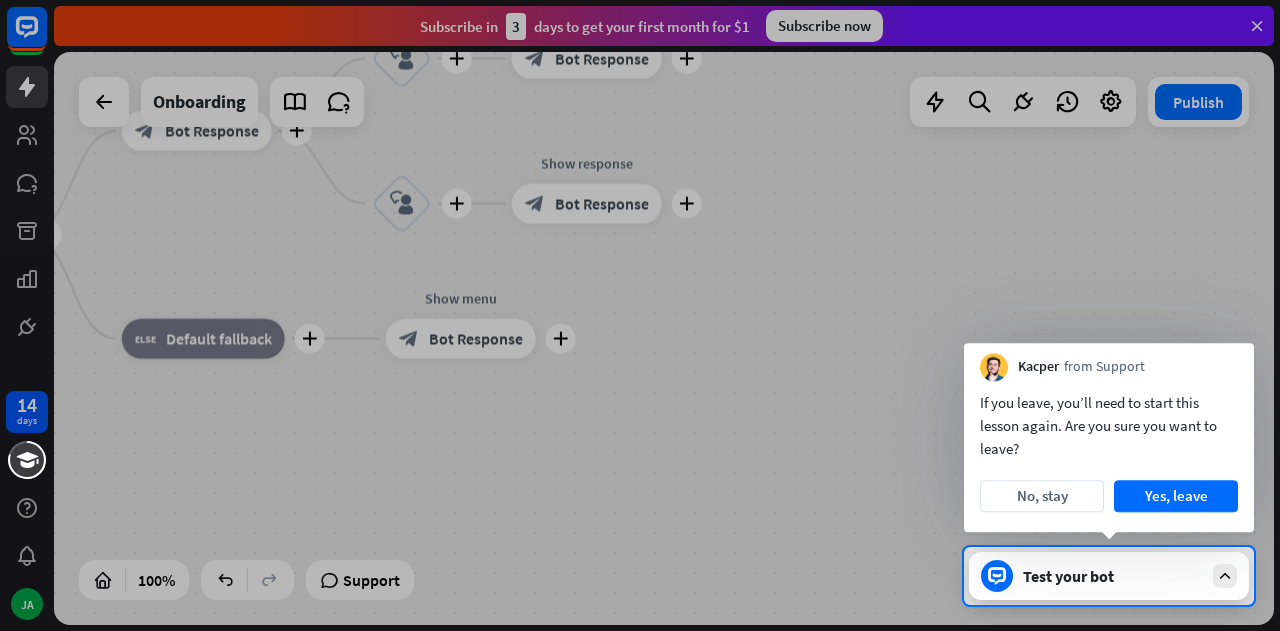click on "[FIRST] from Support" at bounding box center (1109, 362) 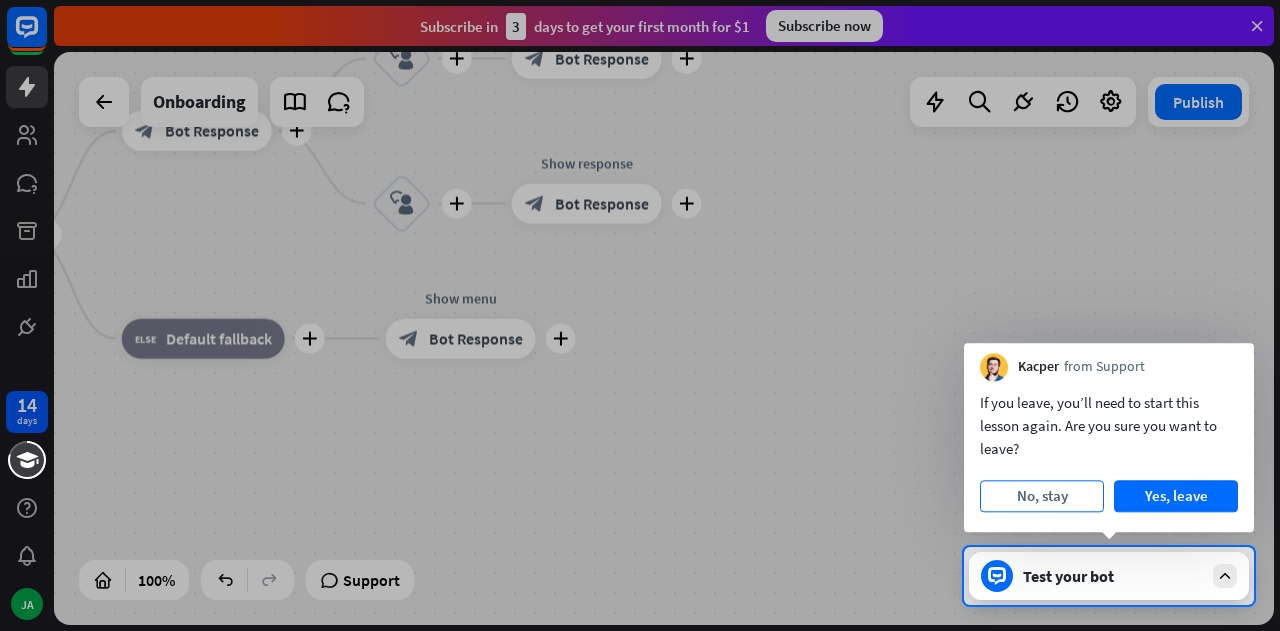 click on "No, stay" at bounding box center (1042, 496) 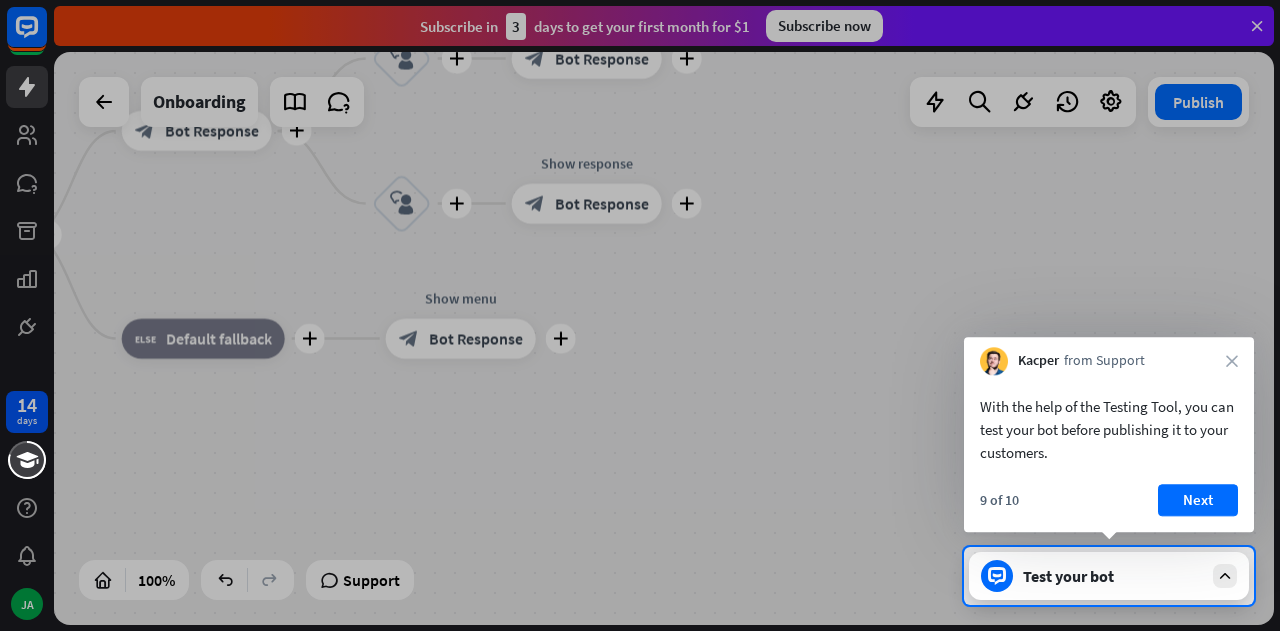 click on "9 of 10
Next" at bounding box center (1109, 508) 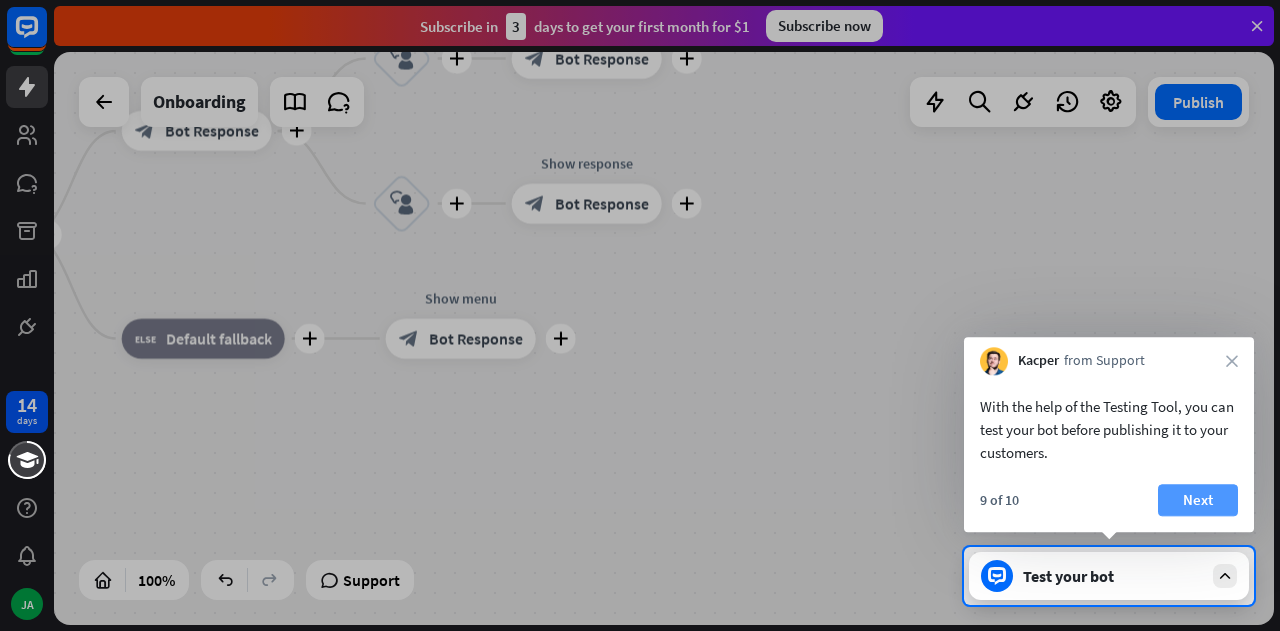 click on "Next" at bounding box center (1198, 500) 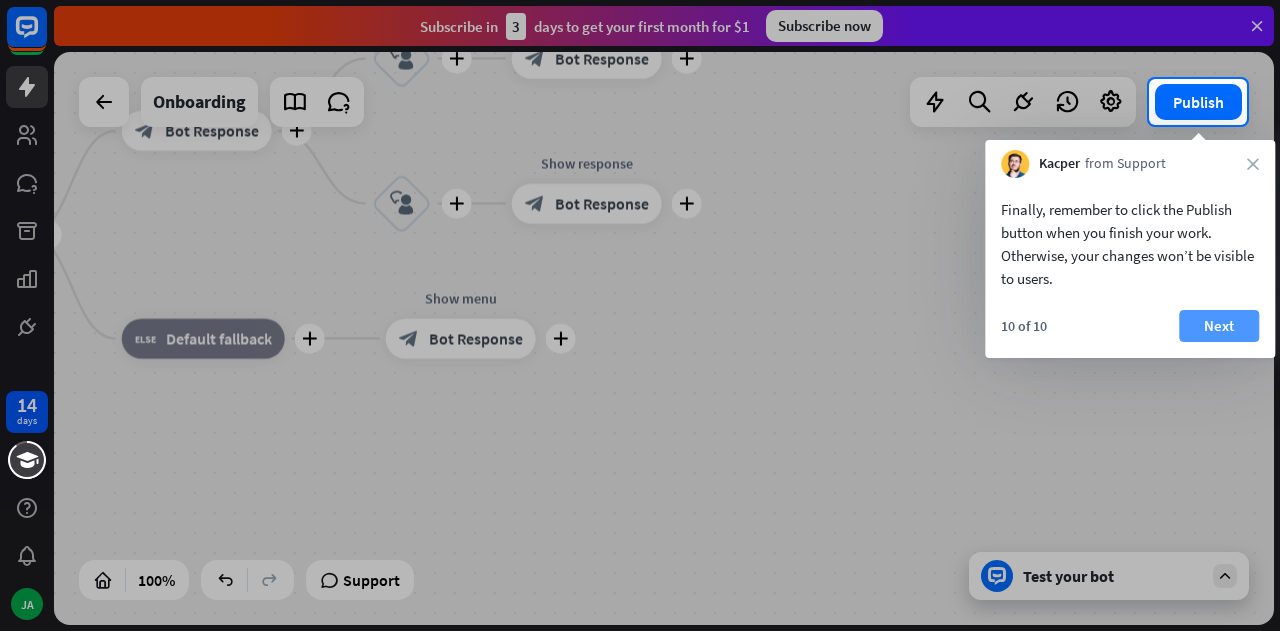 click on "Next" at bounding box center (1219, 326) 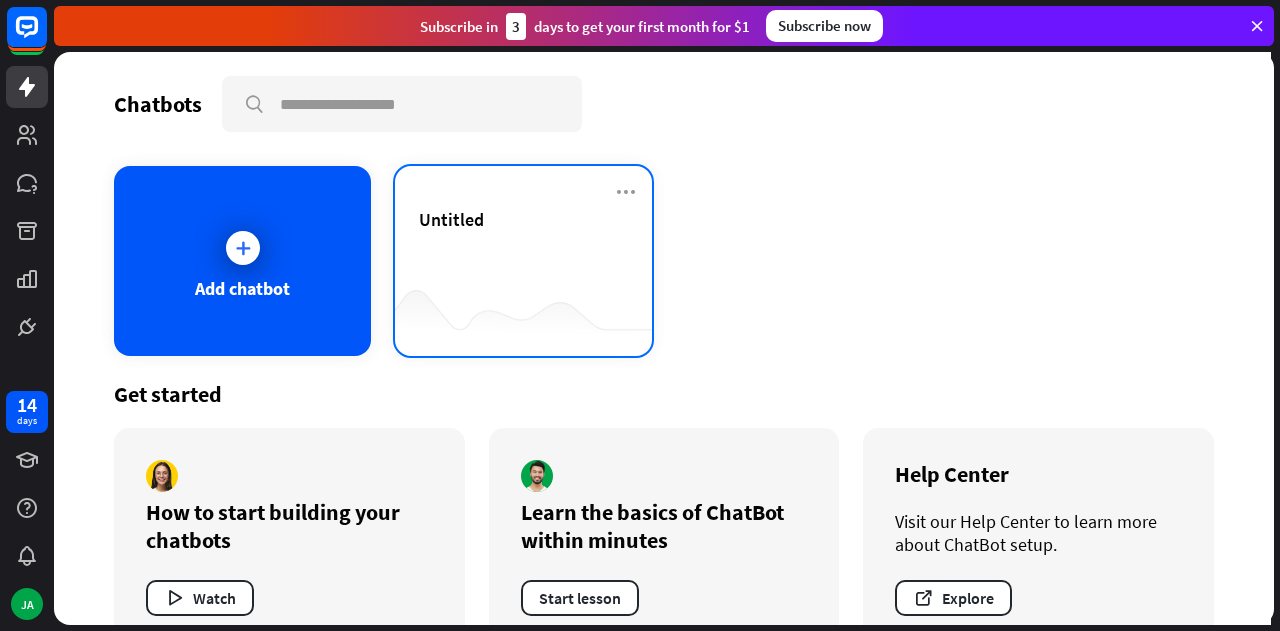click on "Untitled" at bounding box center (523, 243) 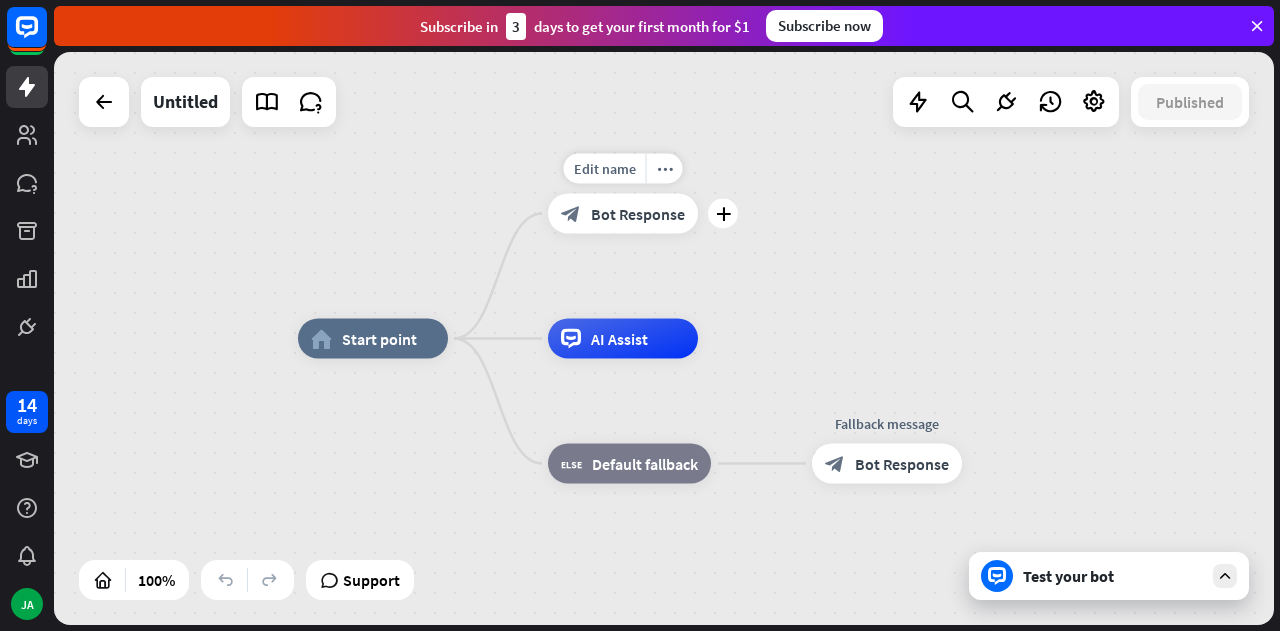 click on "Bot Response" at bounding box center (638, 214) 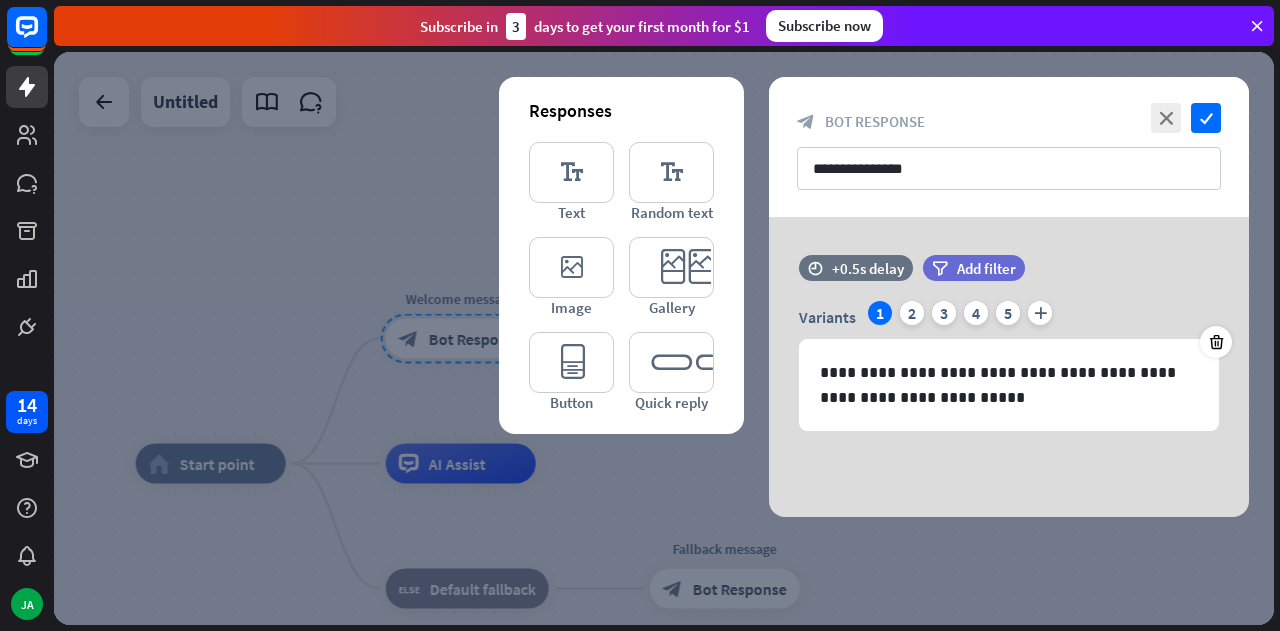 click at bounding box center [664, 338] 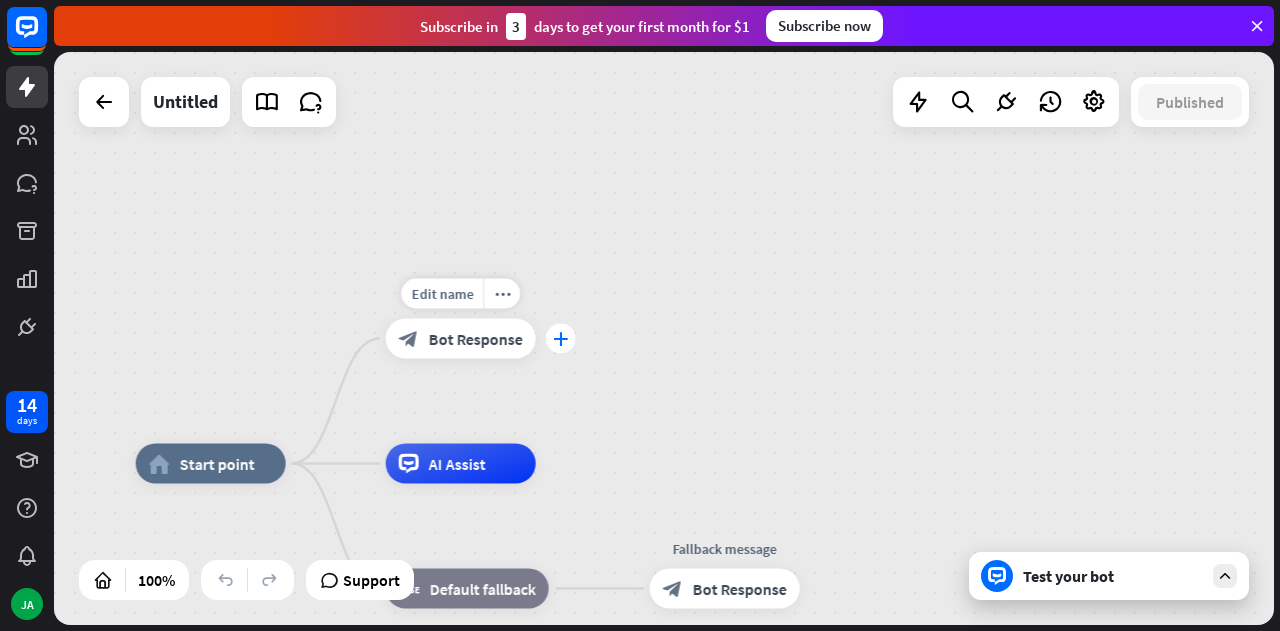 click on "plus" at bounding box center [561, 339] 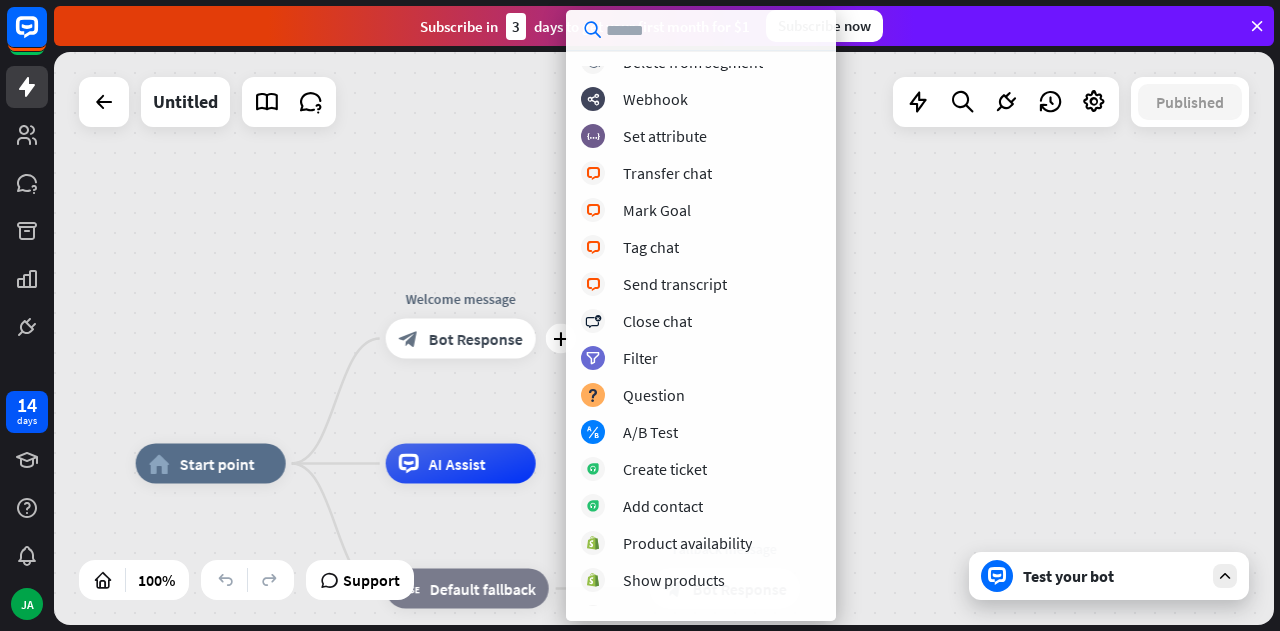 scroll, scrollTop: 0, scrollLeft: 0, axis: both 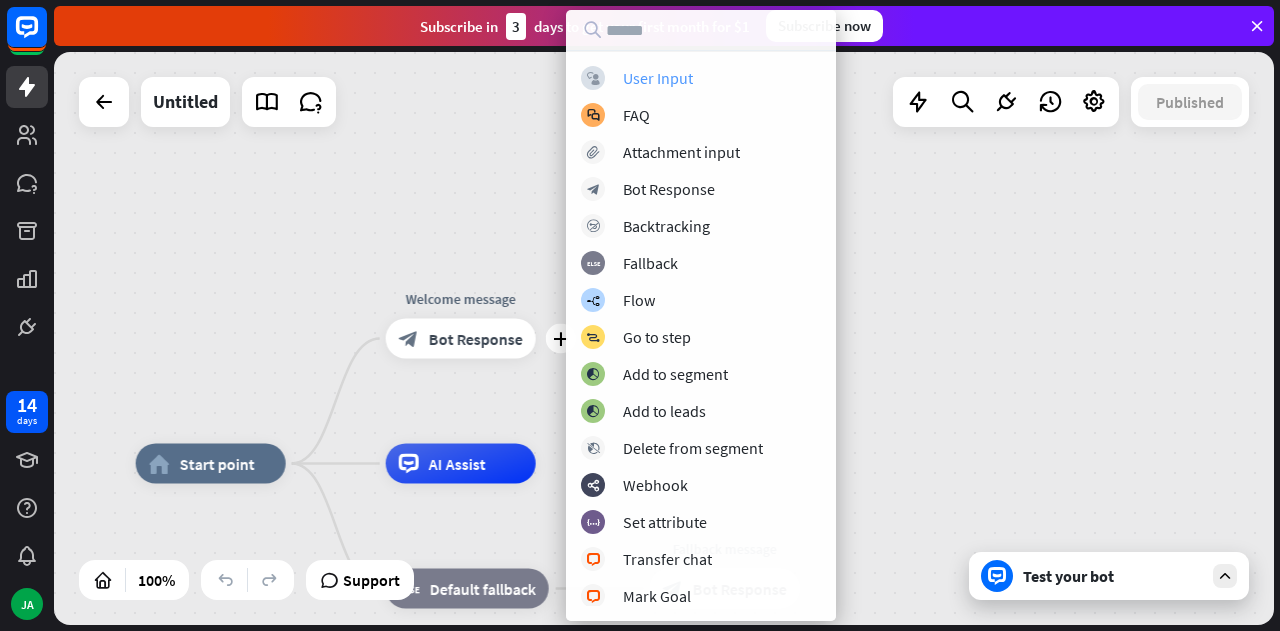 click on "User Input" at bounding box center (658, 78) 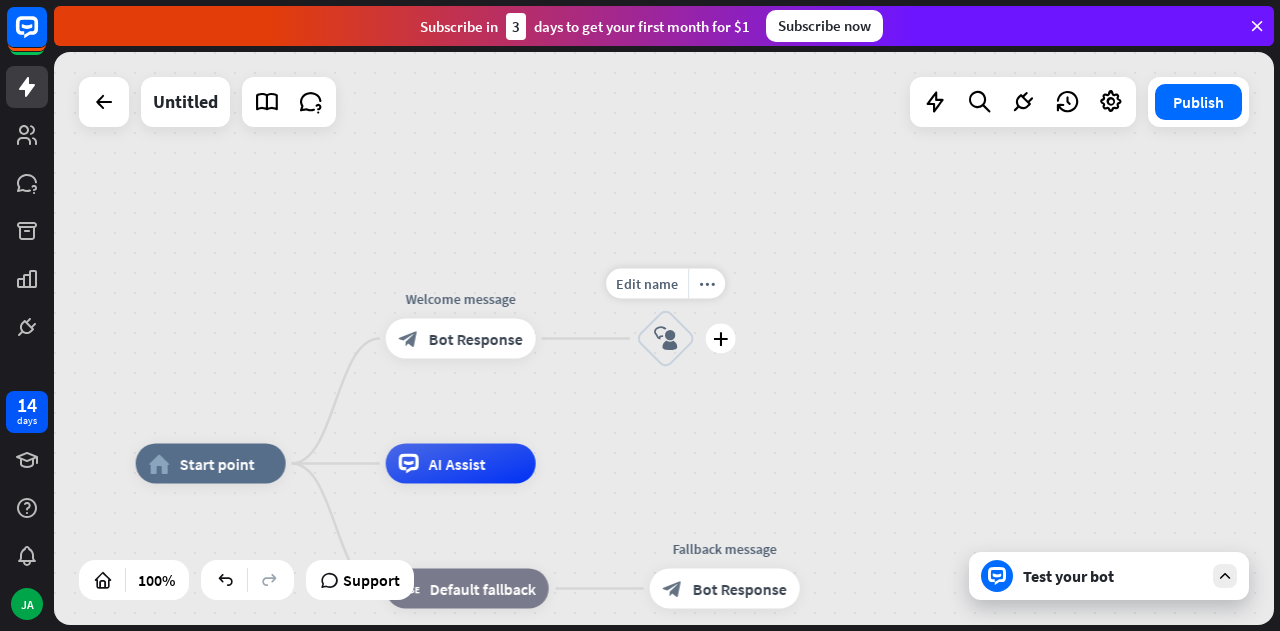 click on "block_user_input" at bounding box center (666, 339) 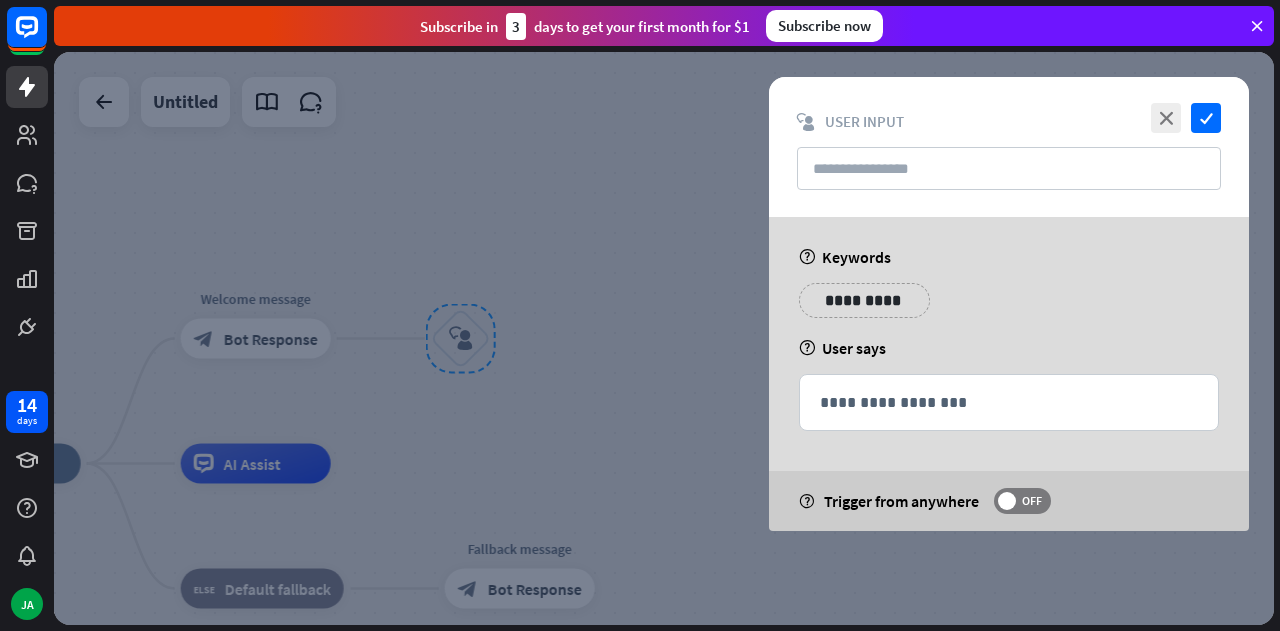 click on "**********" at bounding box center [864, 300] 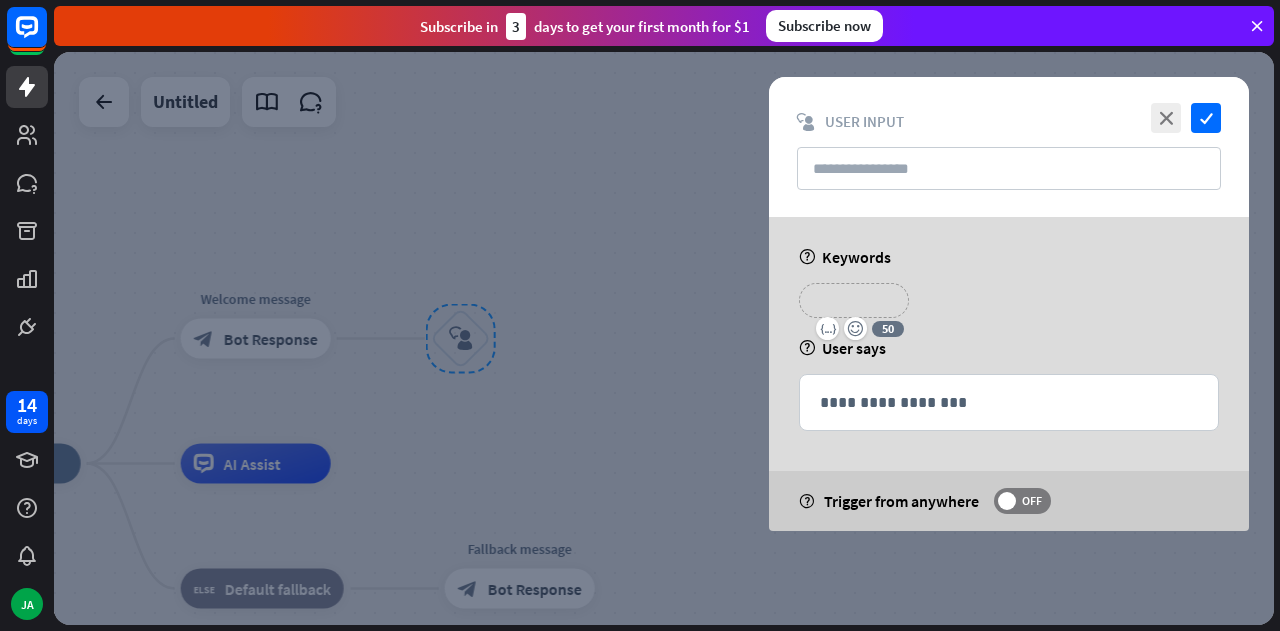 type 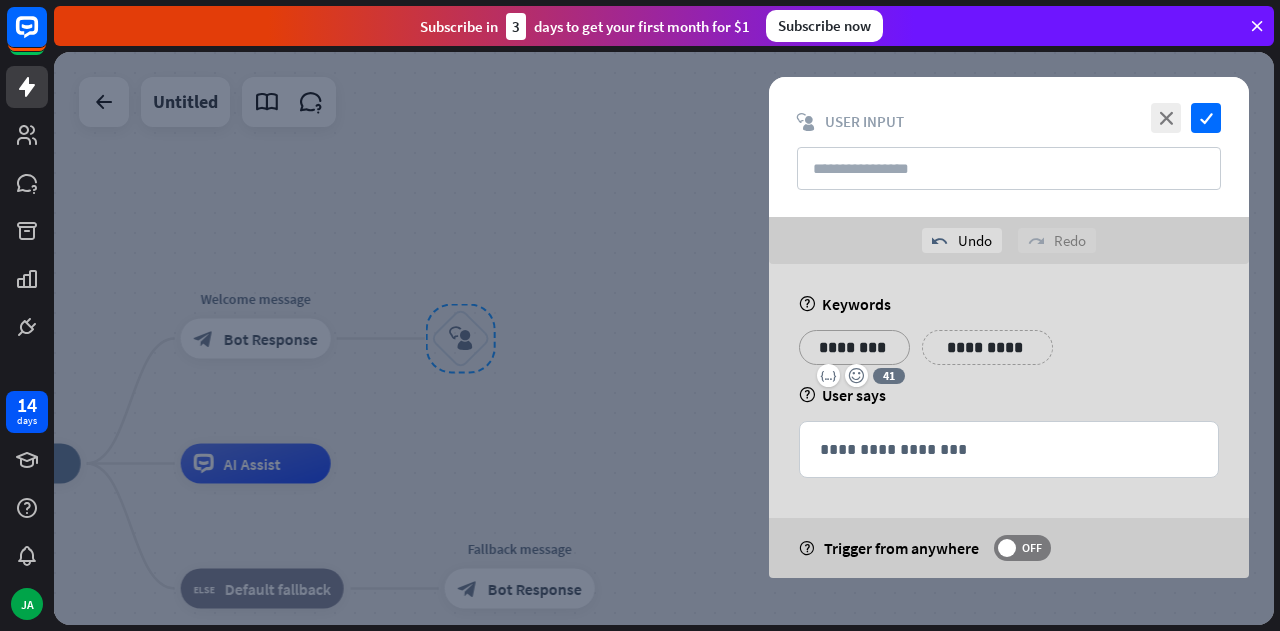 click on "**********" at bounding box center (987, 347) 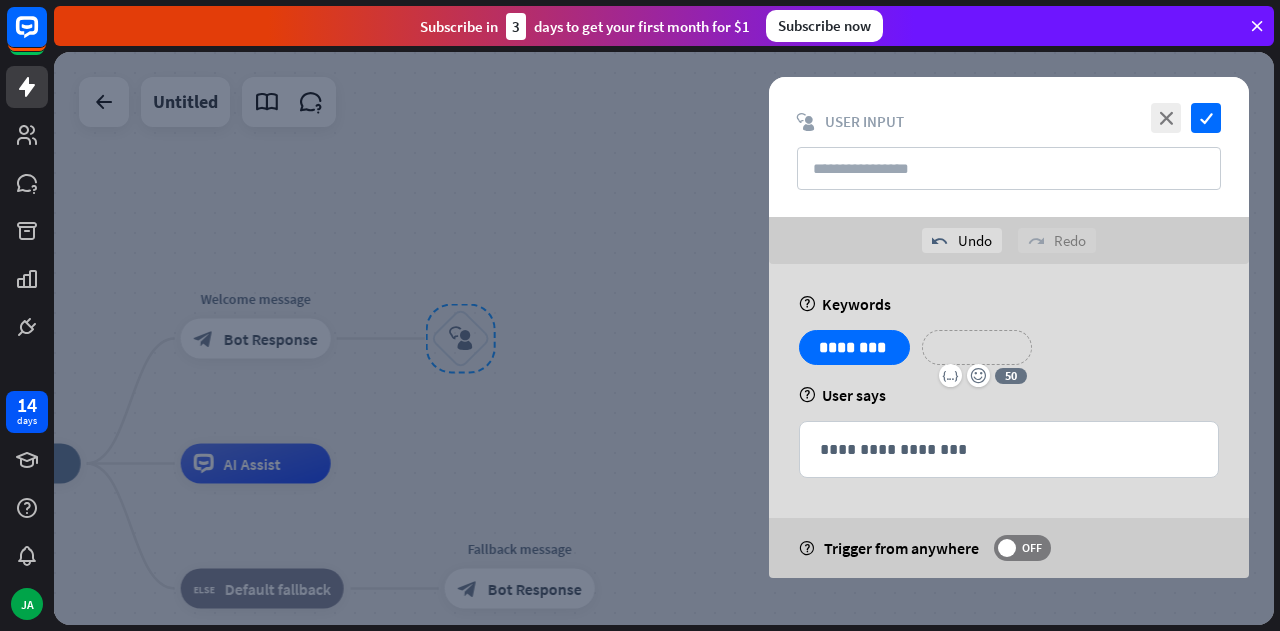 type 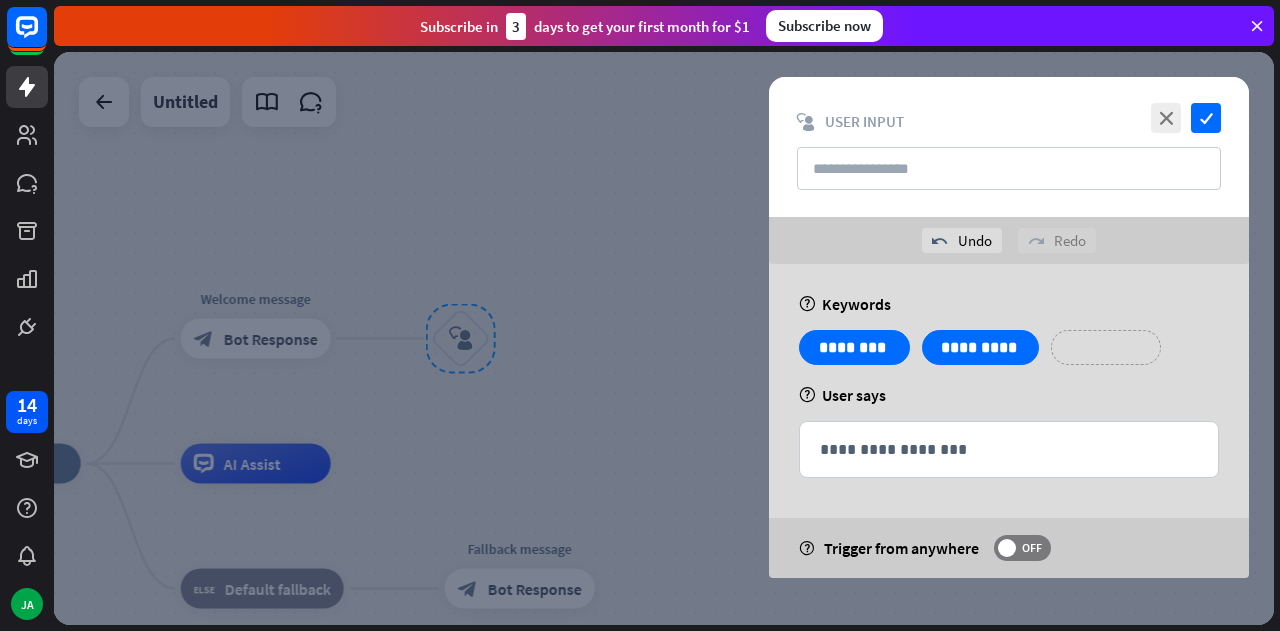 click on "**********" at bounding box center [1106, 347] 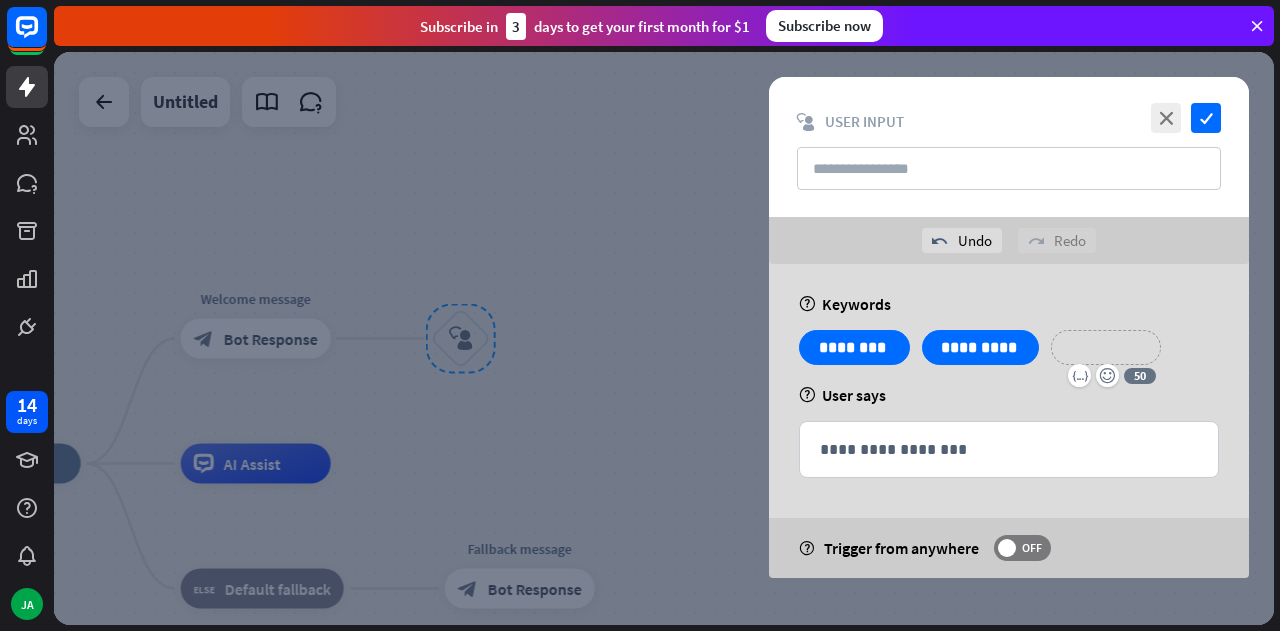 type 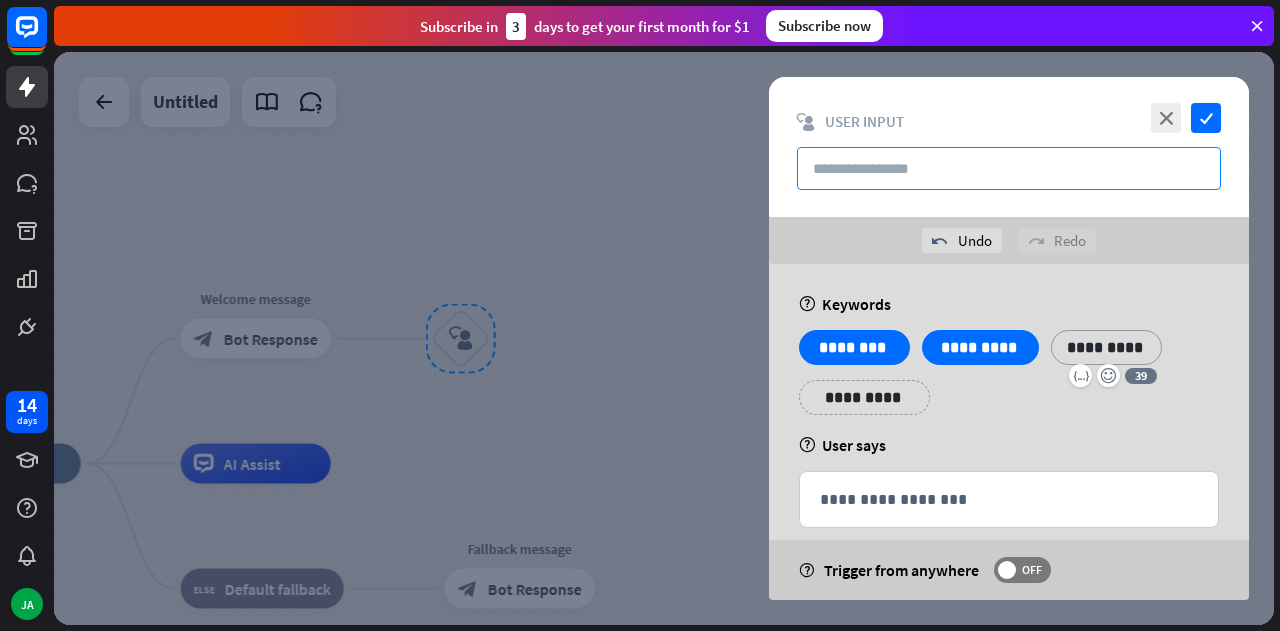 drag, startPoint x: 880, startPoint y: 172, endPoint x: 875, endPoint y: 183, distance: 12.083046 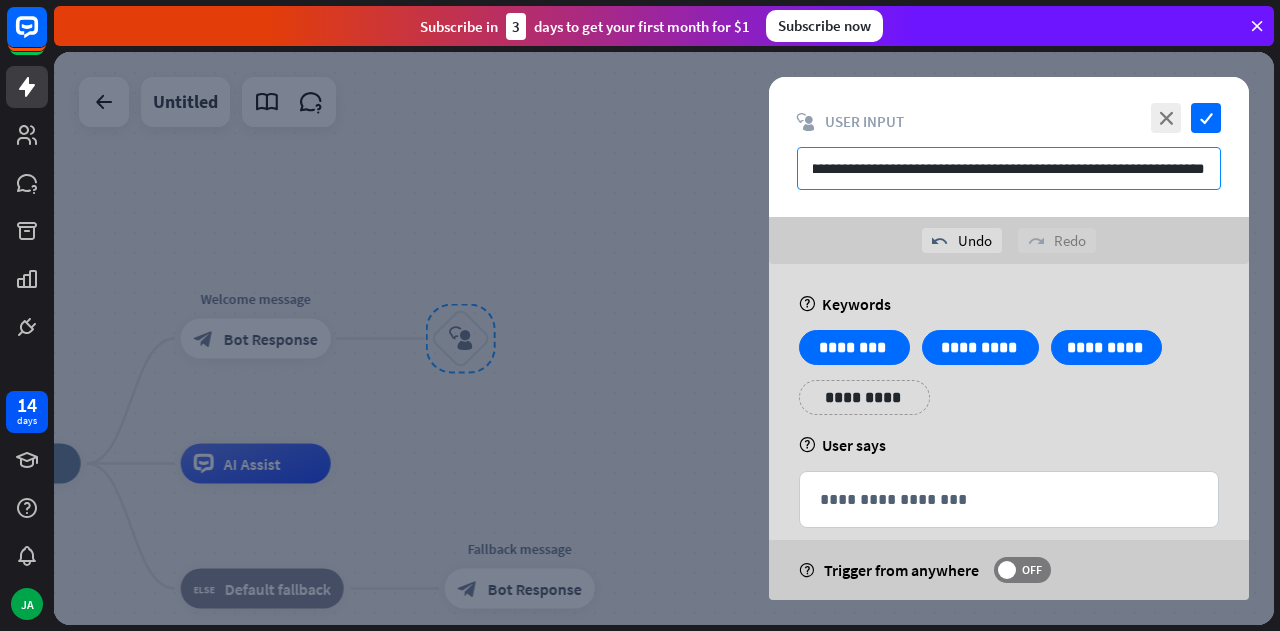 scroll, scrollTop: 0, scrollLeft: 301, axis: horizontal 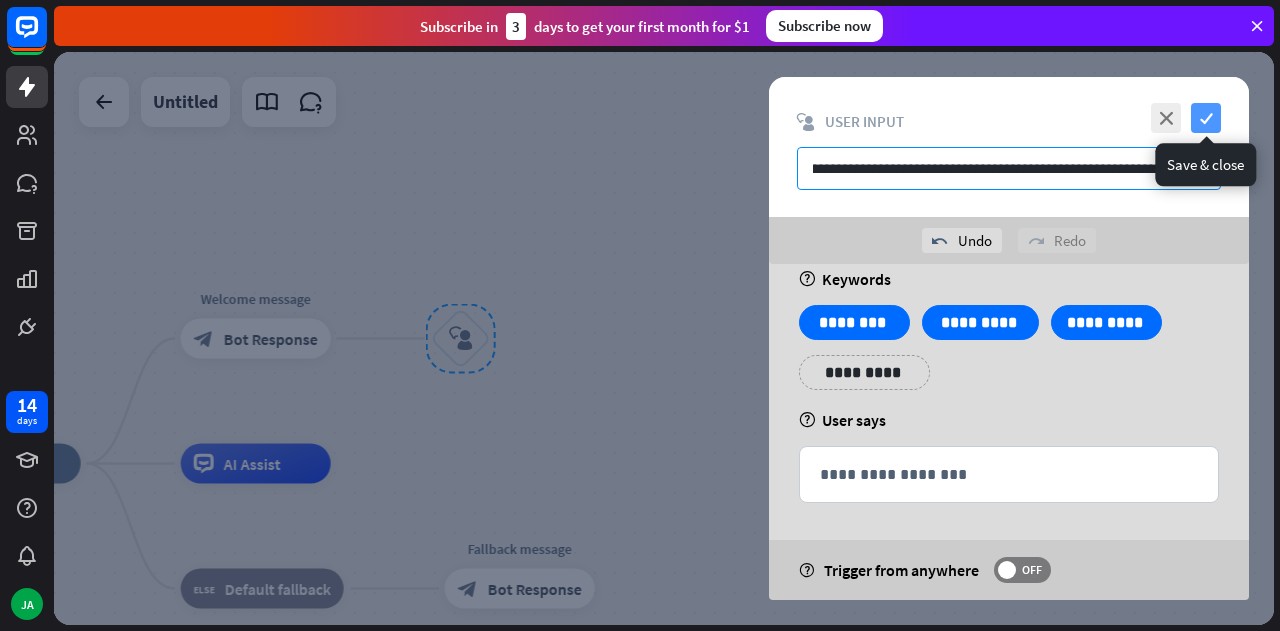 type on "**********" 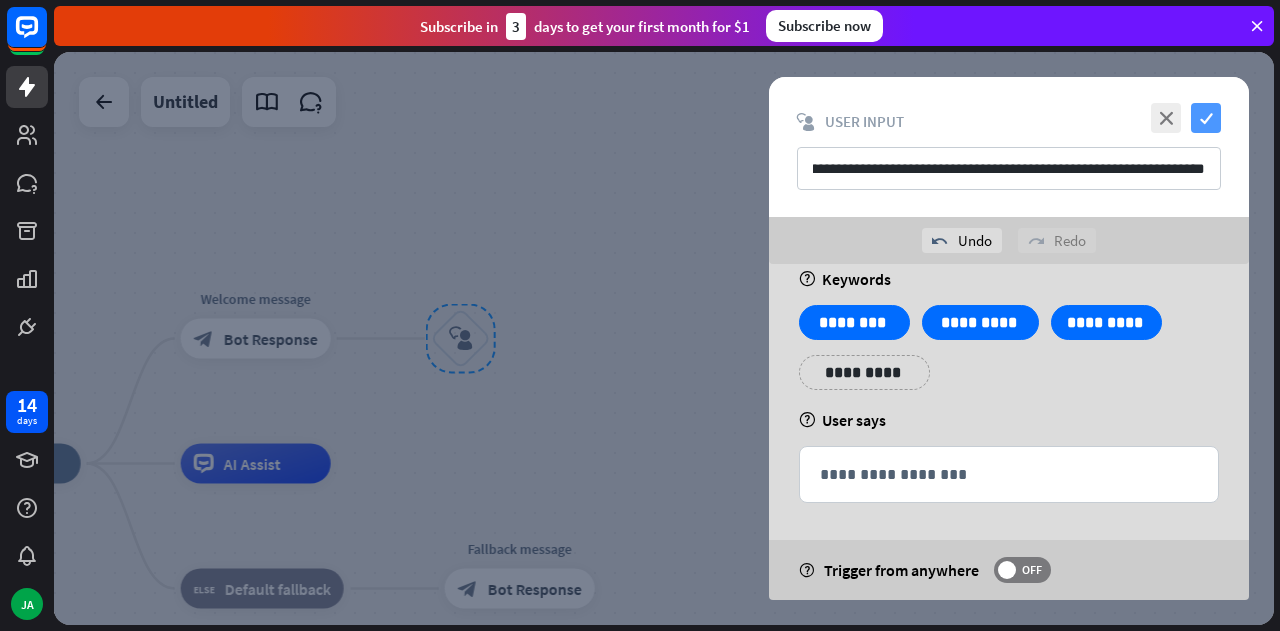 scroll, scrollTop: 0, scrollLeft: 0, axis: both 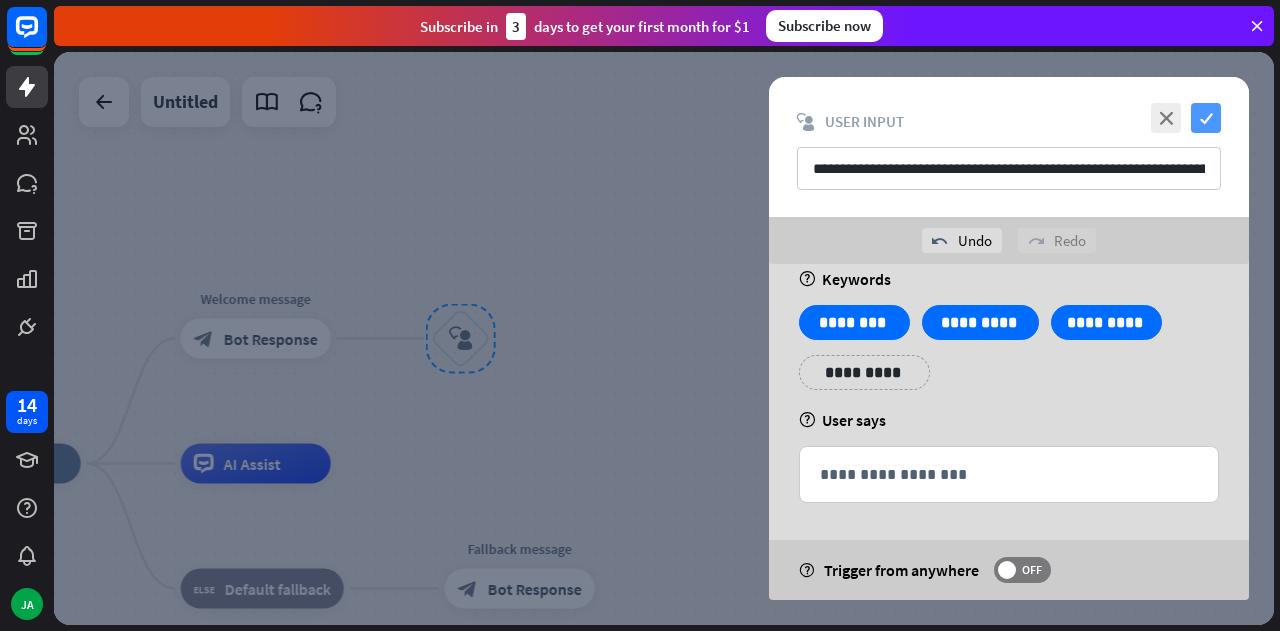click on "check" at bounding box center (1206, 118) 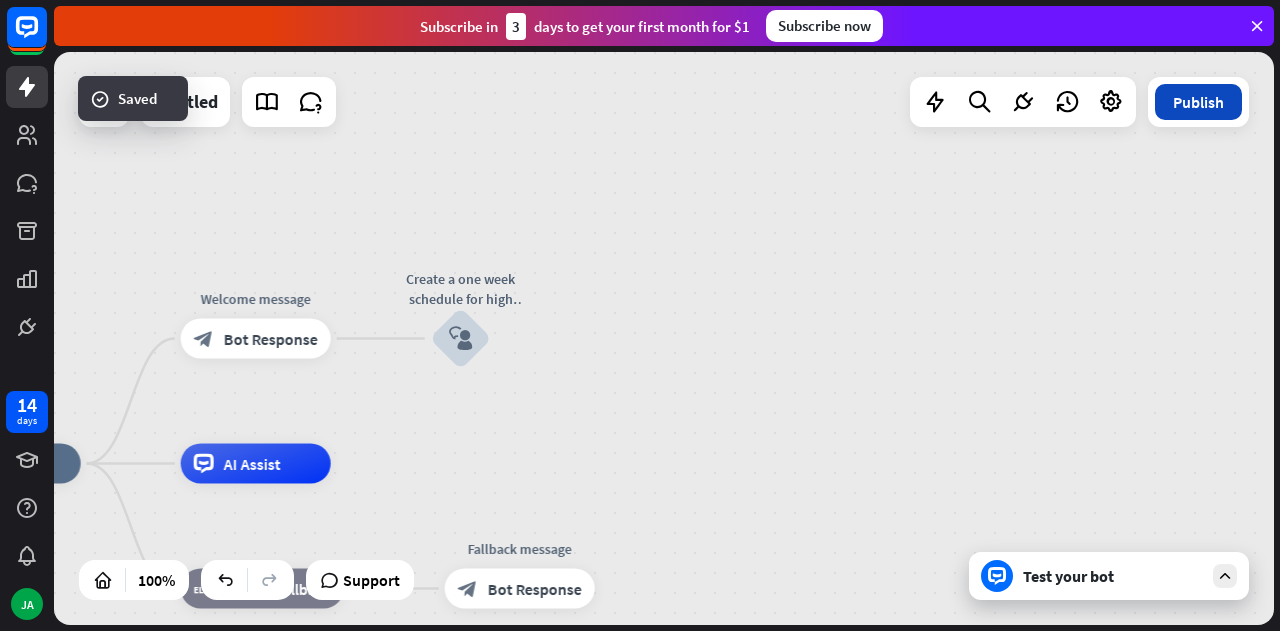click on "Publish" at bounding box center [1198, 102] 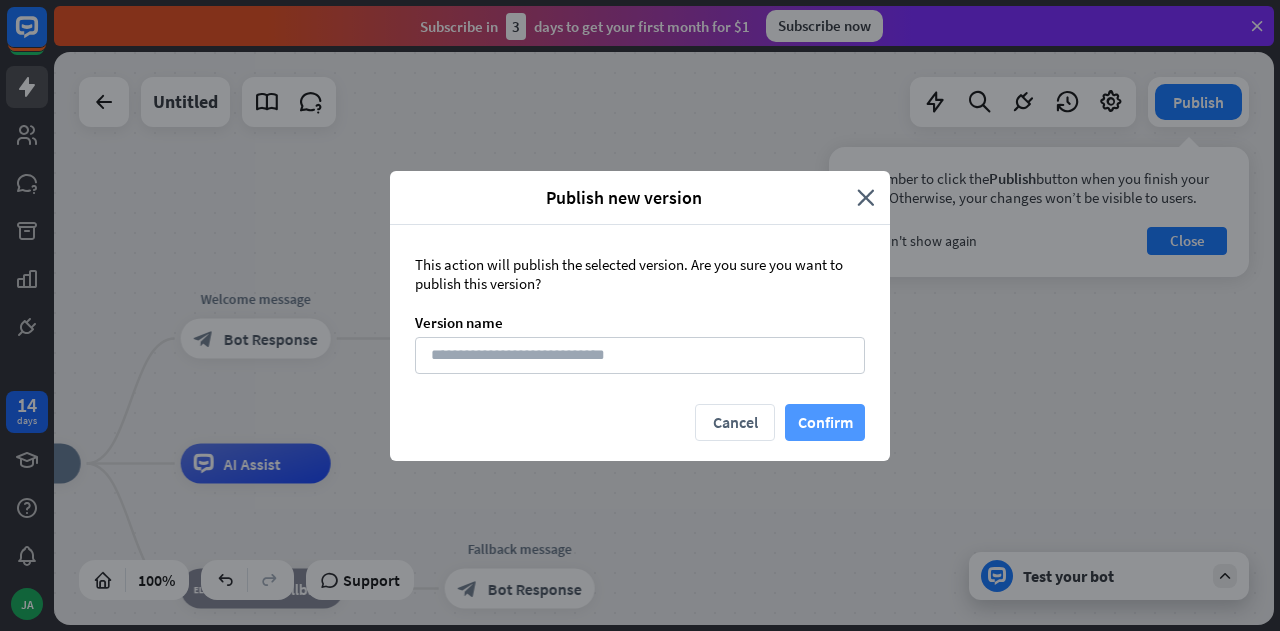 click on "Confirm" at bounding box center (825, 422) 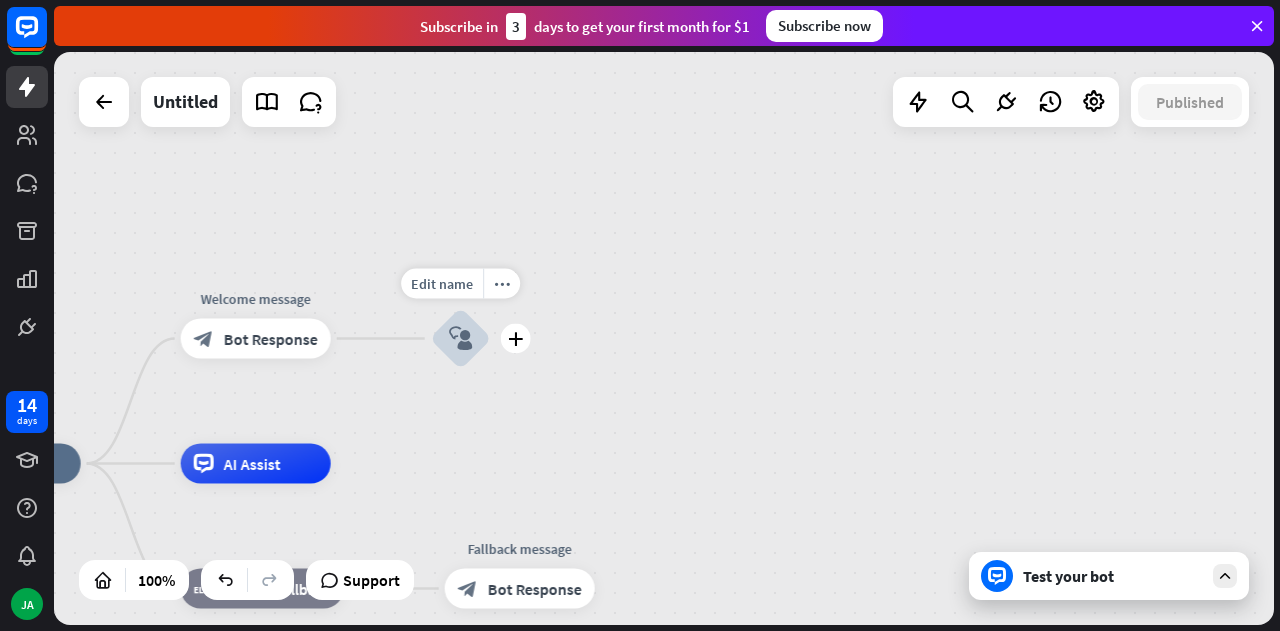 click on "block_user_input" at bounding box center [461, 339] 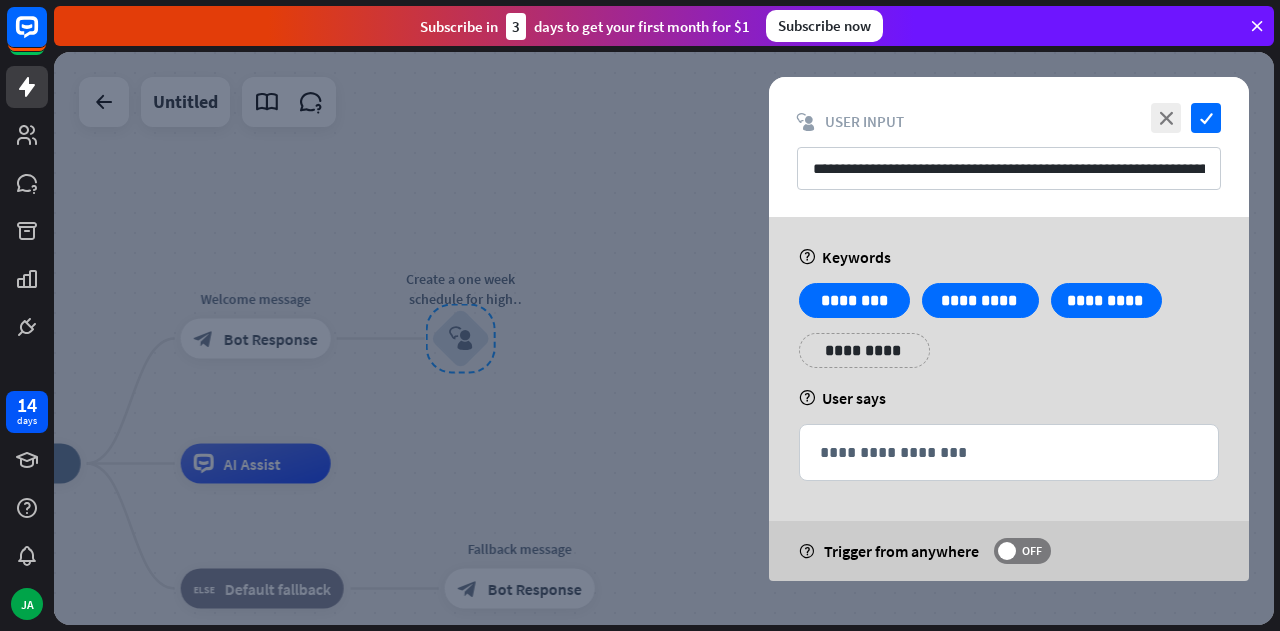 click at bounding box center [664, 338] 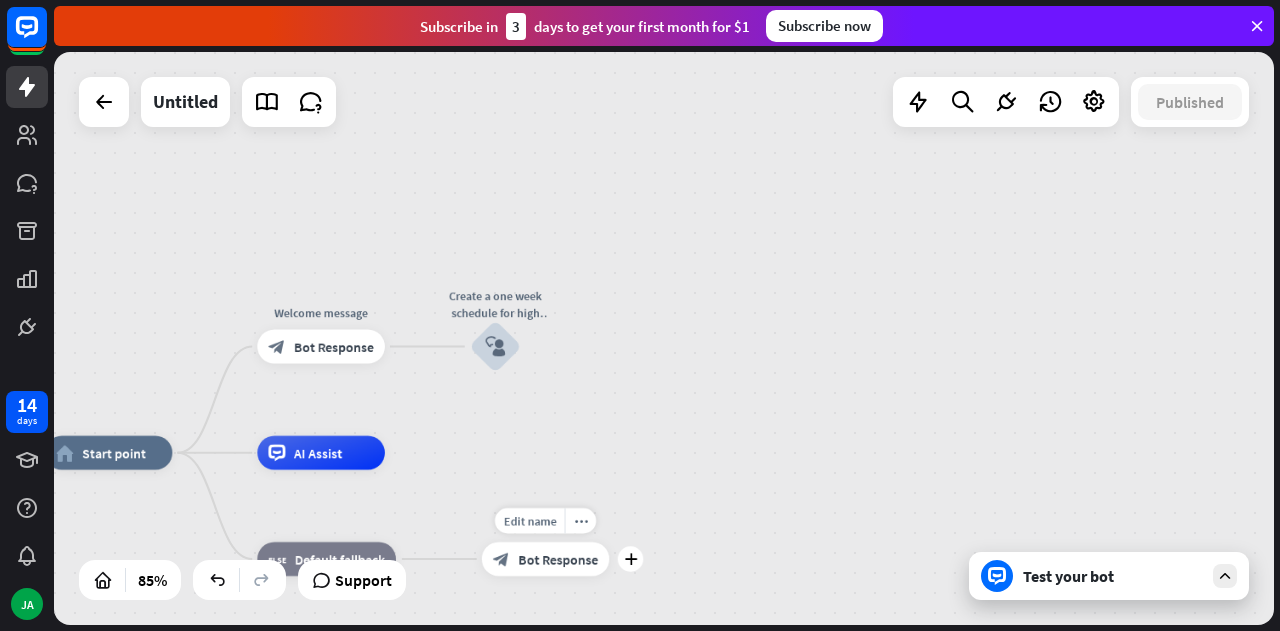 click on "Edit name   more_horiz         plus     block_bot_response   Bot Response" at bounding box center [546, 559] 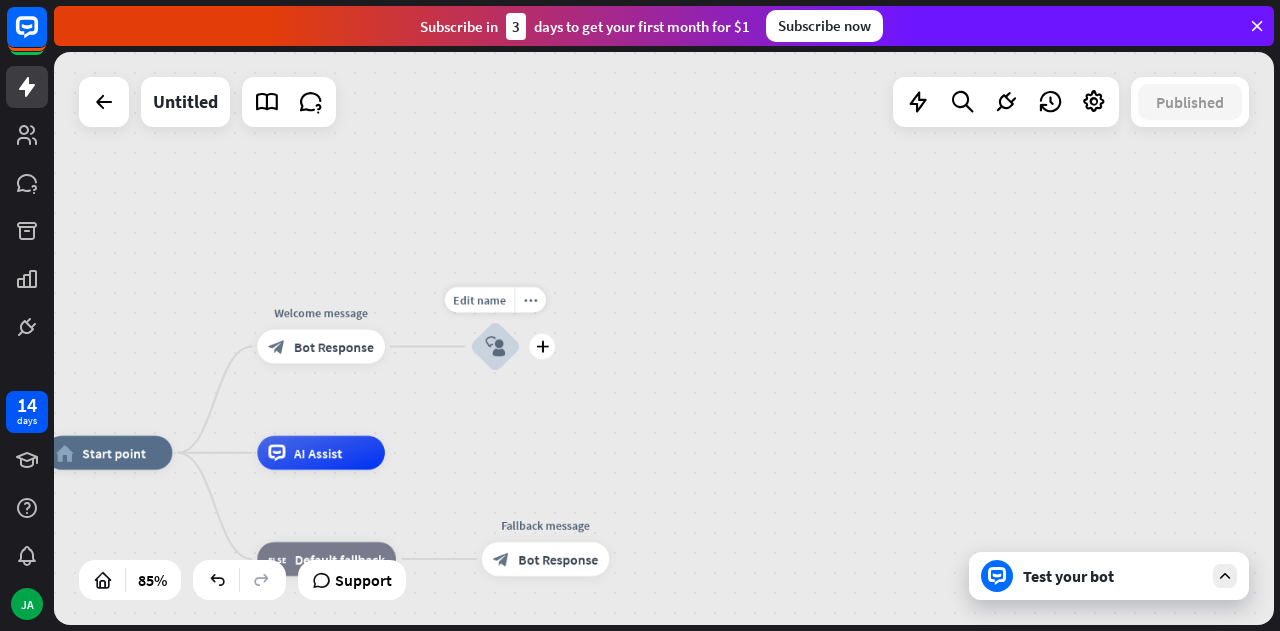 click on "block_user_input" at bounding box center [495, 346] 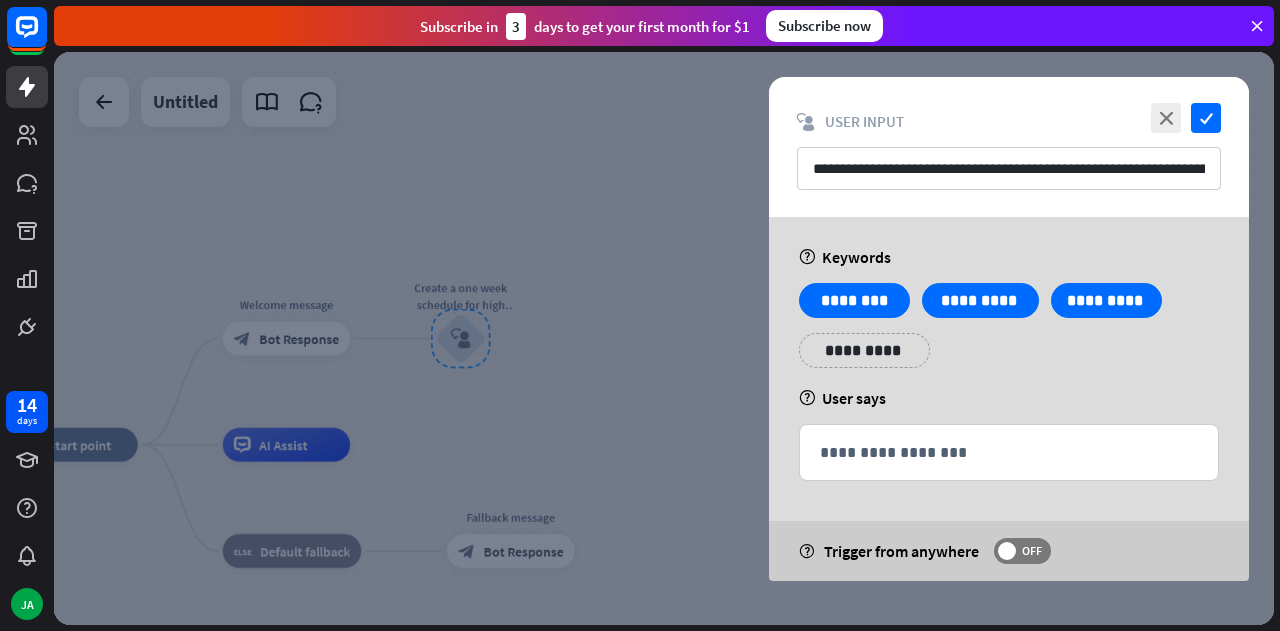 click at bounding box center (664, 338) 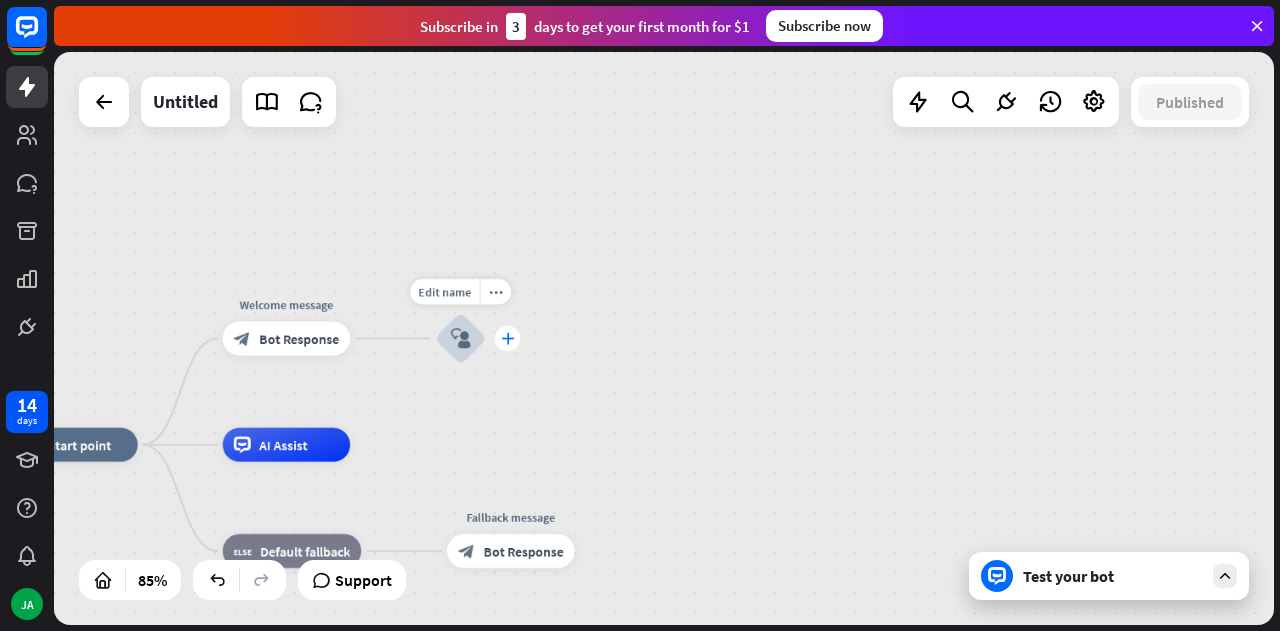 click on "plus" at bounding box center (507, 339) 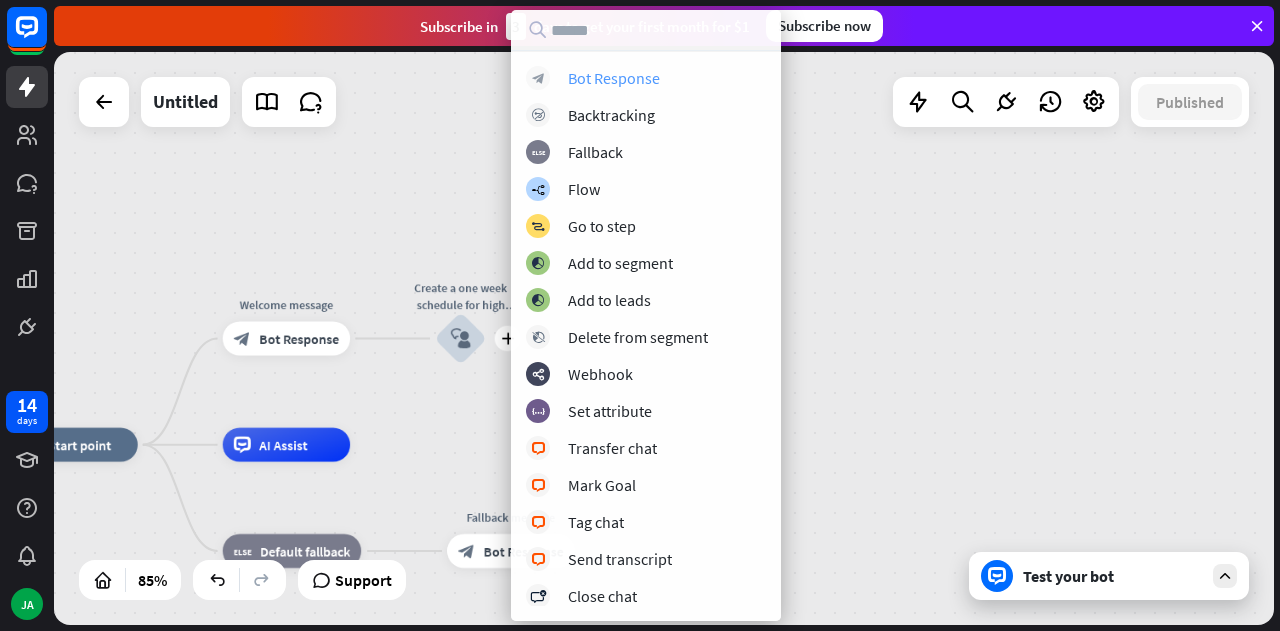 click on "block_bot_response
Bot Response" at bounding box center [646, 78] 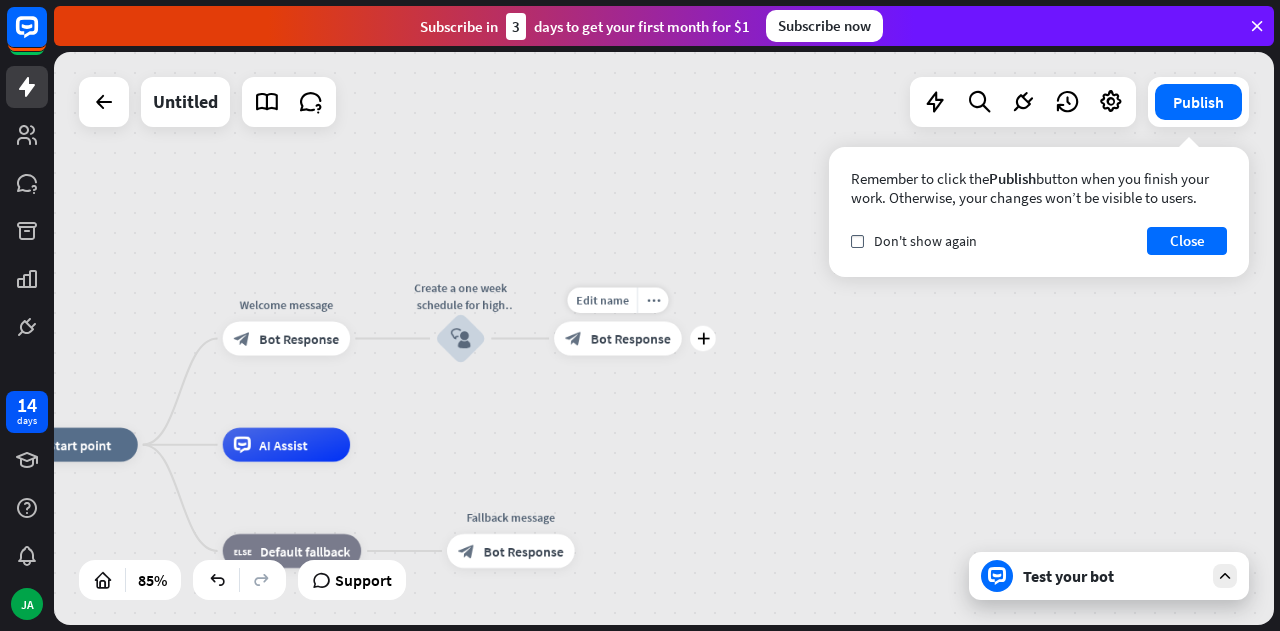 click on "Bot Response" at bounding box center [631, 338] 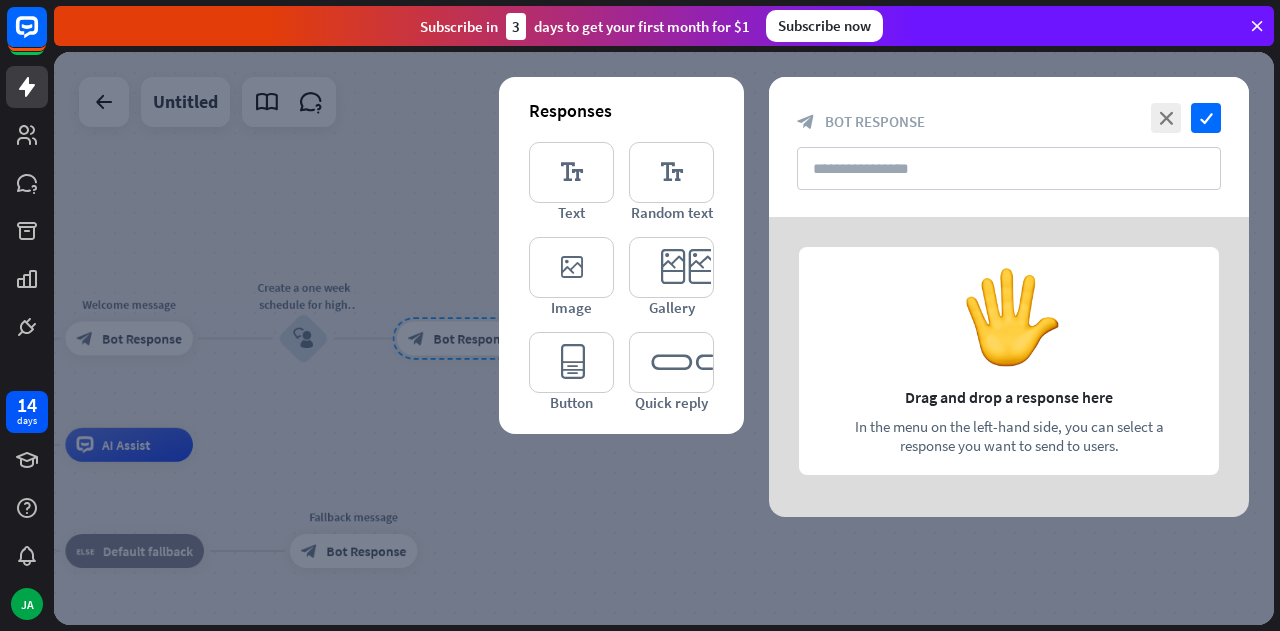 click at bounding box center (664, 338) 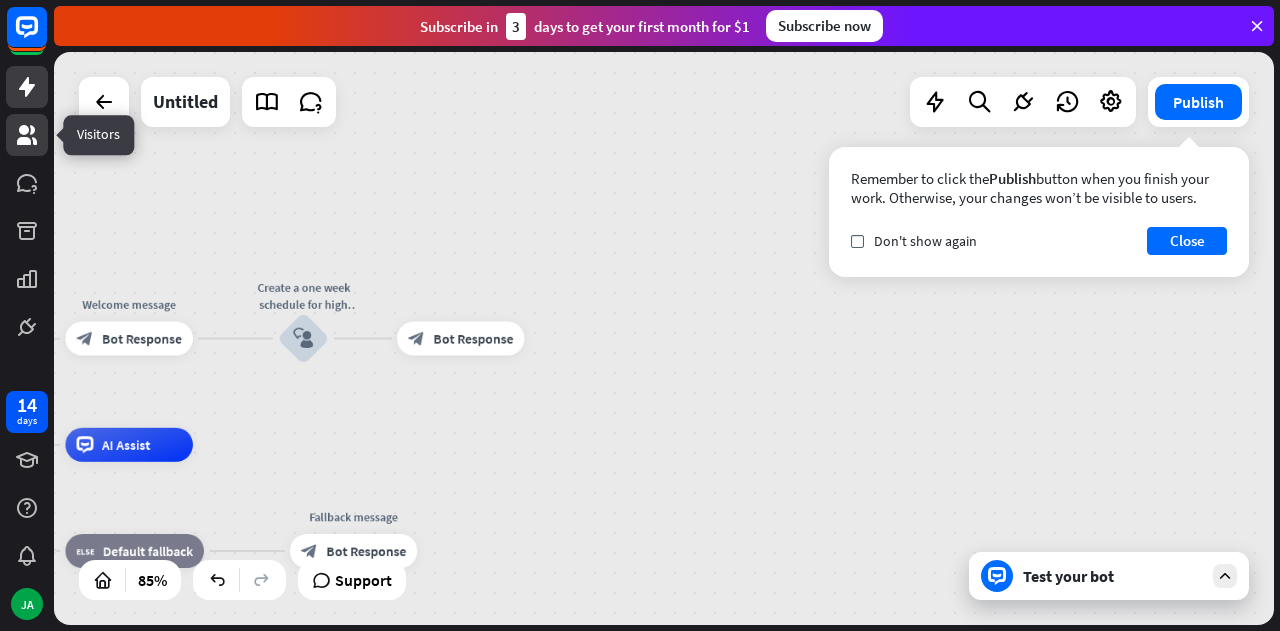 click 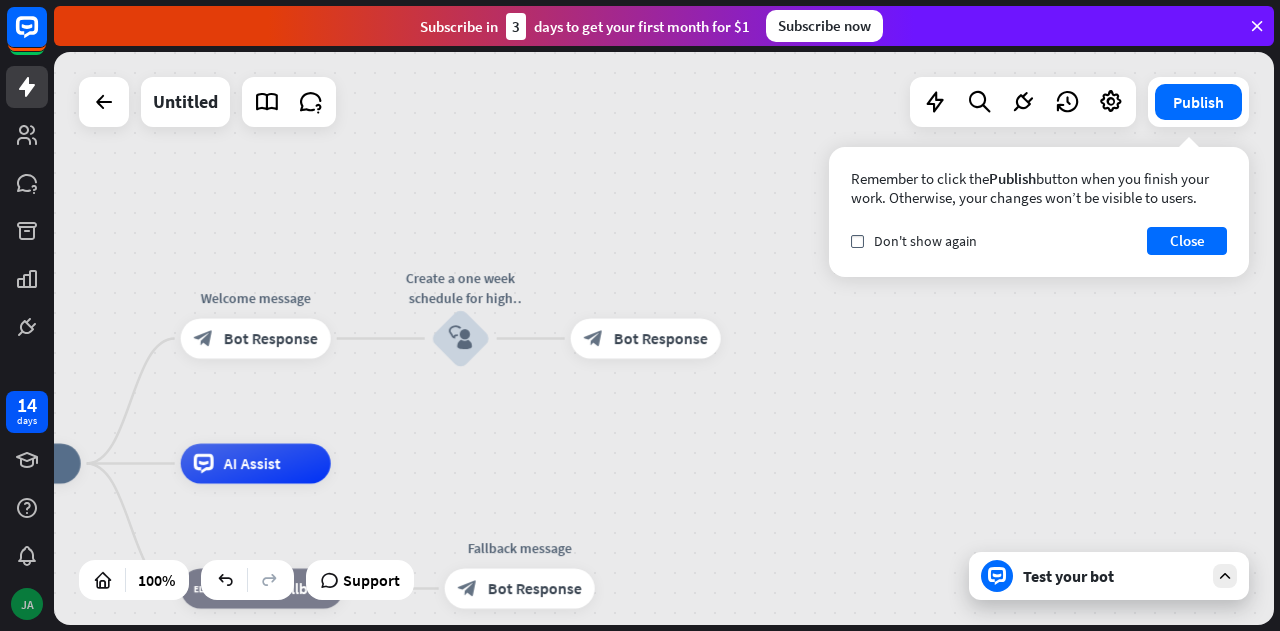click on "JA" at bounding box center [27, 604] 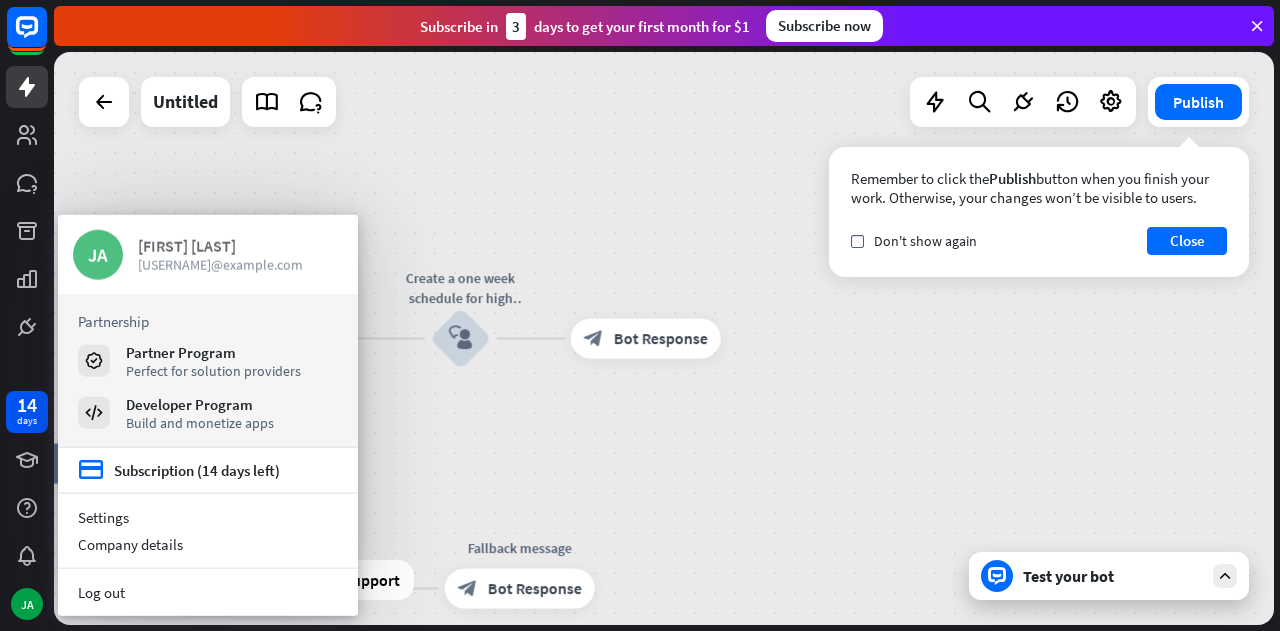 click on "[FIRST] [LAST]" at bounding box center [240, 246] 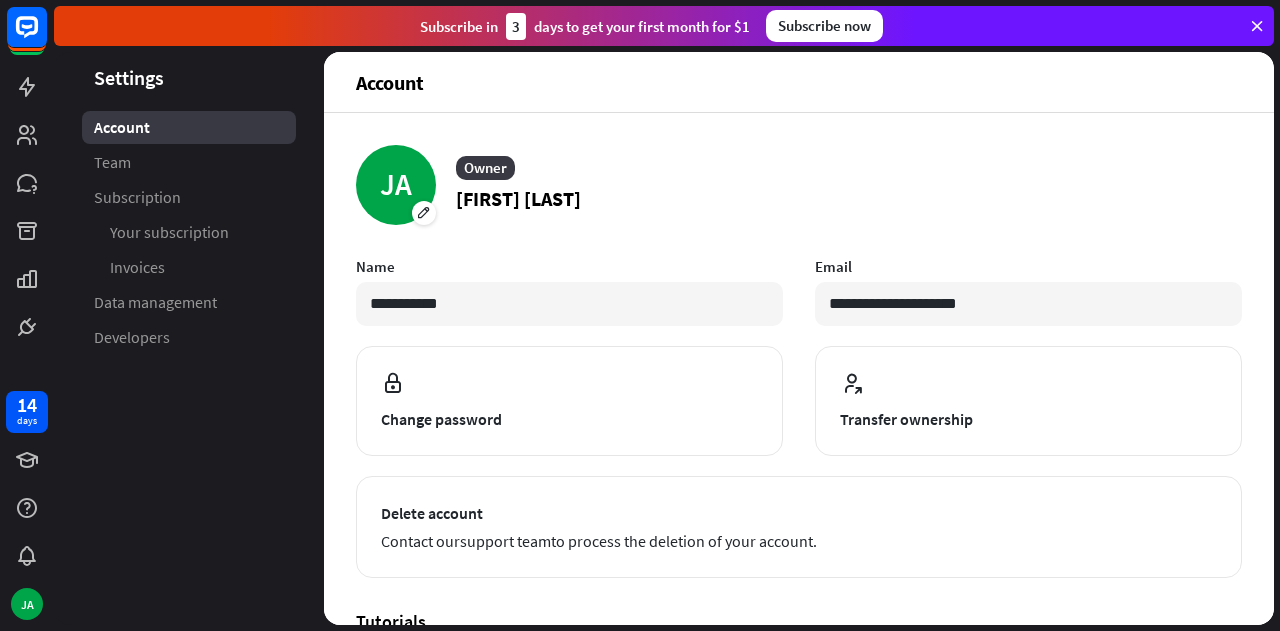 click on "Account" at bounding box center (122, 127) 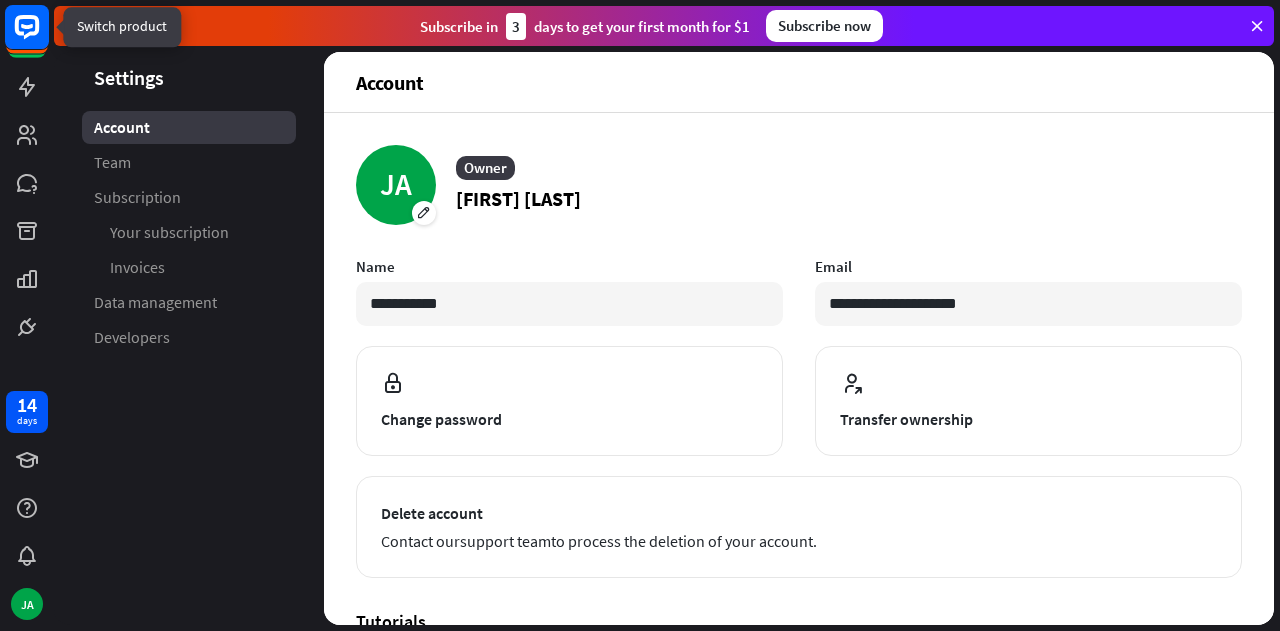 click 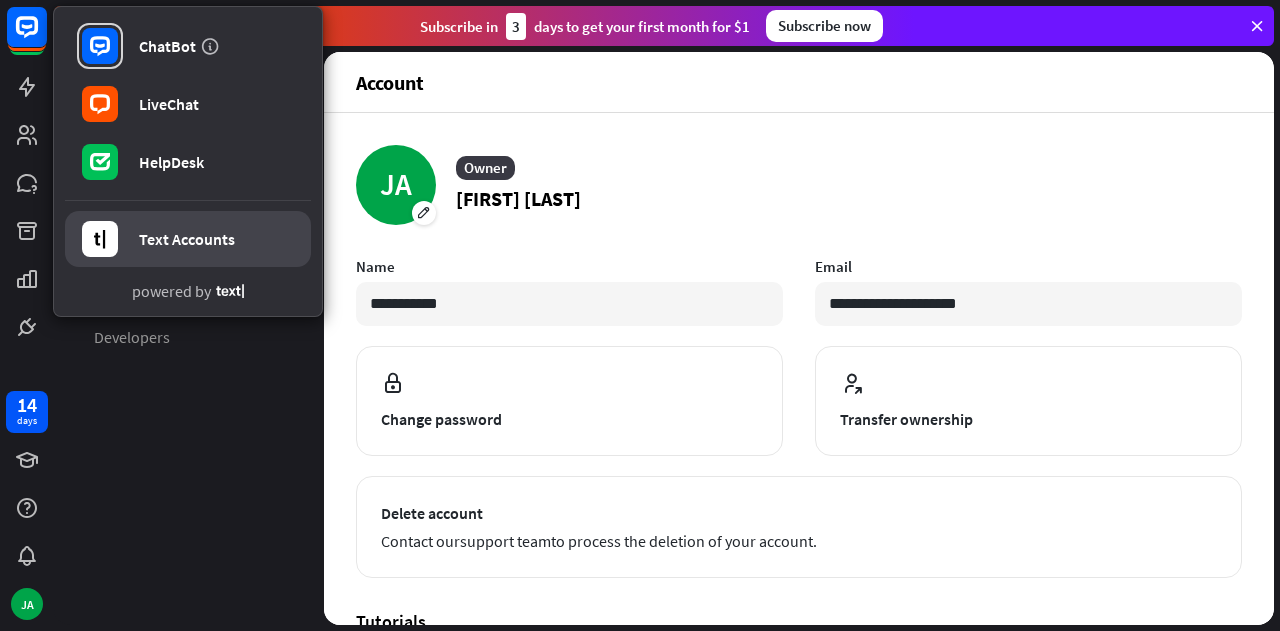click on "Text Accounts" at bounding box center [187, 239] 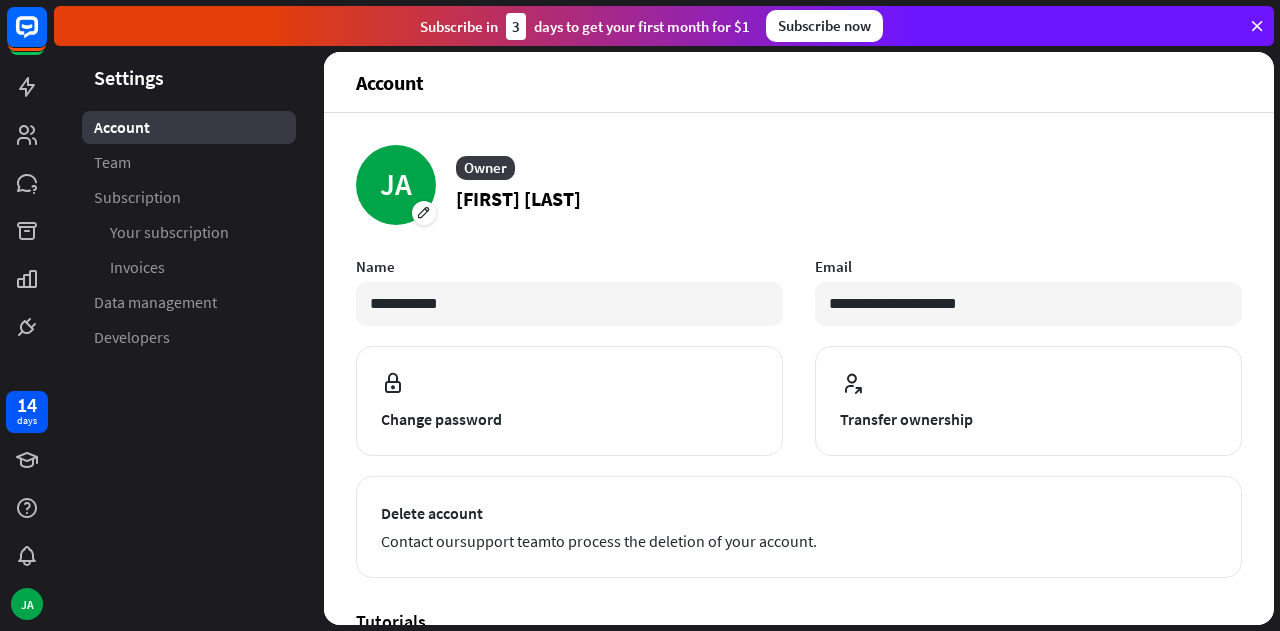 click on "Subscribe in
3
days
to get your first month for $1
Subscribe now" at bounding box center [664, 26] 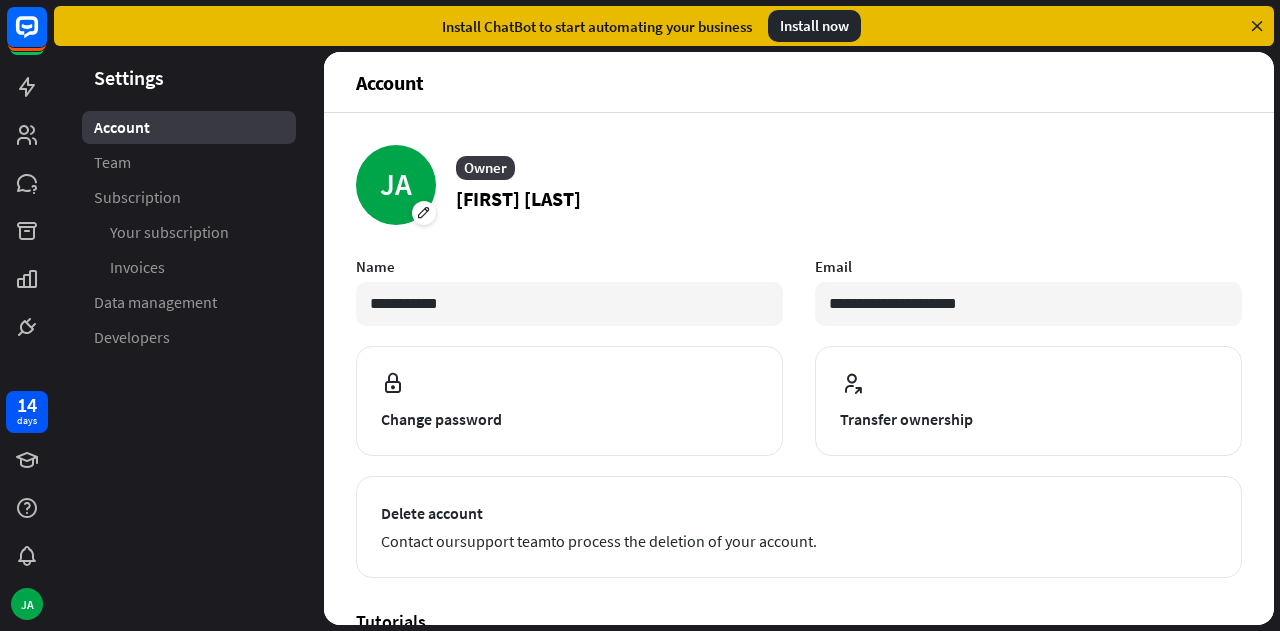 click at bounding box center [1257, 26] 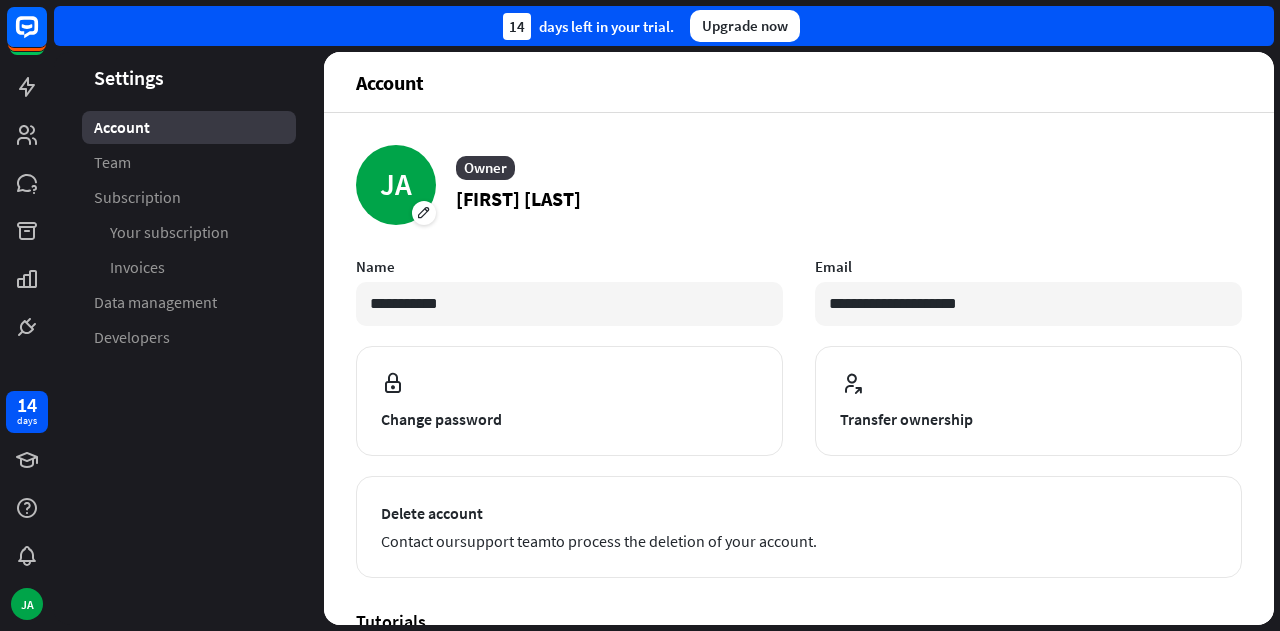click on "14
days
left in your trial.
Upgrade now" at bounding box center [664, 26] 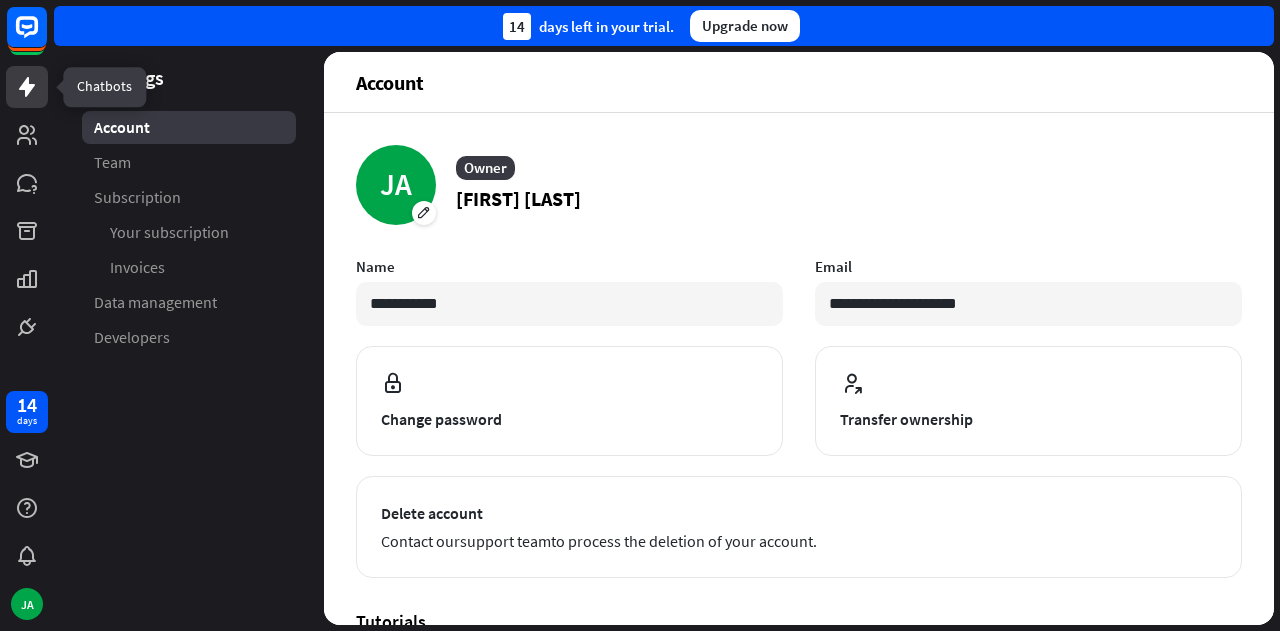 click 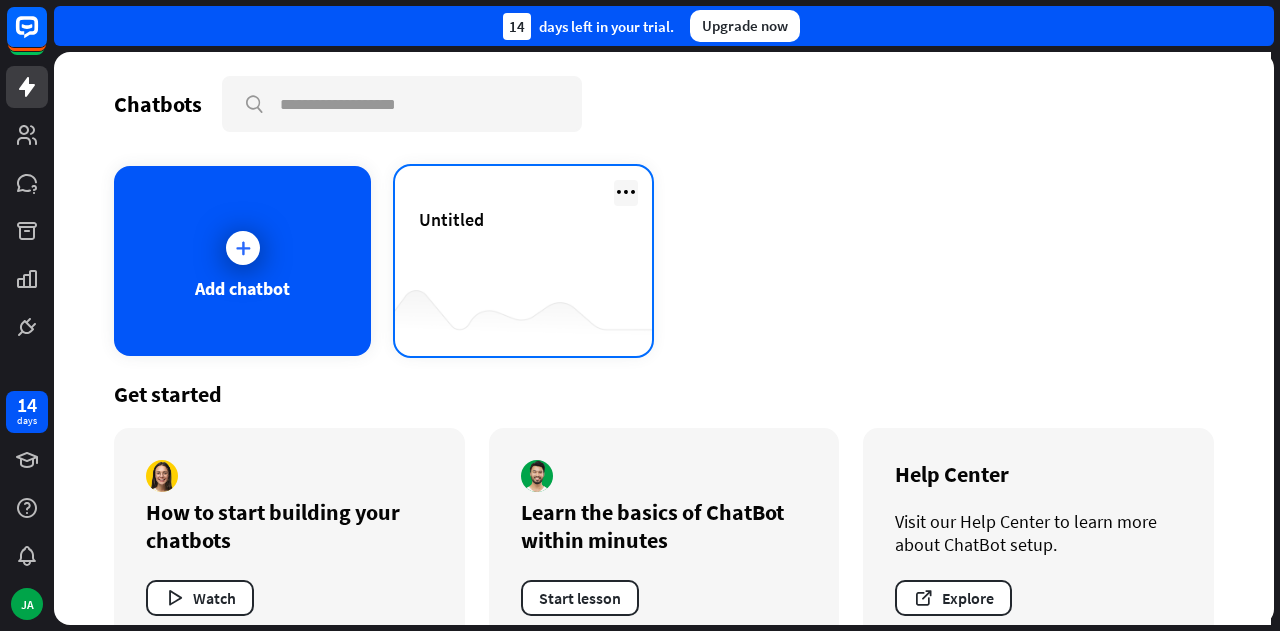 click at bounding box center [626, 192] 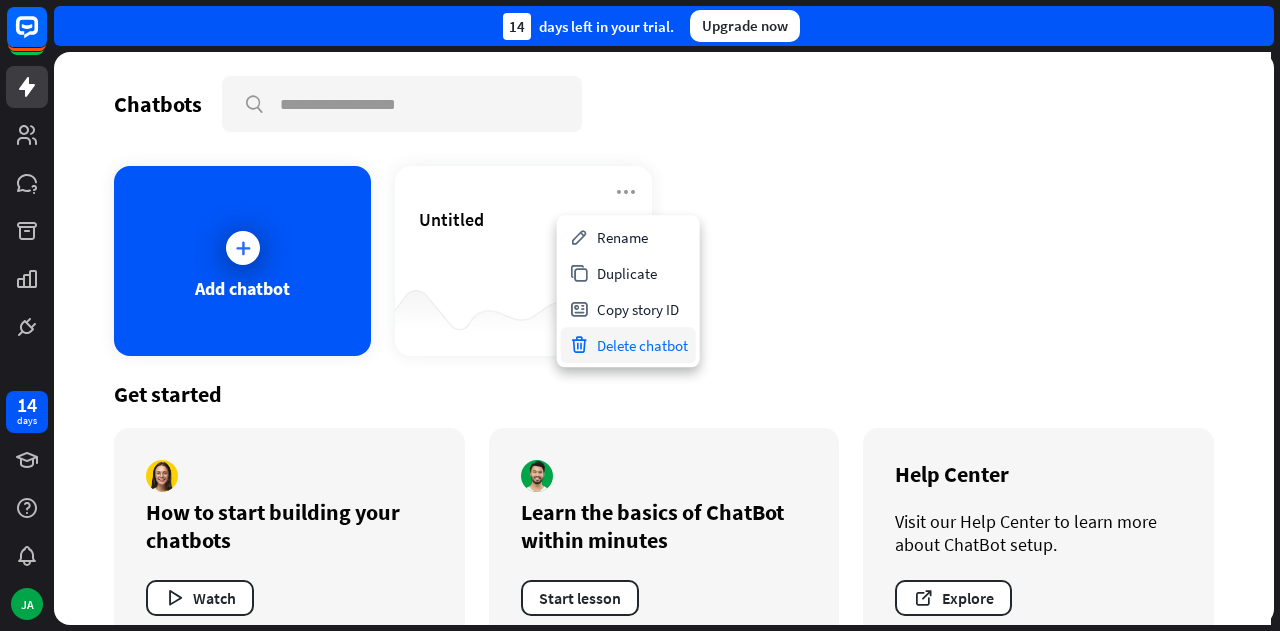 click on "Delete chatbot" at bounding box center [628, 345] 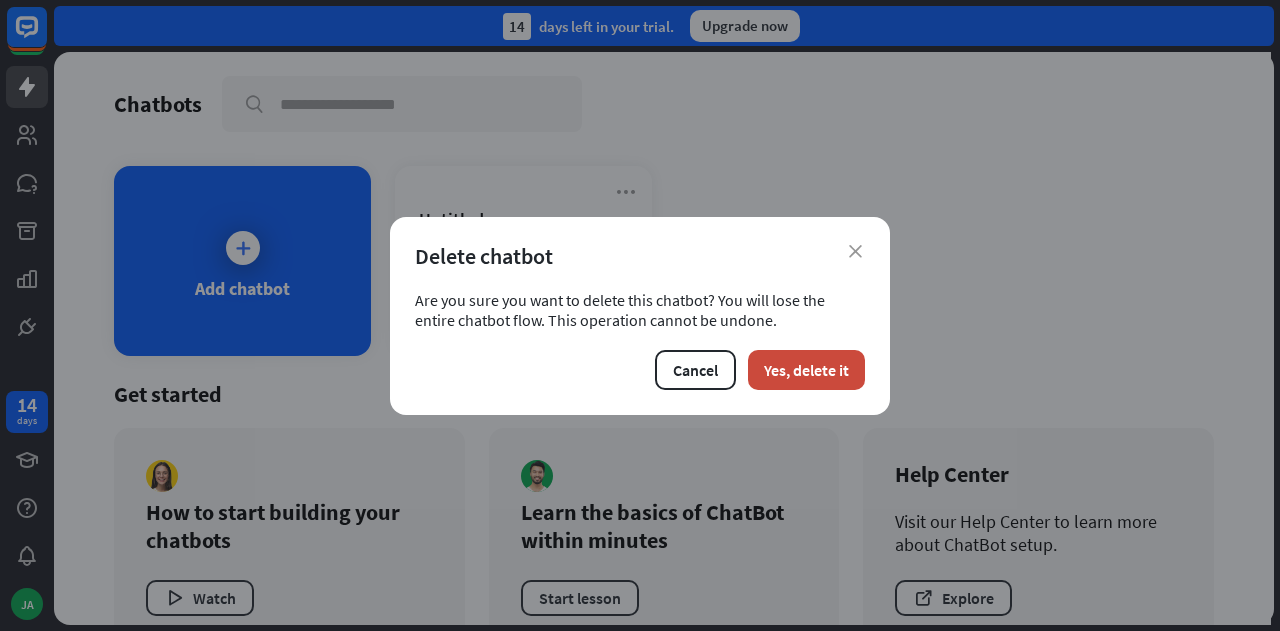 click on "close   Delete chatbot
Are you sure you want to delete this chatbot? You
will lose the entire chatbot flow. This operation
cannot be undone.
Cancel
Yes, delete it" at bounding box center (640, 316) 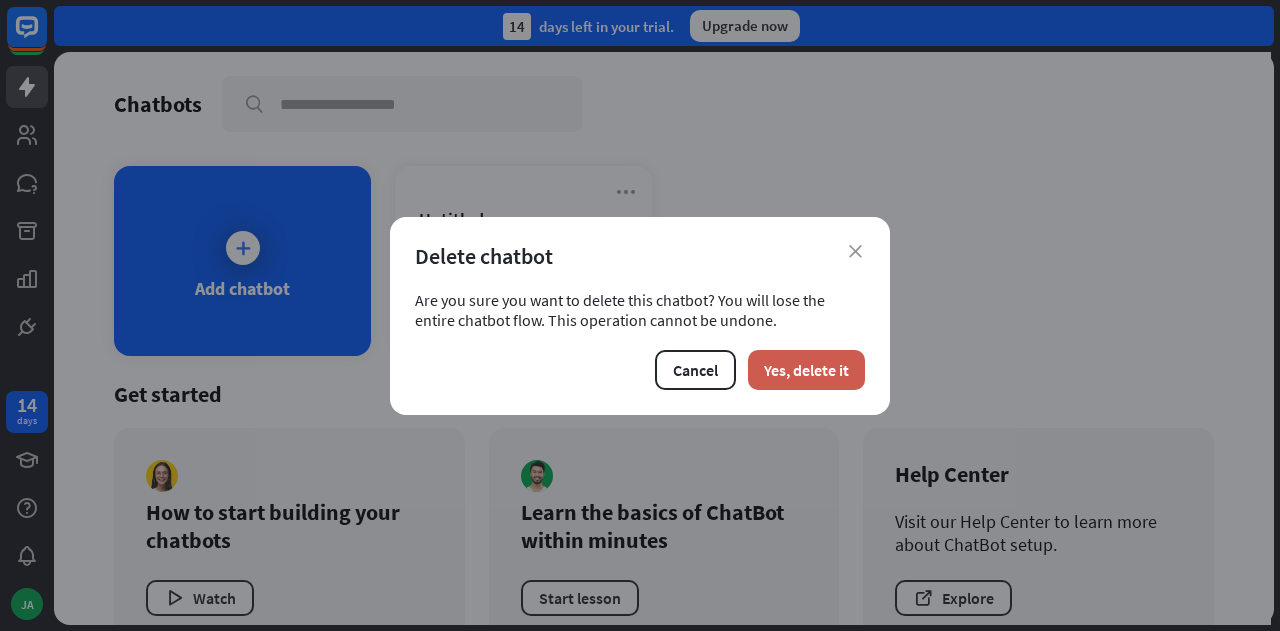 click on "Yes, delete it" at bounding box center [806, 370] 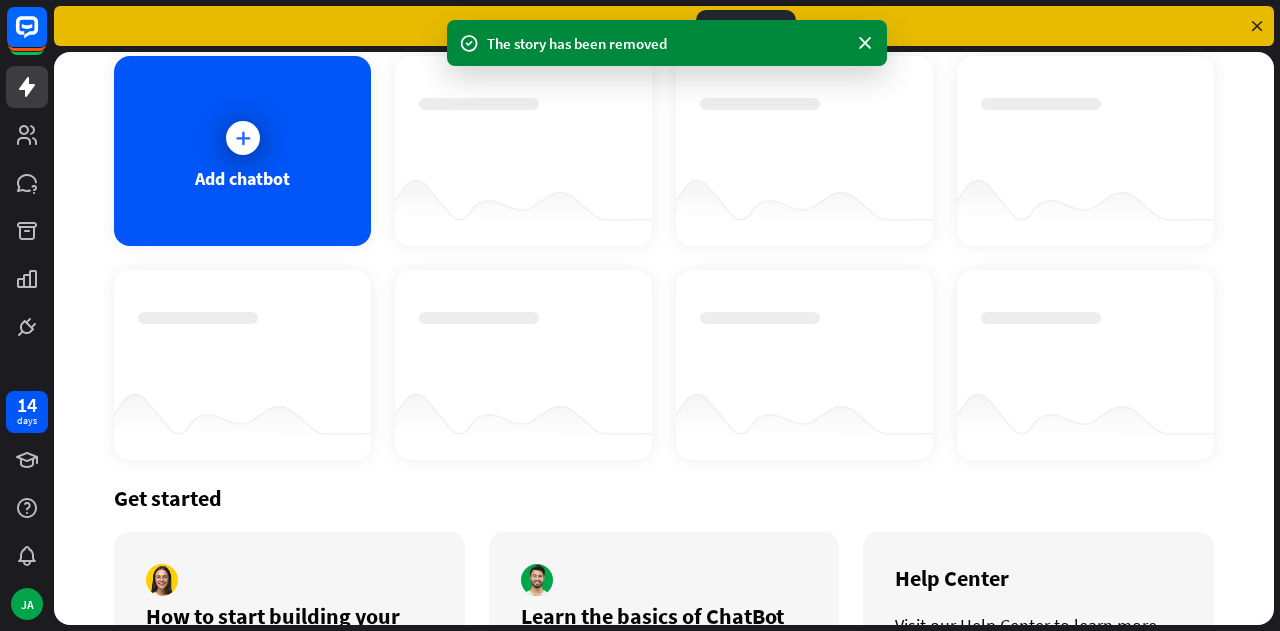 scroll, scrollTop: 260, scrollLeft: 0, axis: vertical 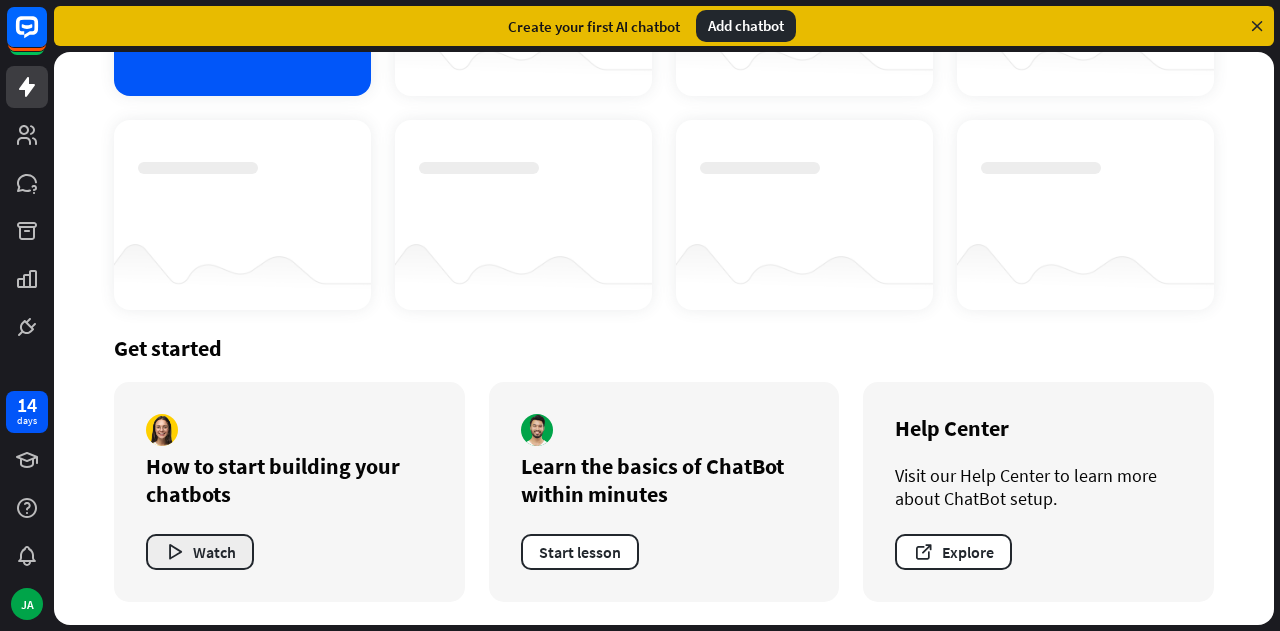 click on "Watch" at bounding box center (200, 552) 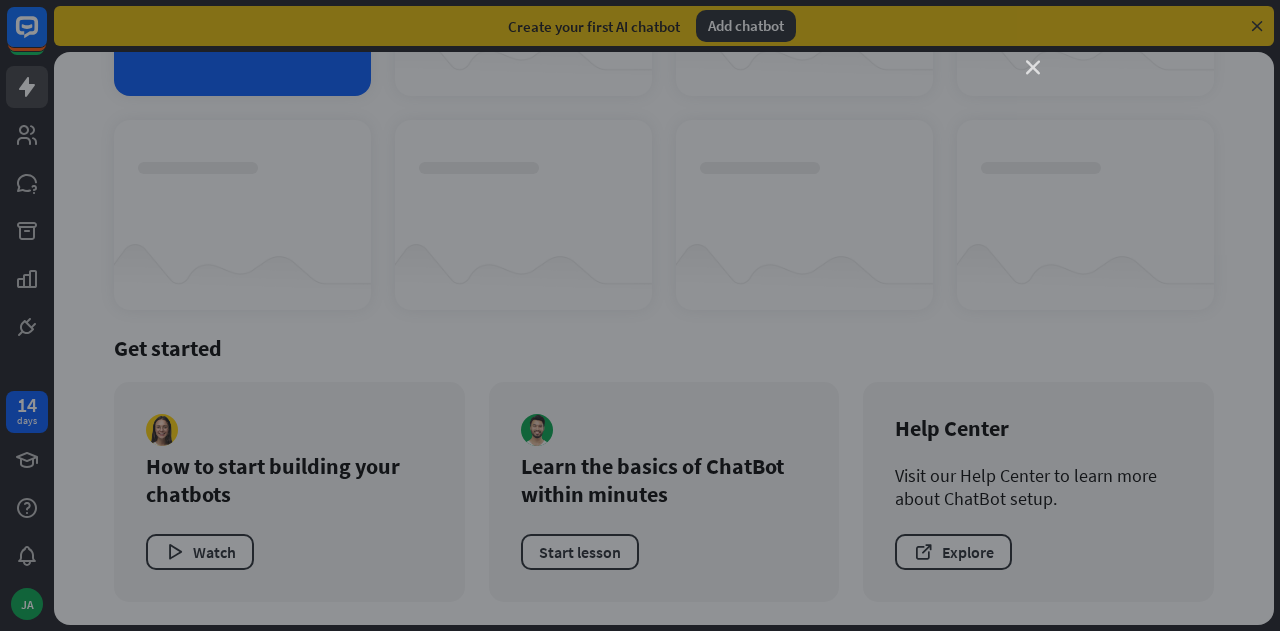 click on "close" at bounding box center (1033, 68) 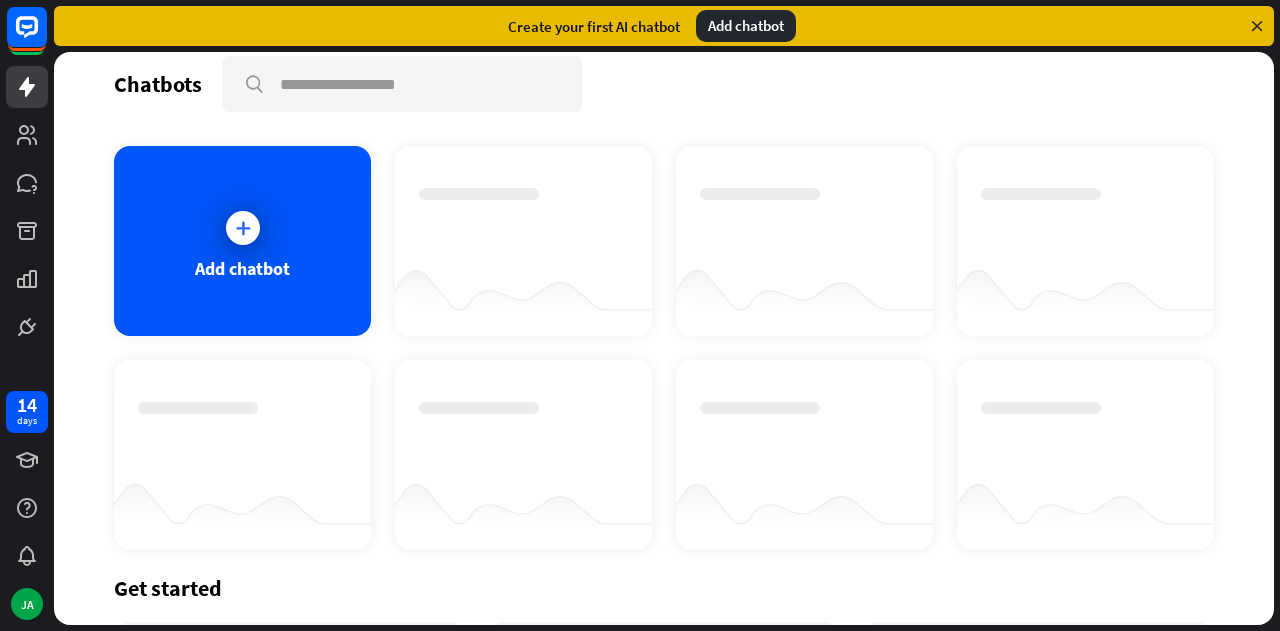 scroll, scrollTop: 0, scrollLeft: 0, axis: both 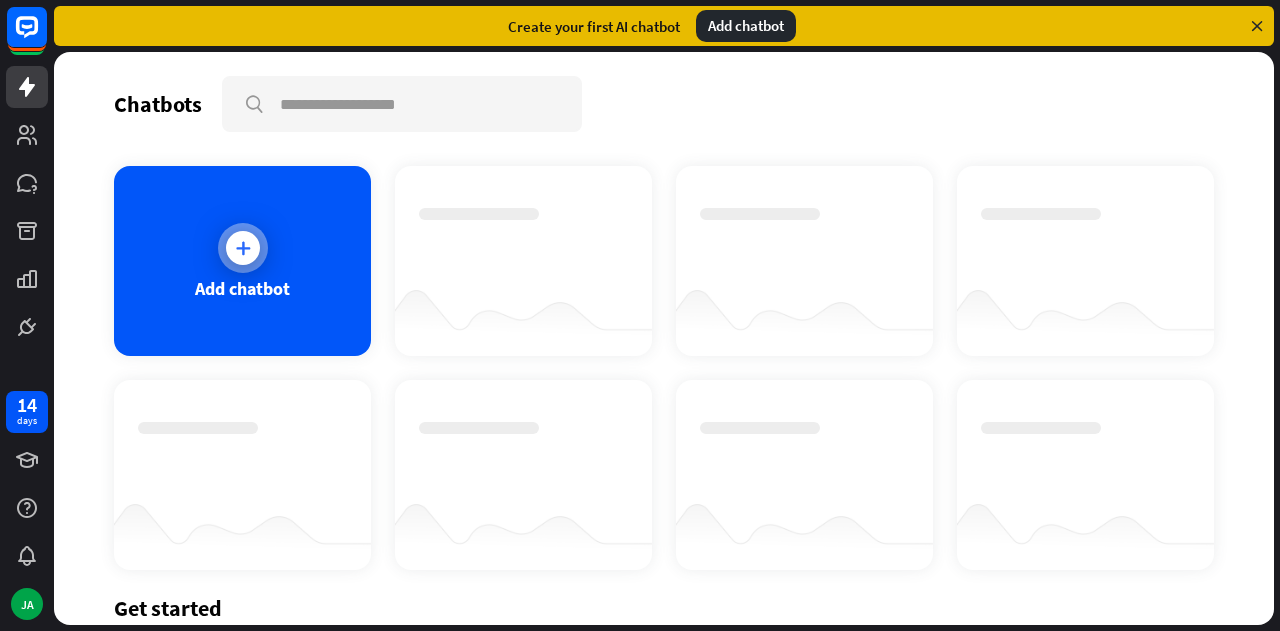 click at bounding box center (243, 248) 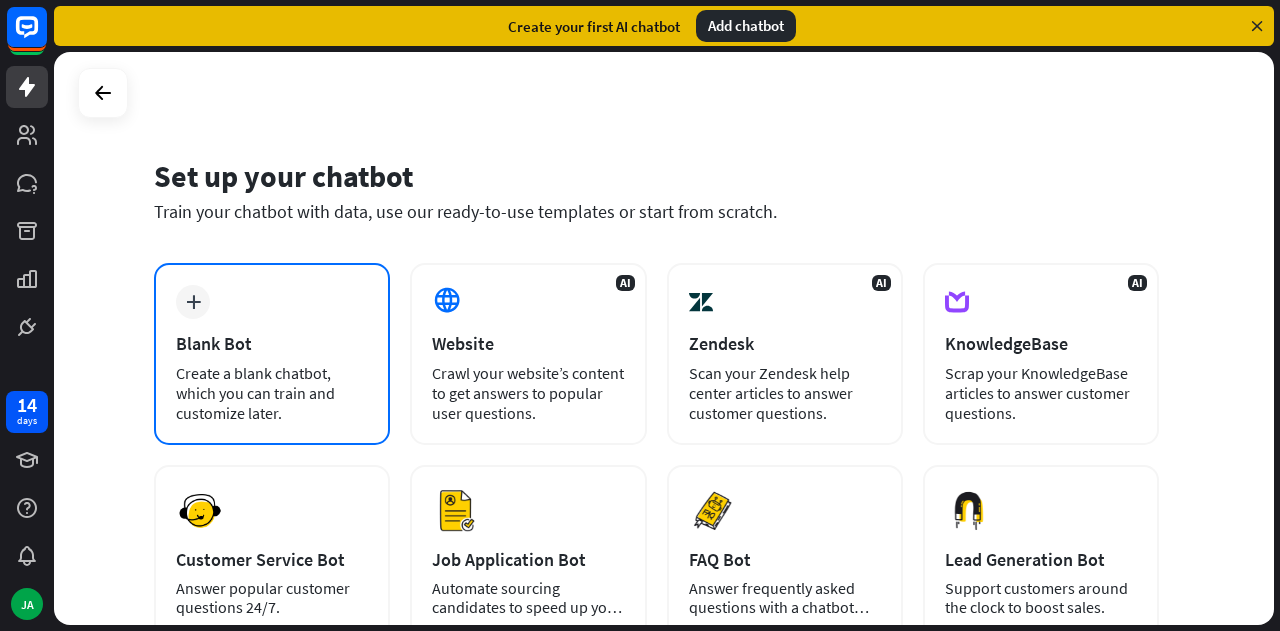 click on "plus   Blank Bot
Create a blank chatbot, which you can train and
customize later." at bounding box center [272, 354] 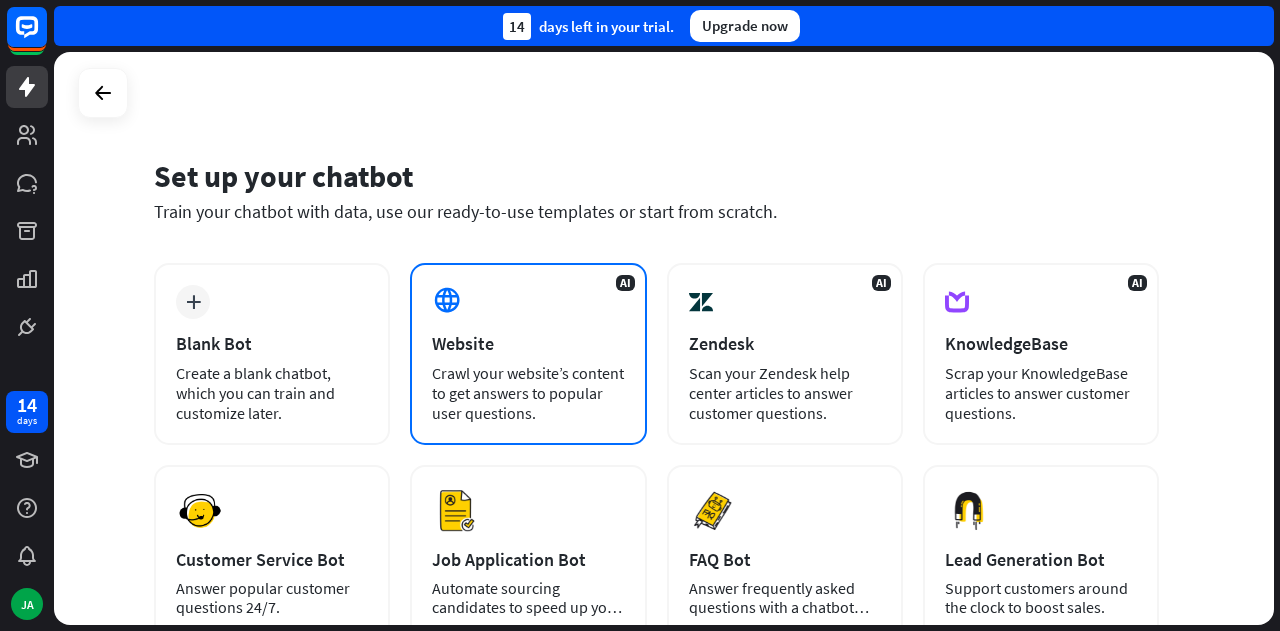click on "AI     Website
Crawl your website’s content to get answers to
popular user questions." at bounding box center (528, 354) 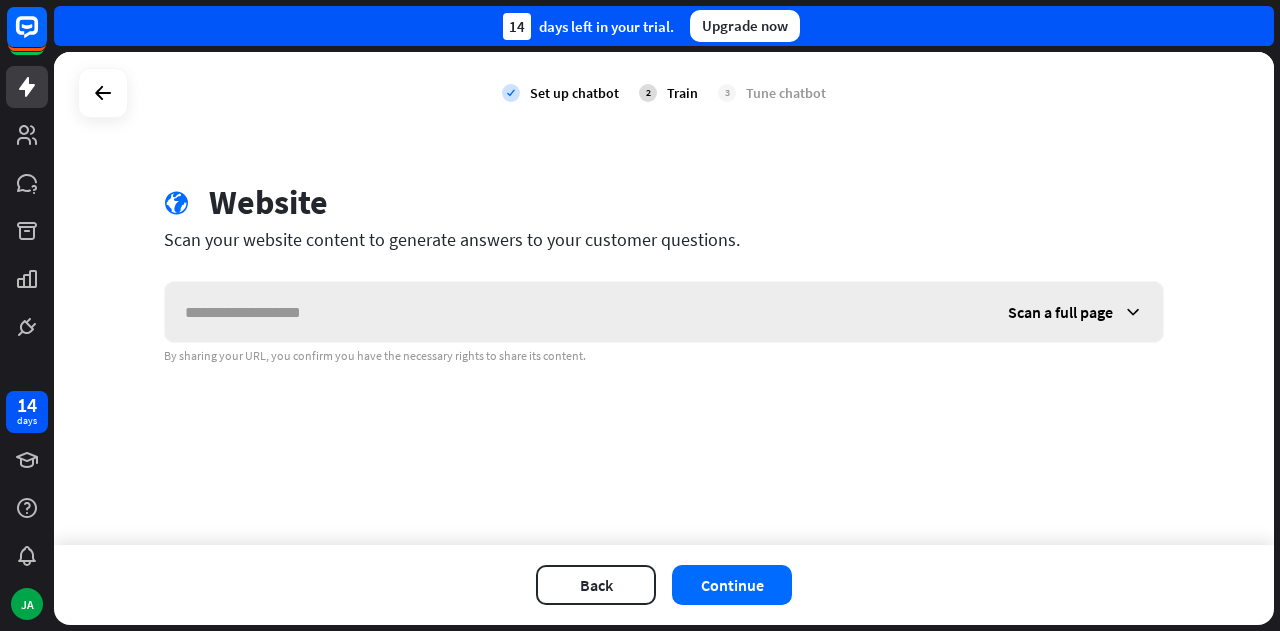 click on "Scan a full page" at bounding box center (1075, 312) 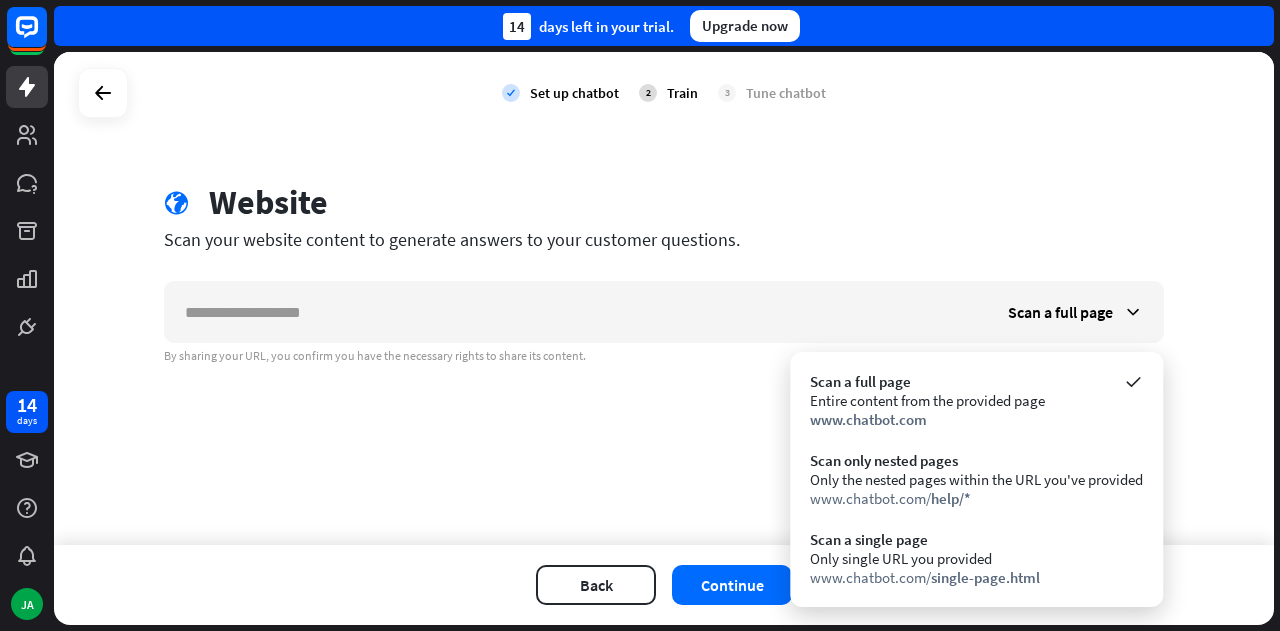 click on "check   Set up chatbot   2   Train   3   Tune chatbot   globe
Website
Scan your website content to generate answers to your customer
questions.
Scan a full page
By sharing your URL, you confirm you have the necessary rights to
share its content." at bounding box center (664, 298) 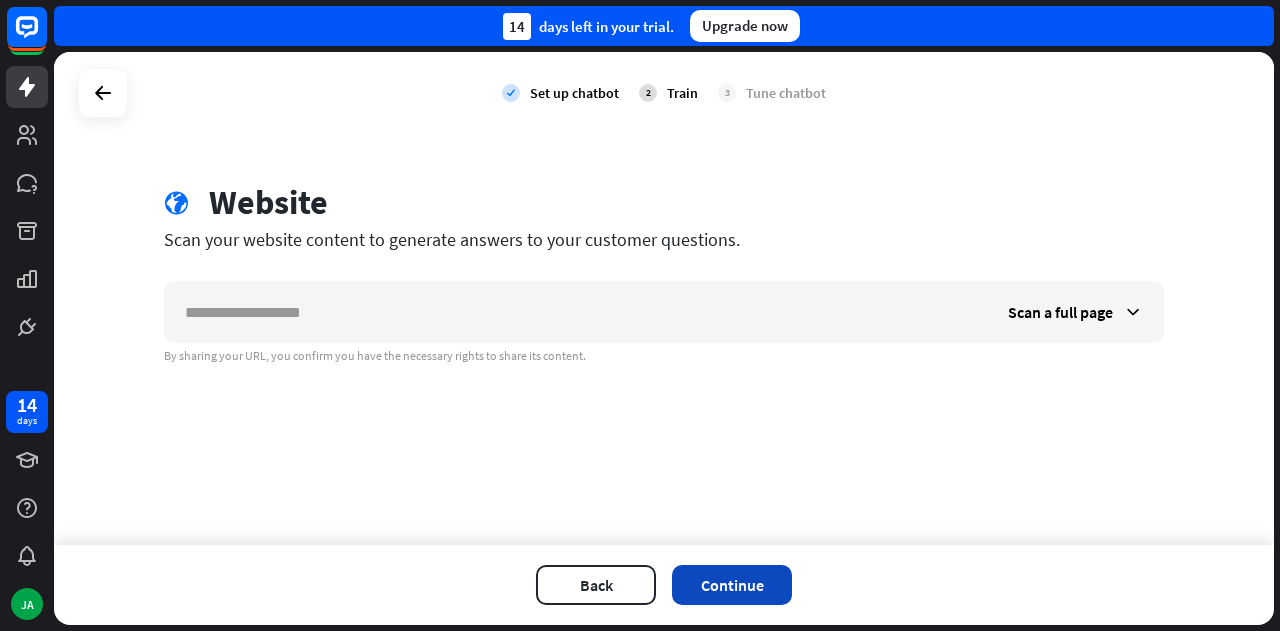 click on "Continue" at bounding box center [732, 585] 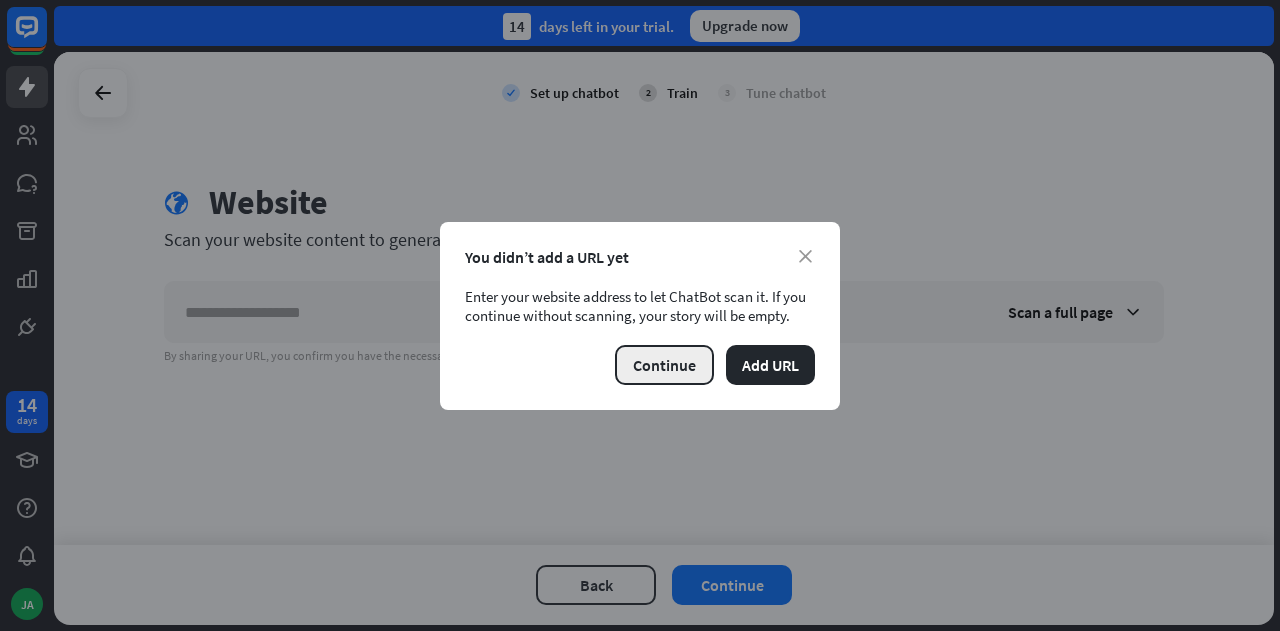 click on "Continue" at bounding box center [664, 365] 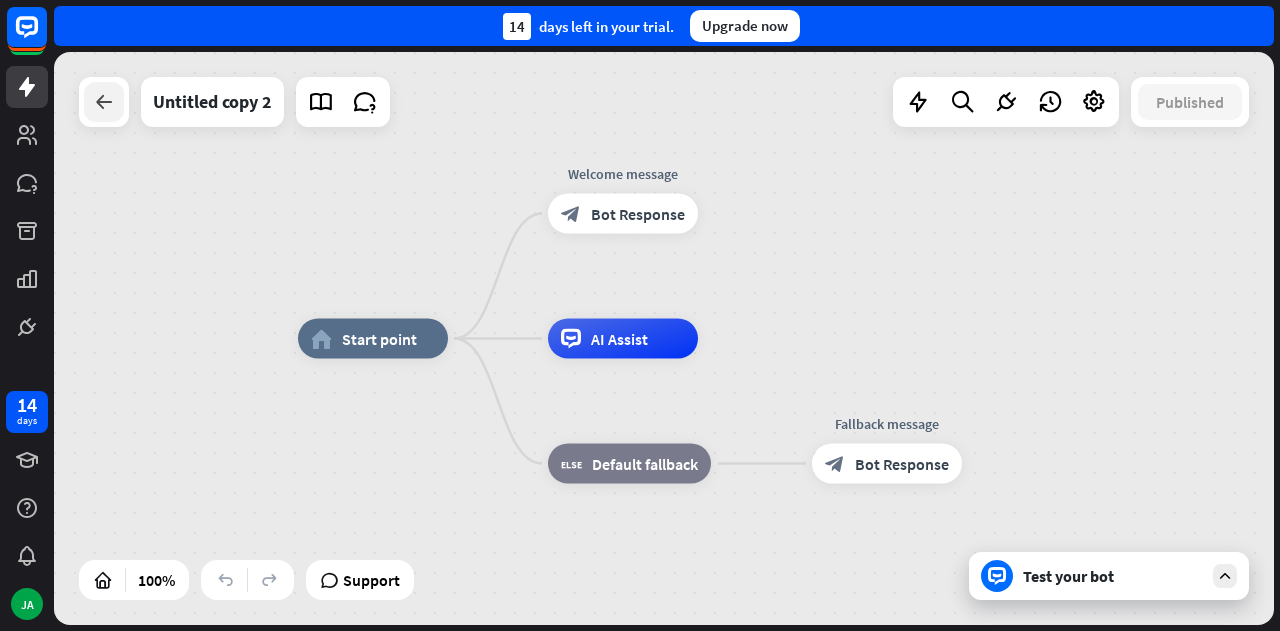 click at bounding box center (104, 102) 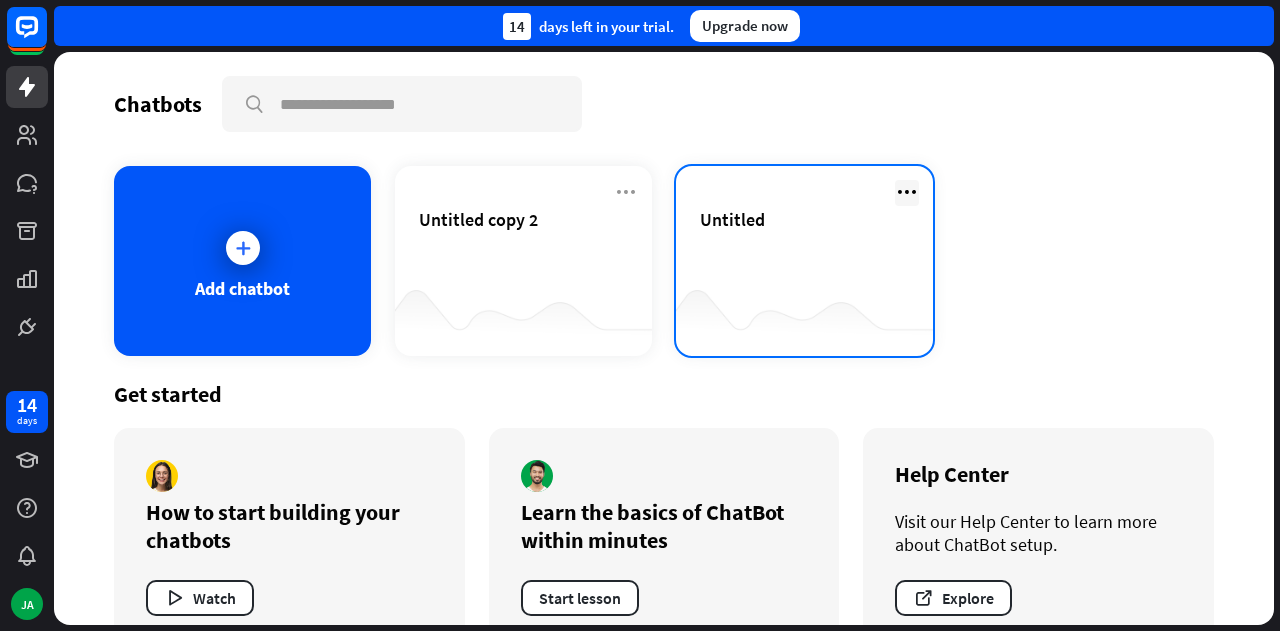 click at bounding box center [907, 192] 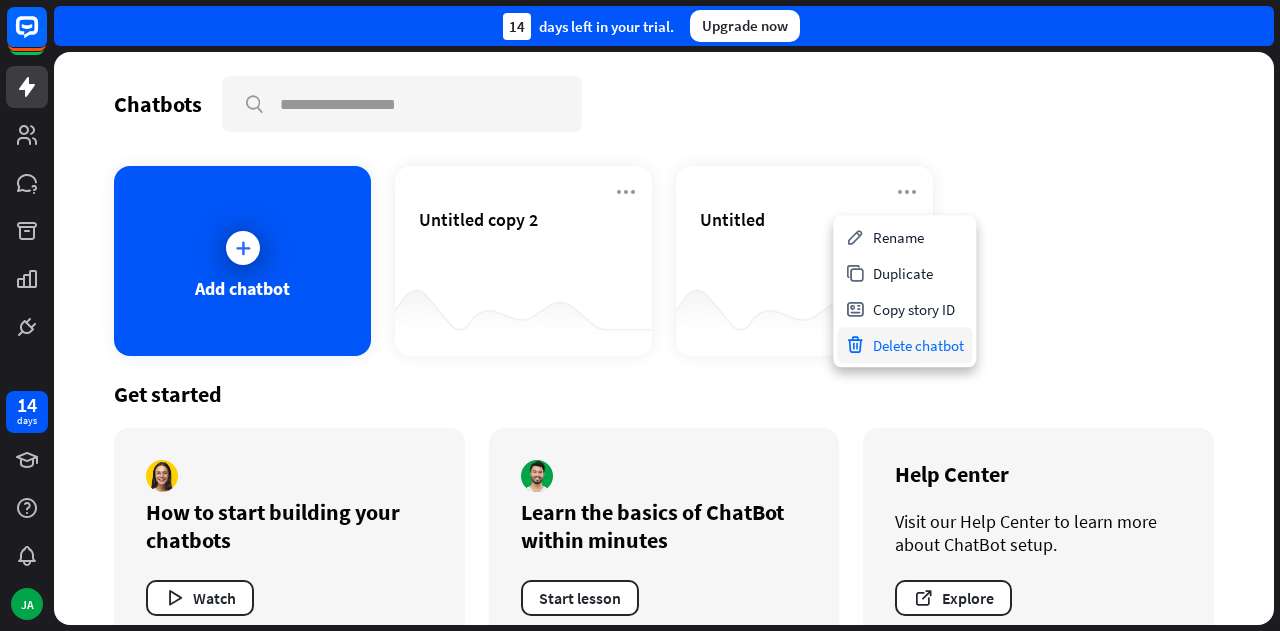 click on "Delete chatbot" at bounding box center (904, 345) 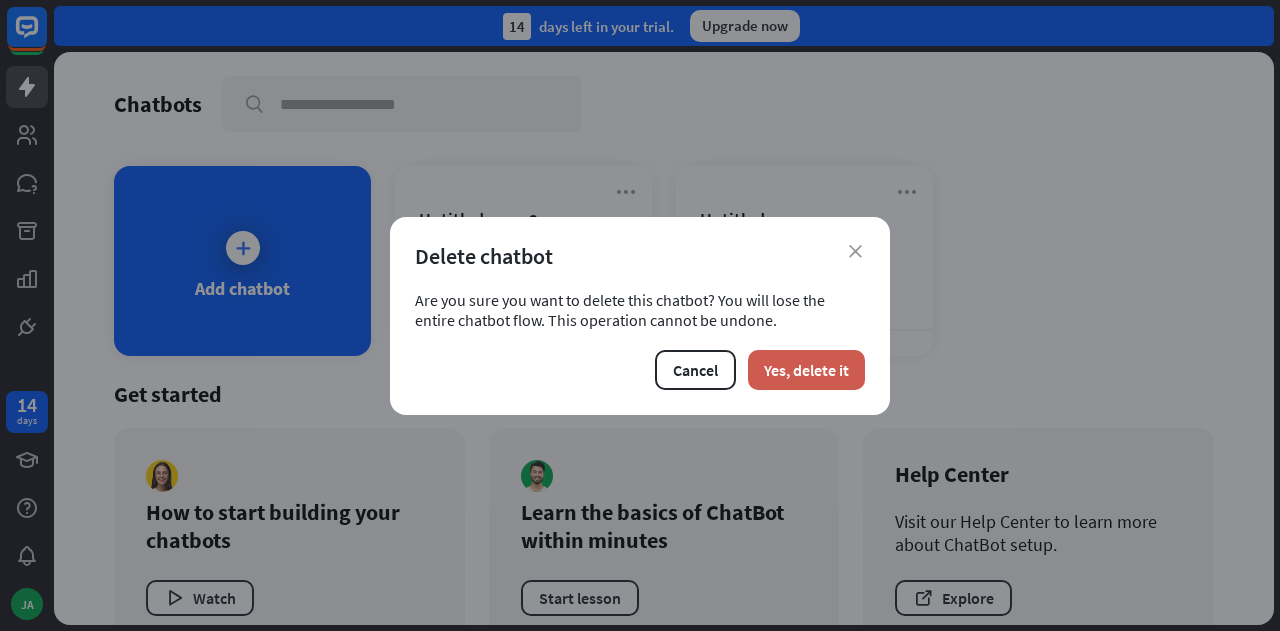 click on "Yes, delete it" at bounding box center [806, 370] 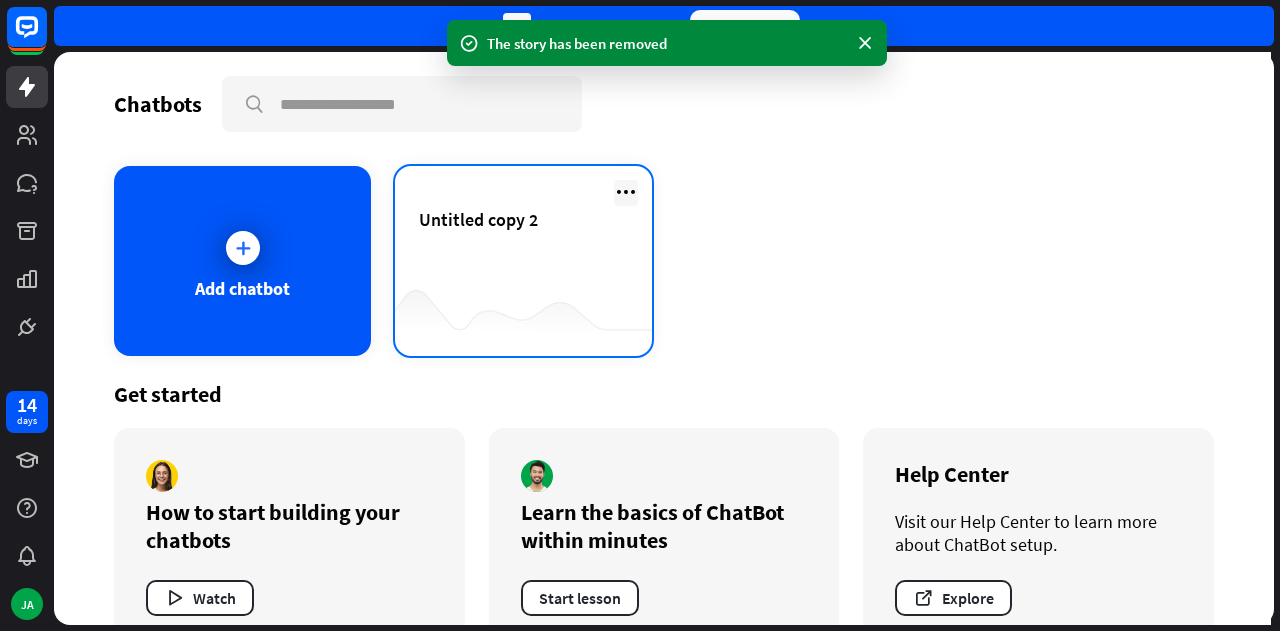 click at bounding box center [626, 192] 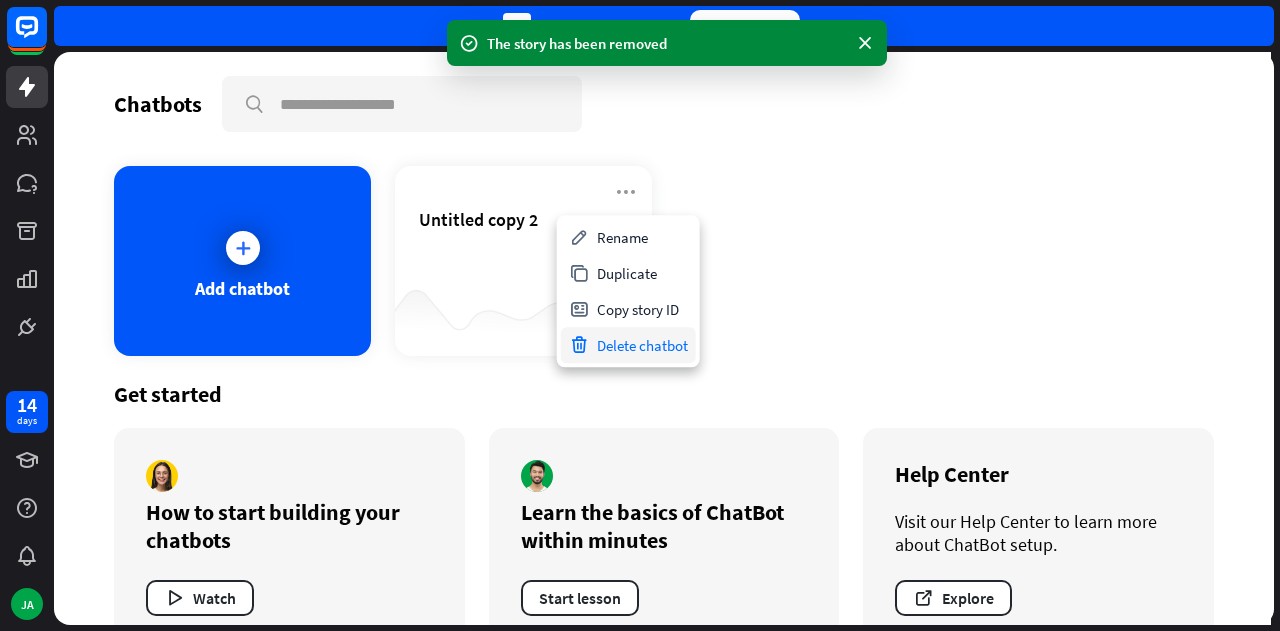 click on "Delete chatbot" at bounding box center [628, 345] 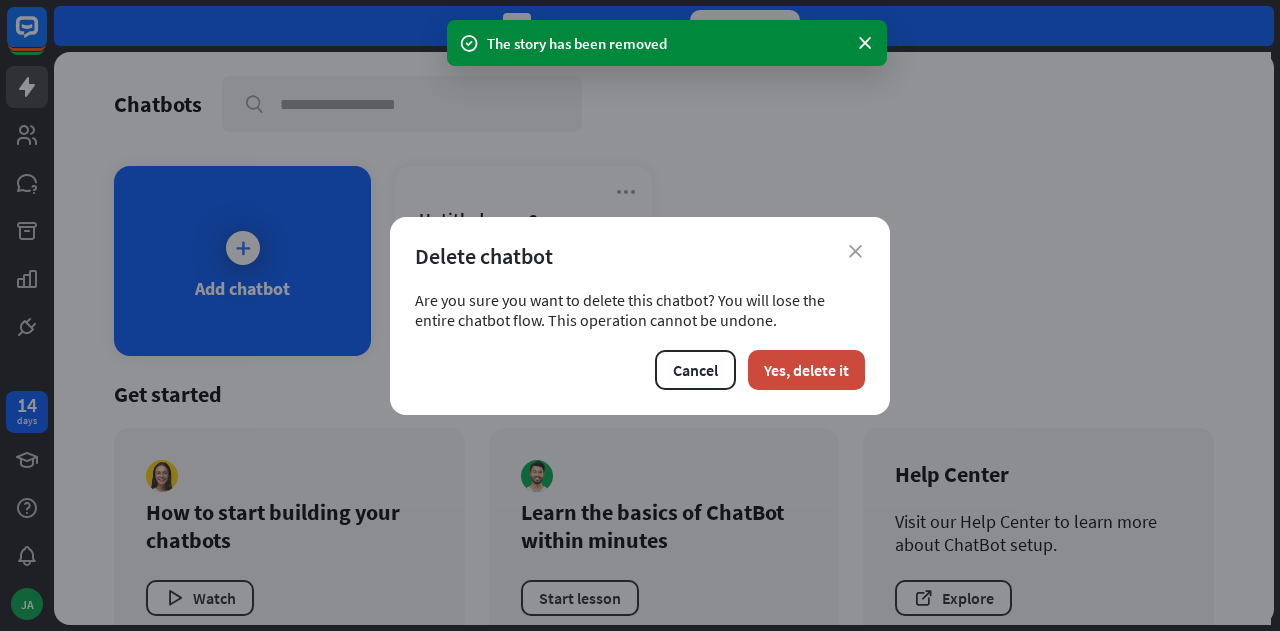 drag, startPoint x: 839, startPoint y: 373, endPoint x: 742, endPoint y: 366, distance: 97.25225 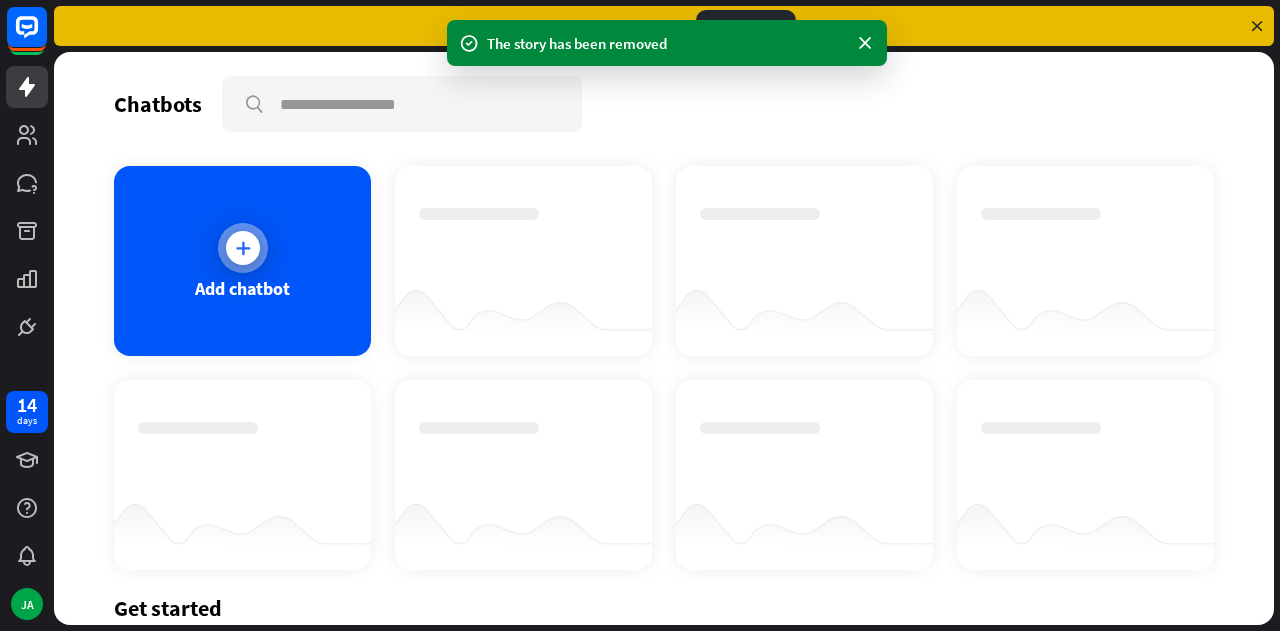 click at bounding box center (243, 248) 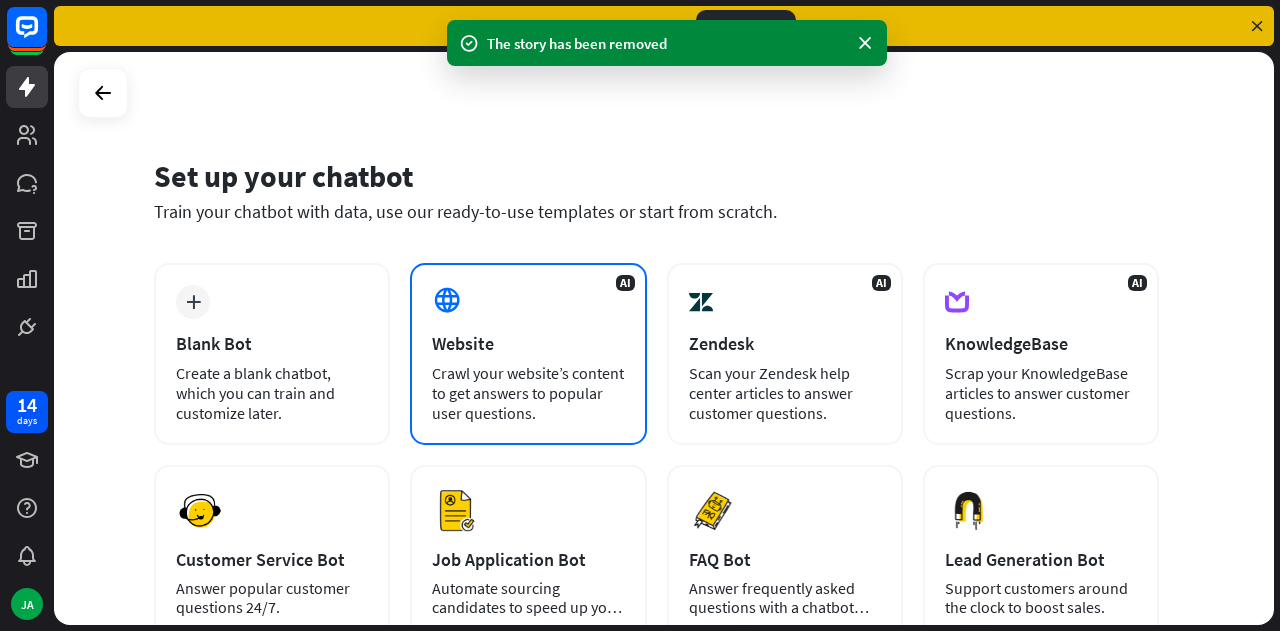 click on "Website" at bounding box center [528, 343] 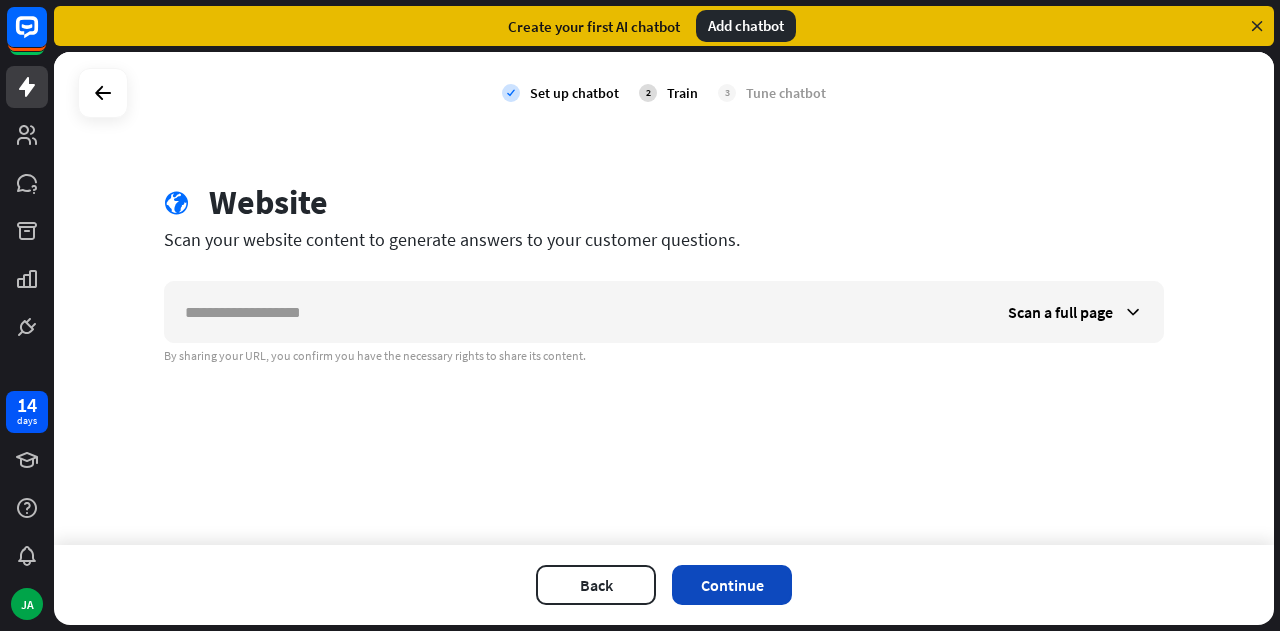 click on "Continue" at bounding box center (732, 585) 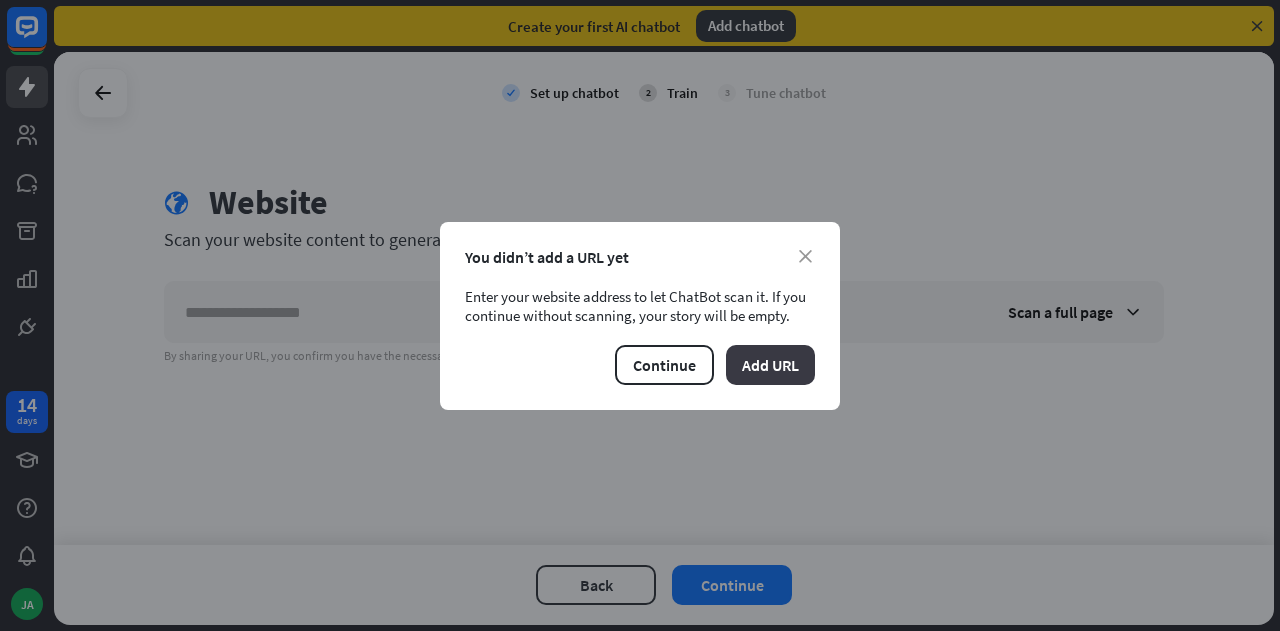 click on "Add URL" at bounding box center (770, 365) 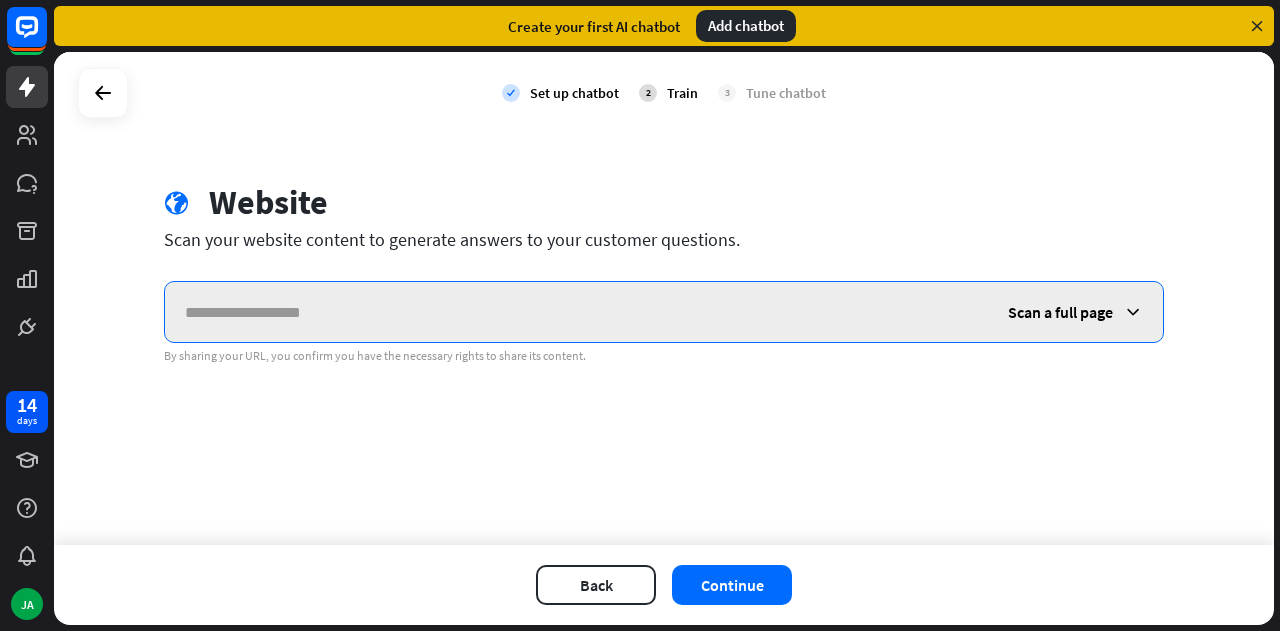 click at bounding box center [576, 312] 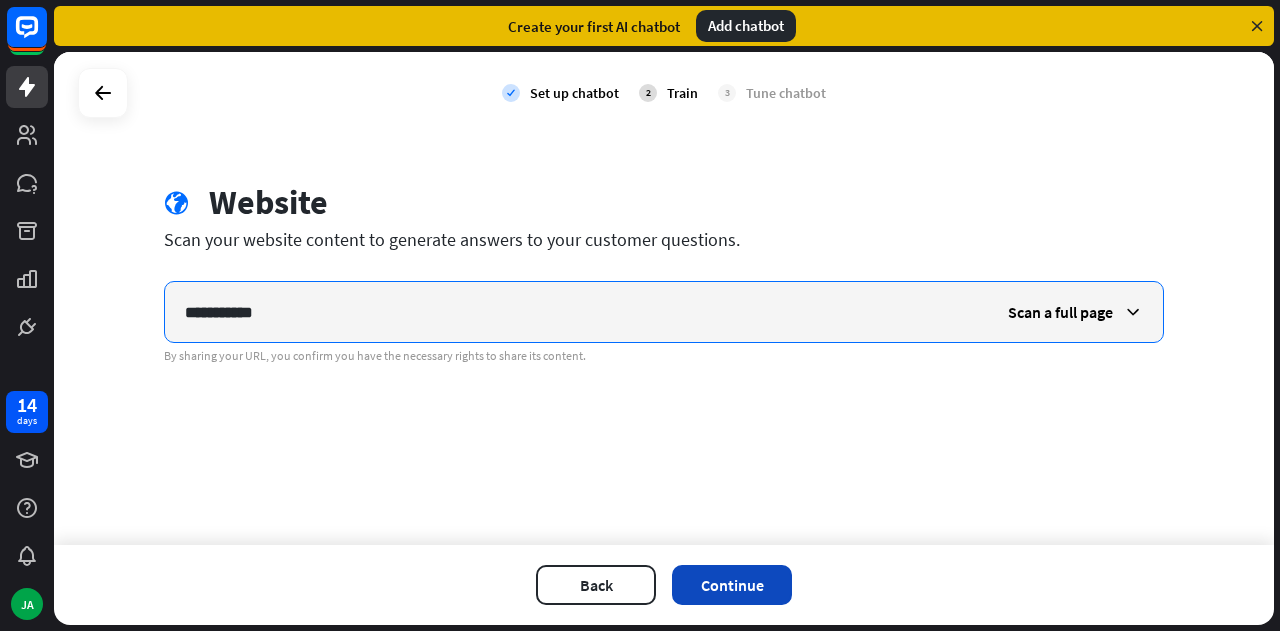 type on "**********" 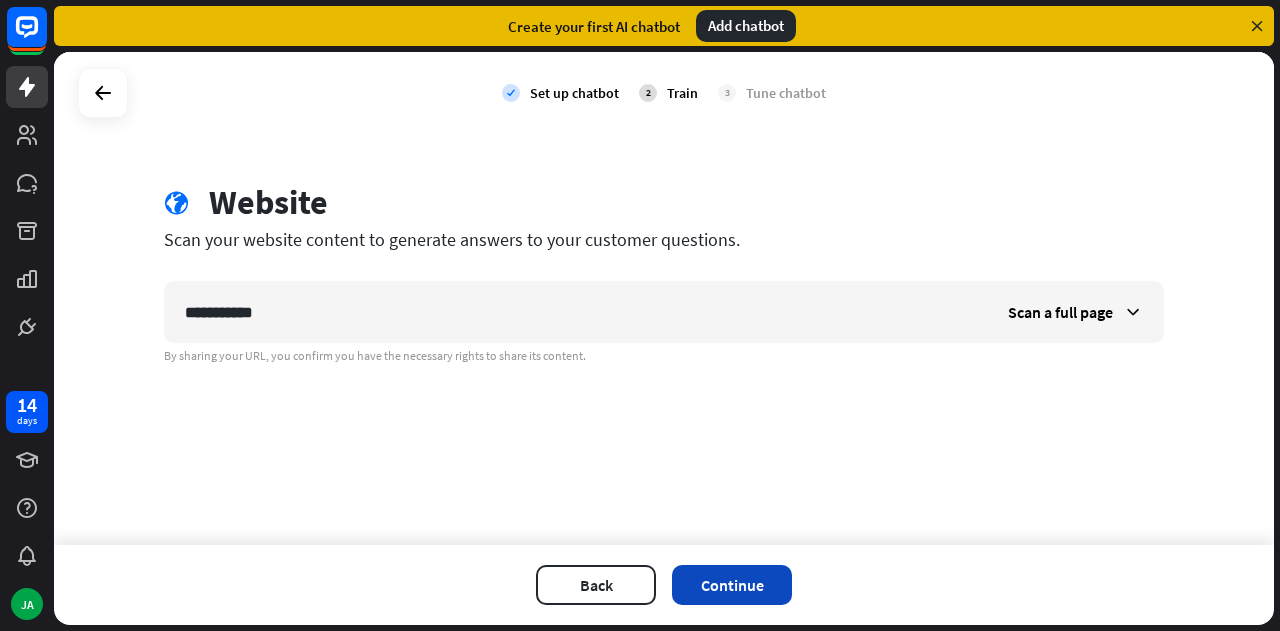 click on "Continue" at bounding box center (732, 585) 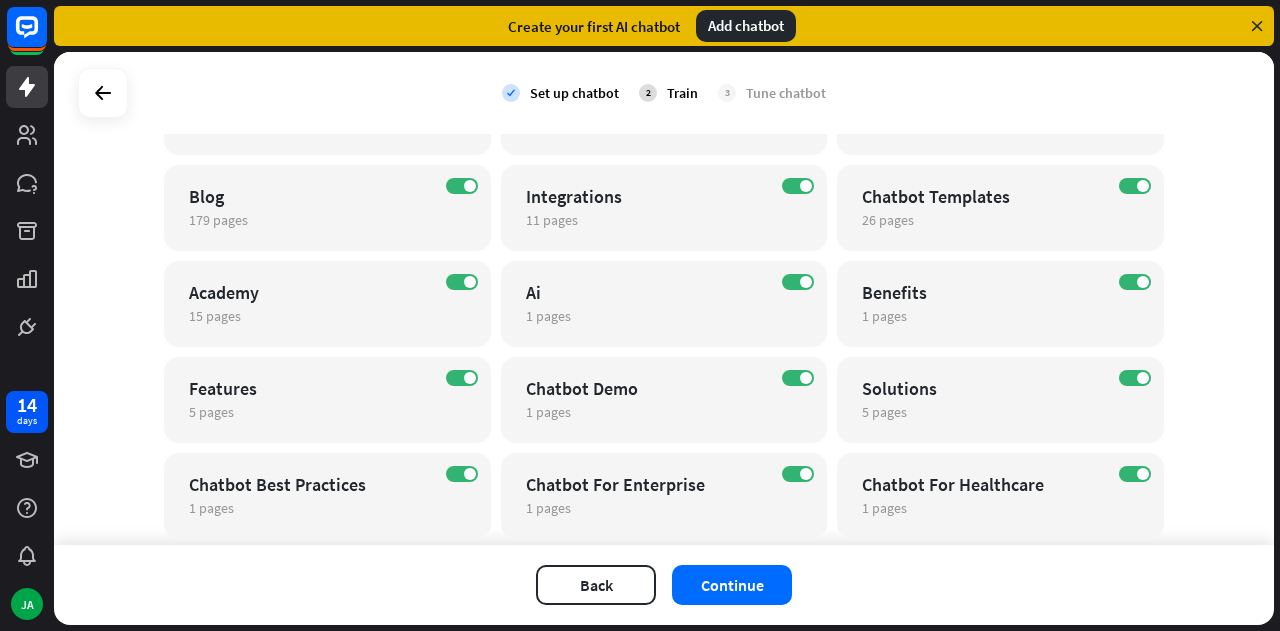 scroll, scrollTop: 300, scrollLeft: 0, axis: vertical 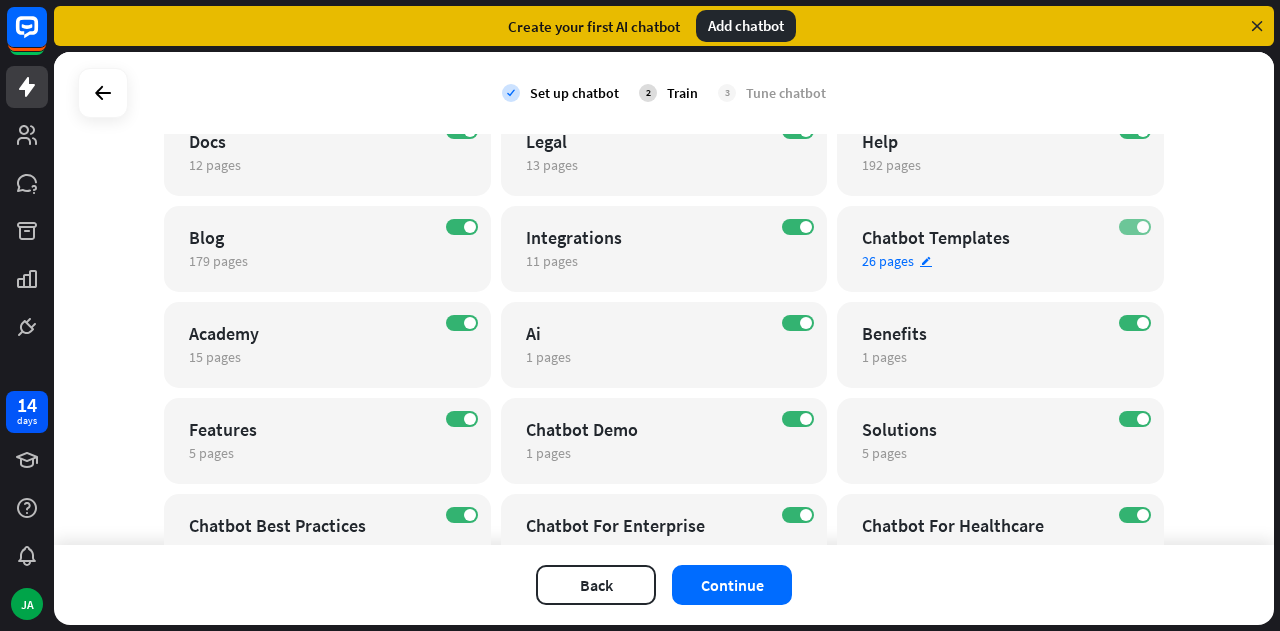 click on "ON" at bounding box center (1135, 227) 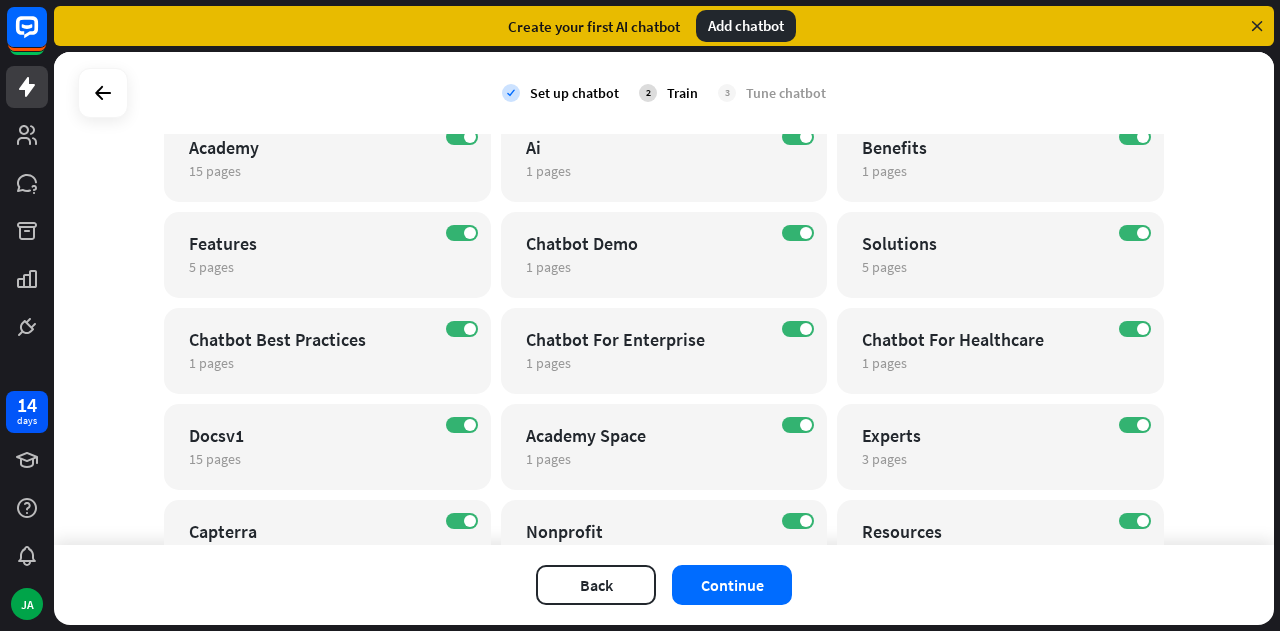 scroll, scrollTop: 500, scrollLeft: 0, axis: vertical 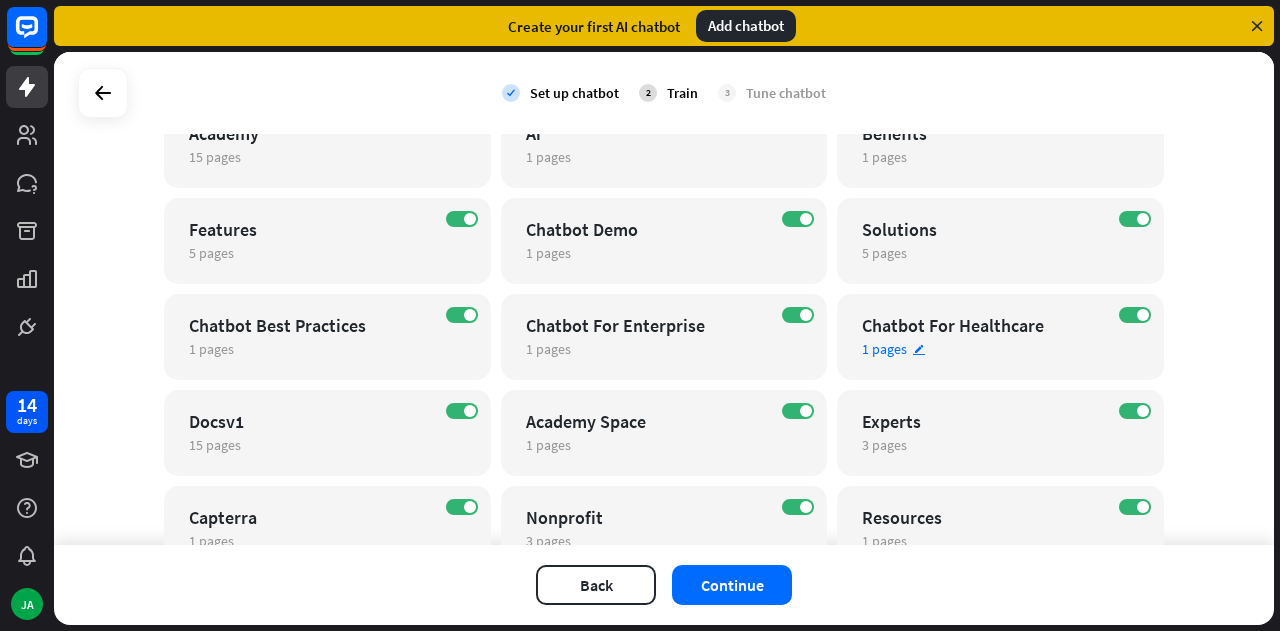 click on "ON
Chatbot For Healthcare   1 pages   edit" at bounding box center [1000, 337] 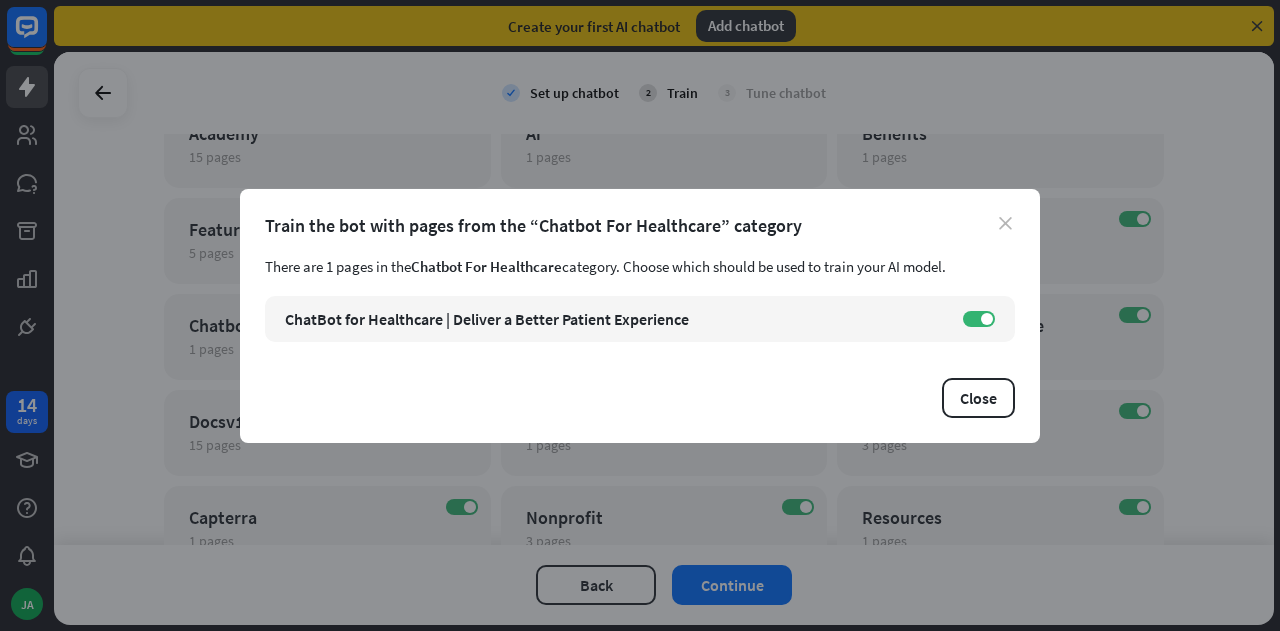 click on "close" at bounding box center (1005, 223) 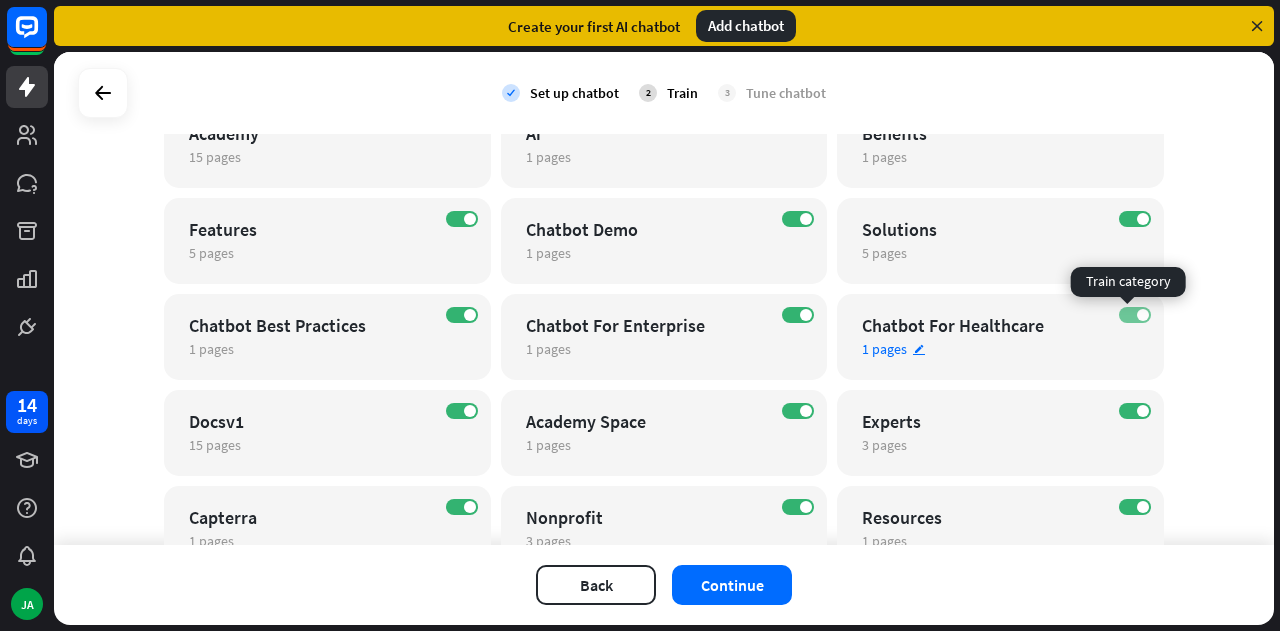 click on "ON" at bounding box center (1135, 315) 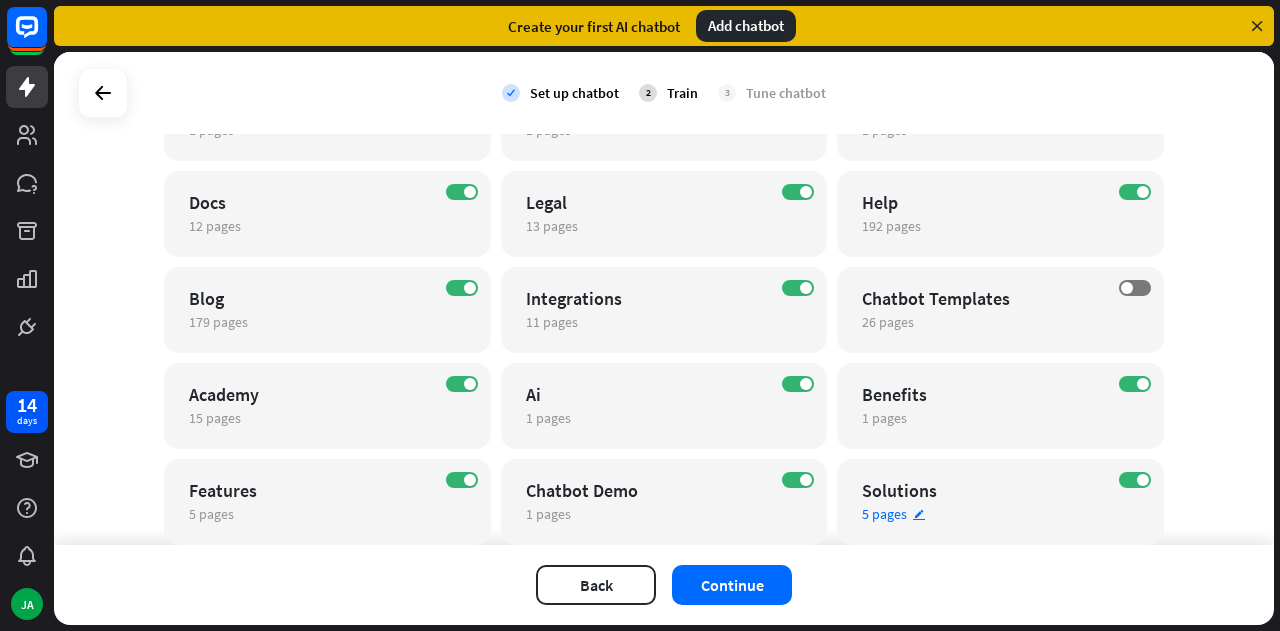 scroll, scrollTop: 400, scrollLeft: 0, axis: vertical 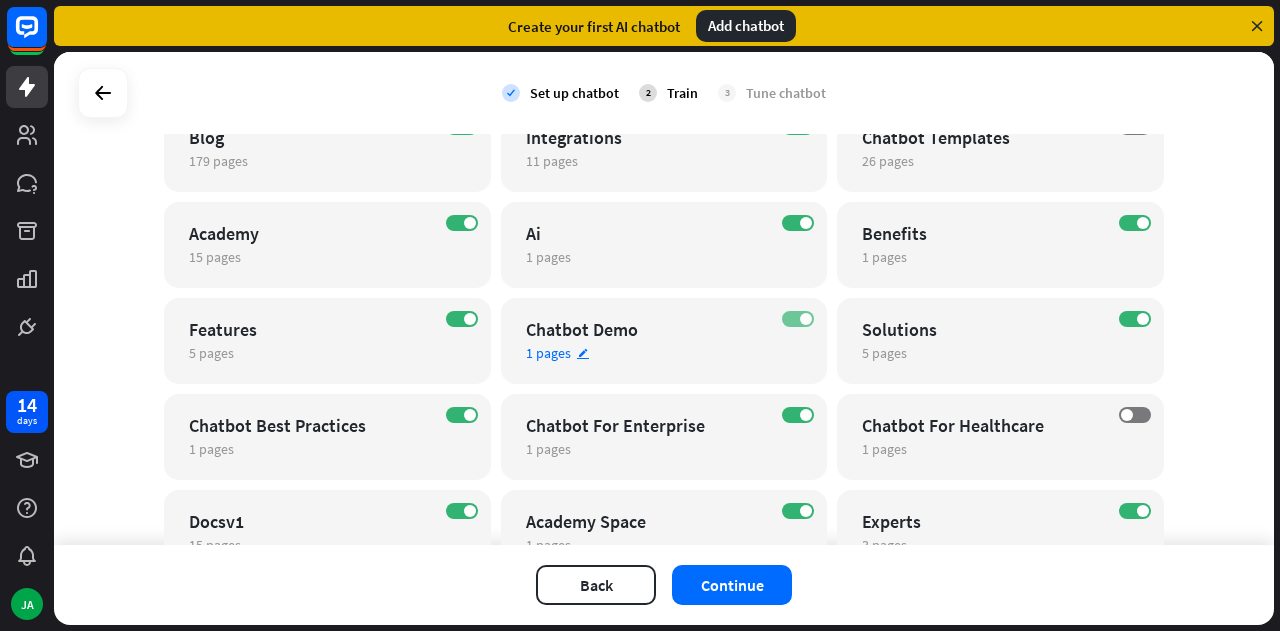click at bounding box center [806, 319] 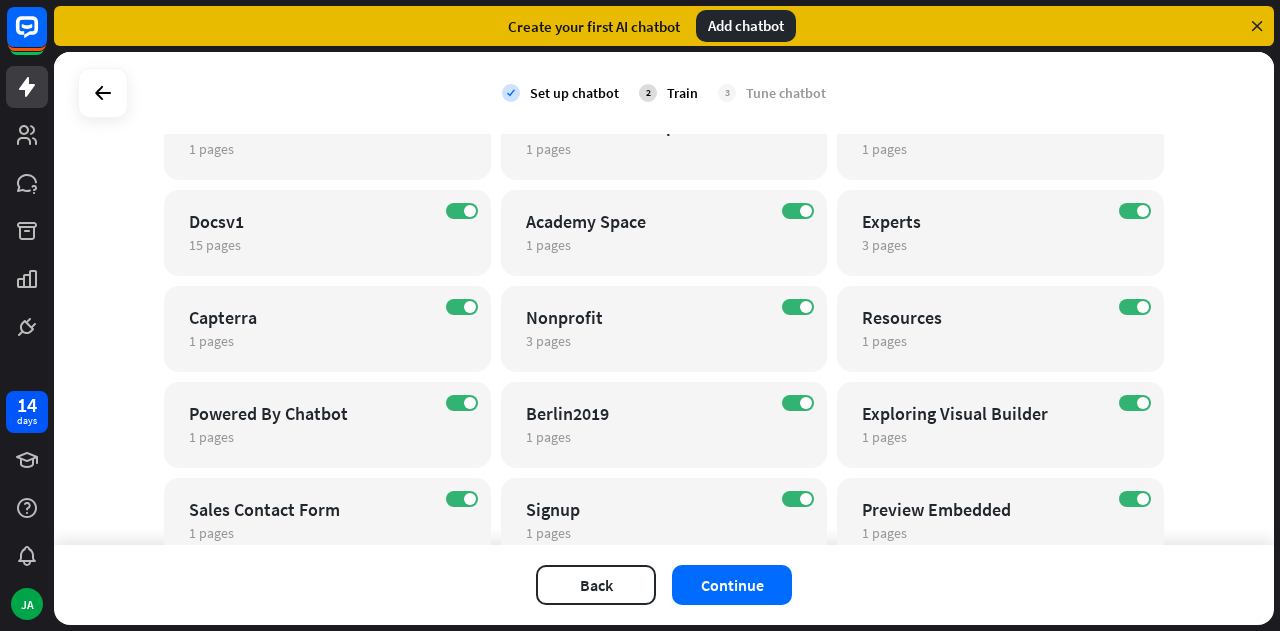 scroll, scrollTop: 782, scrollLeft: 0, axis: vertical 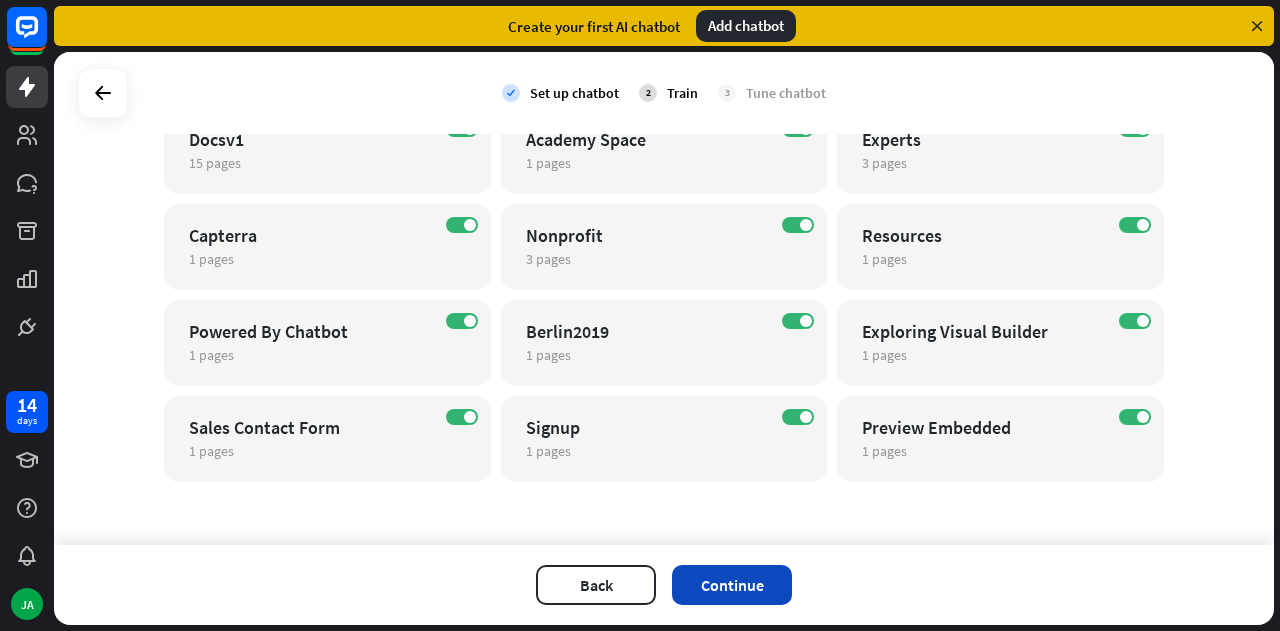 click on "Continue" at bounding box center (732, 585) 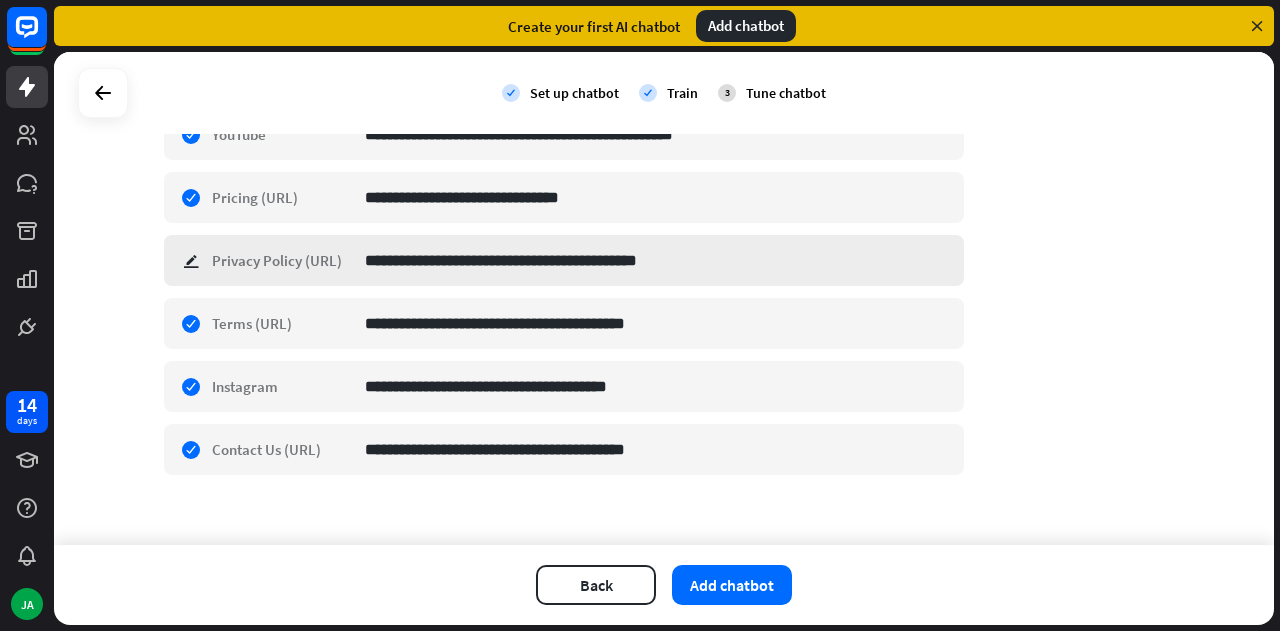 scroll, scrollTop: 836, scrollLeft: 0, axis: vertical 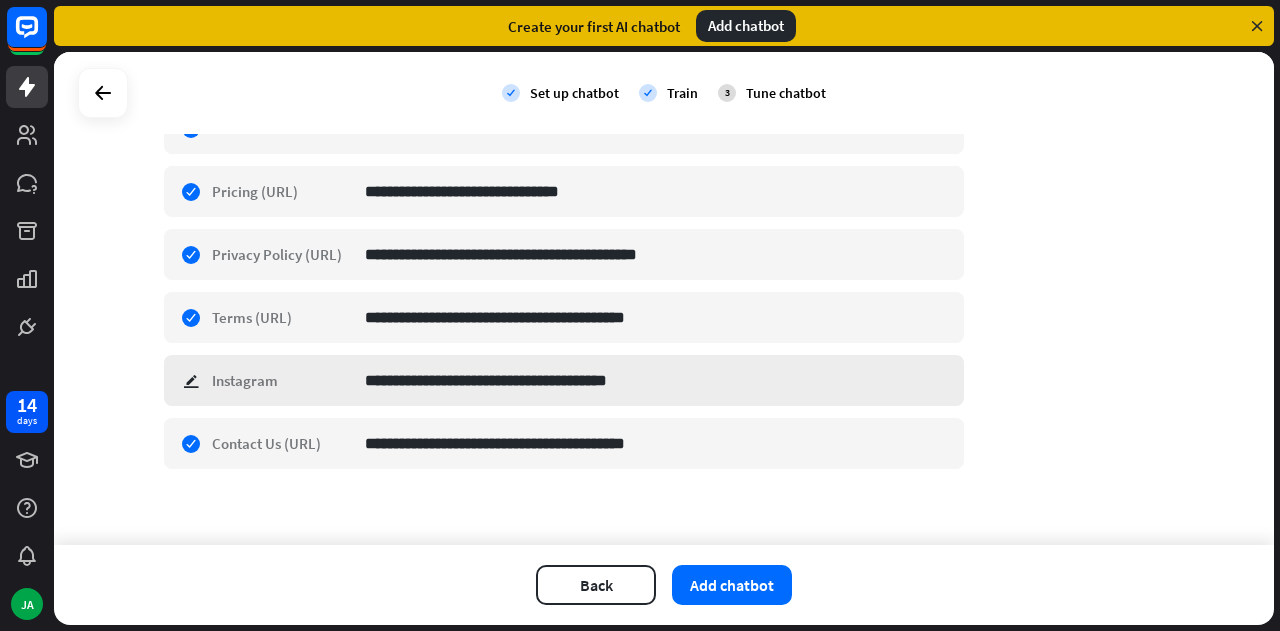 click on "**********" at bounding box center [564, 380] 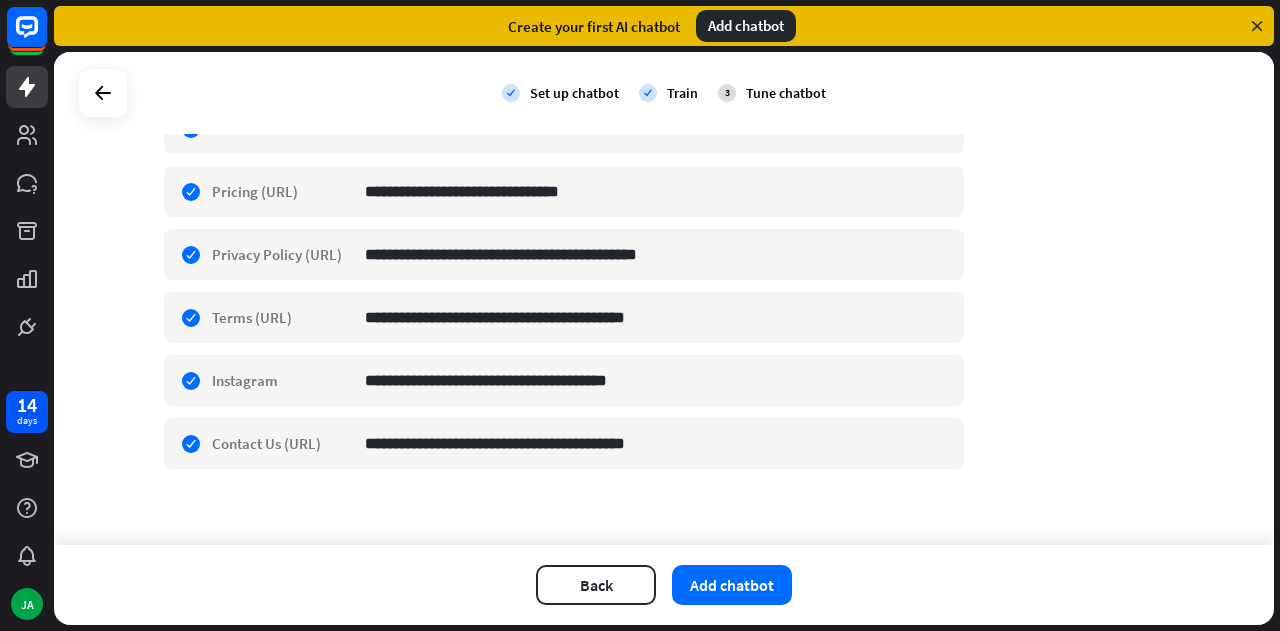 click on "**********" at bounding box center (664, 298) 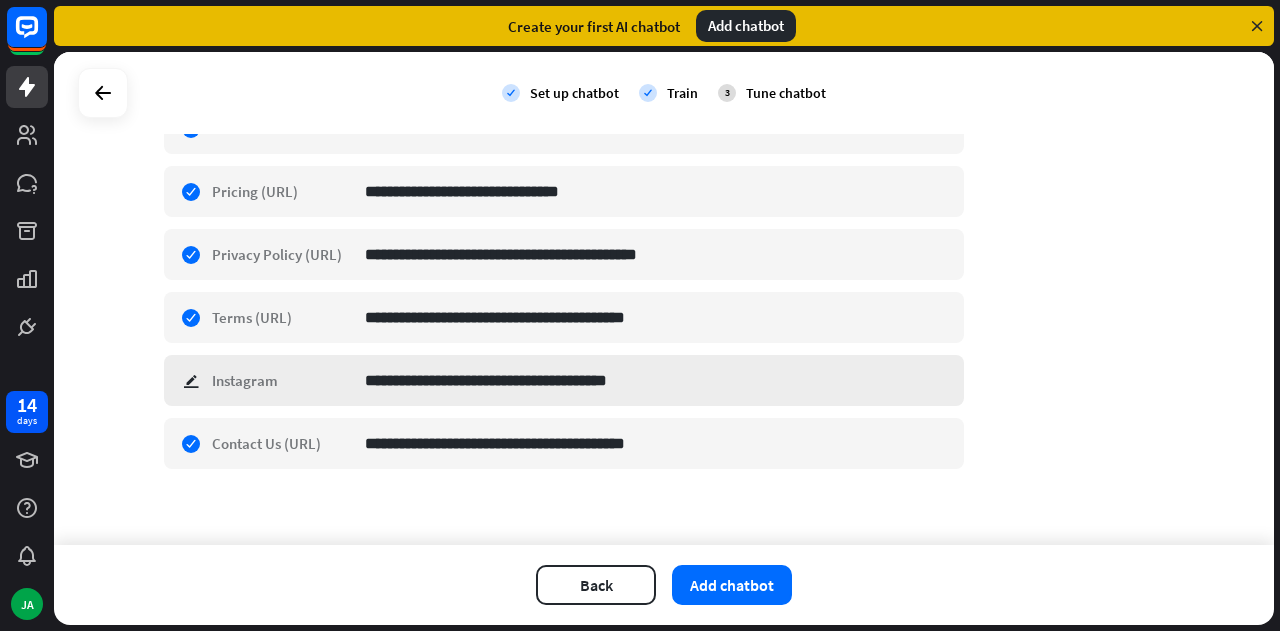 click on "**********" at bounding box center [564, 380] 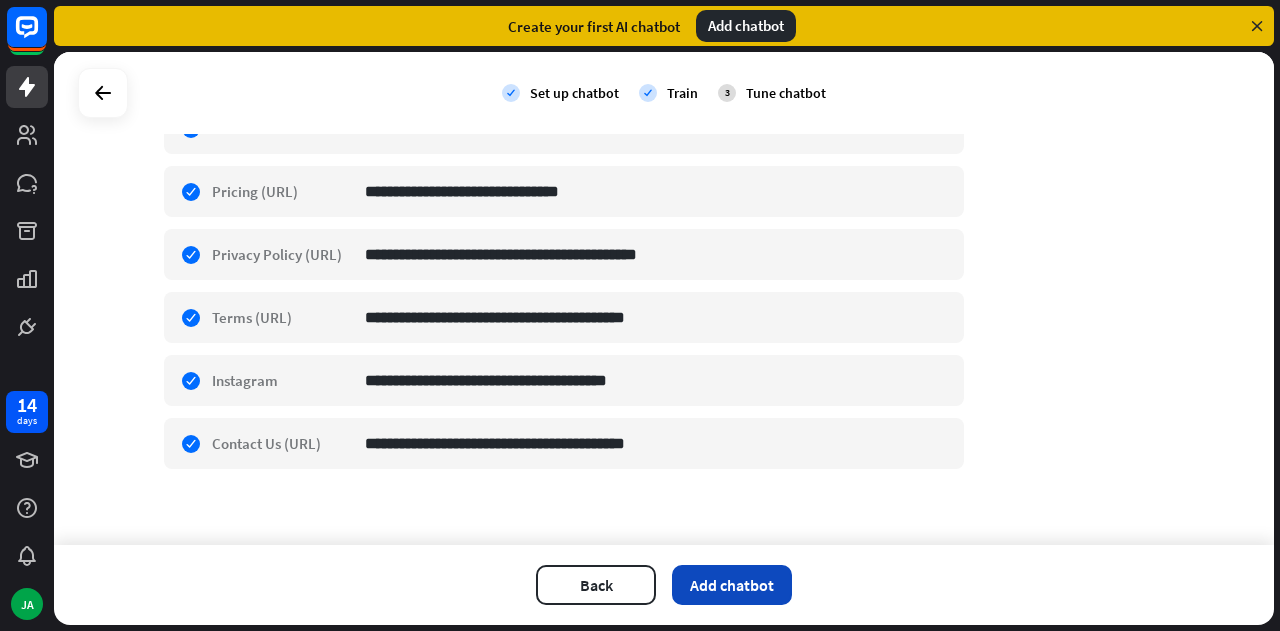 click on "Add chatbot" at bounding box center [732, 585] 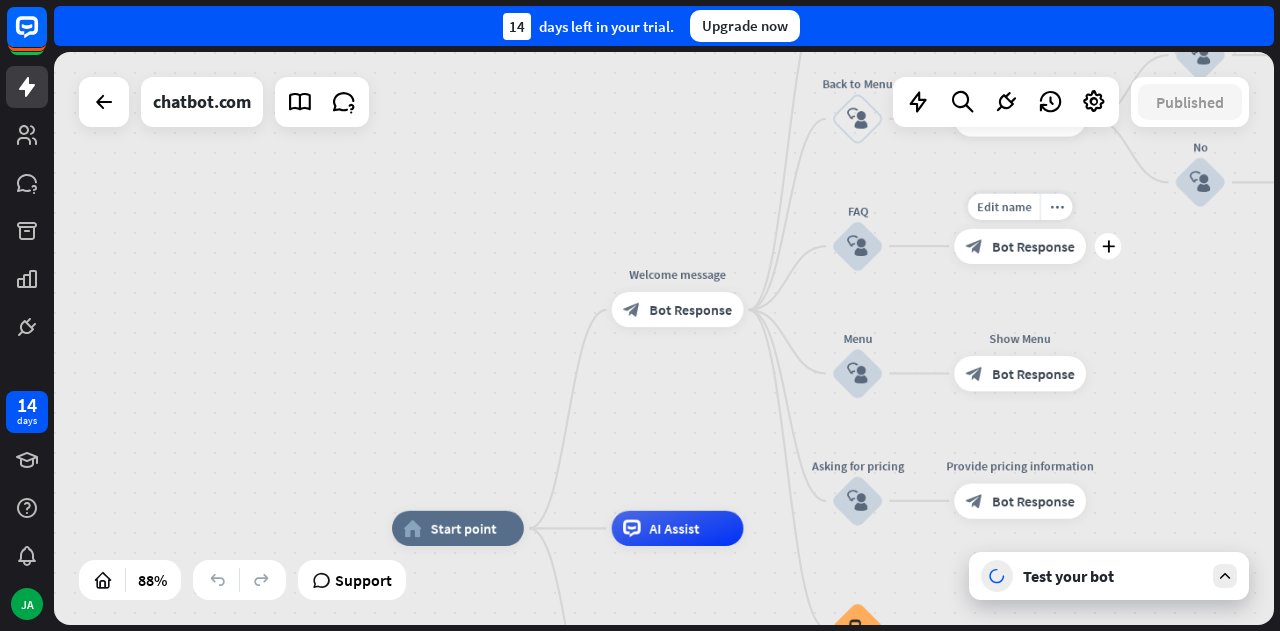 click on "Edit name   more_horiz         plus     block_bot_response   Bot Response" at bounding box center [1020, 246] 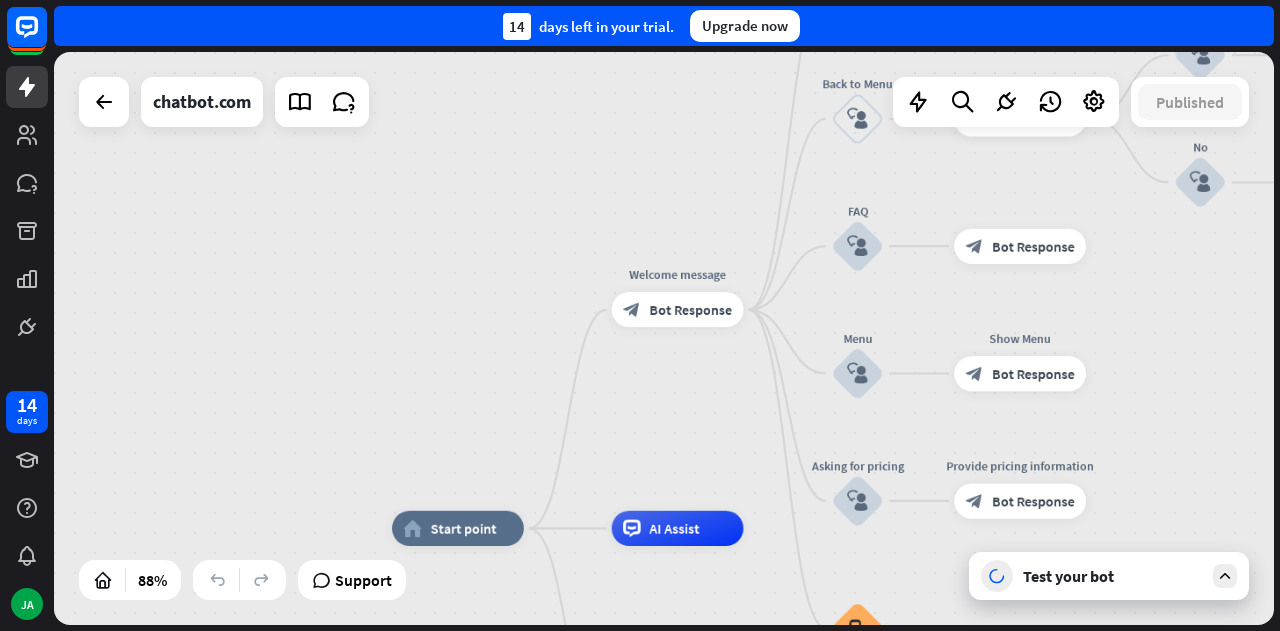 click on "home_2   Start point                 Welcome message   block_bot_response   Bot Response                 About us   block_user_input                 Provide company information   block_bot_response   Bot Response                 Back to Menu   block_user_input                 Was it helpful?   block_bot_response   Bot Response                 Yes   block_user_input                 Thank you!   block_bot_response   Bot Response                 No   block_user_input                 Back to Menu   block_goto   Go to step                 FAQ   block_user_input                   block_bot_response   Bot Response                 Menu   block_user_input                 Show Menu   block_bot_response   Bot Response                 Asking for pricing   block_user_input                 Provide pricing information   block_bot_response   Bot Response                   block_faq                     AI Assist                   block_fallback   Default fallback                 Fallback message" at bounding box center [664, 338] 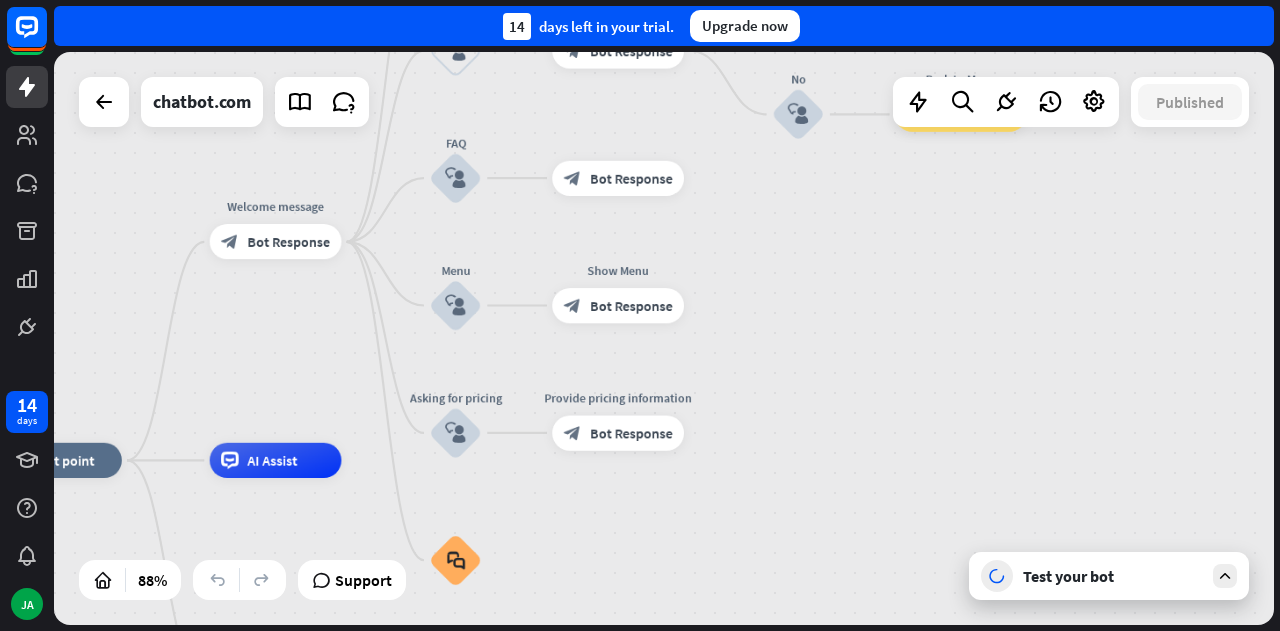 drag, startPoint x: 1188, startPoint y: 286, endPoint x: 758, endPoint y: 245, distance: 431.95023 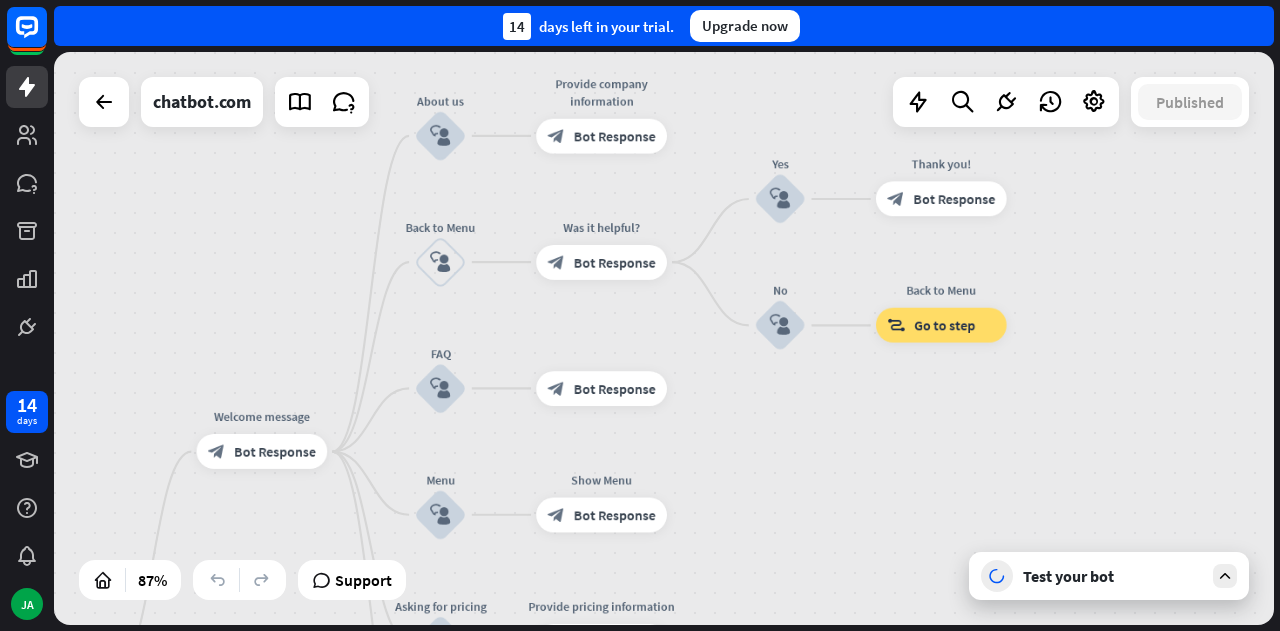 drag, startPoint x: 758, startPoint y: 245, endPoint x: 768, endPoint y: 428, distance: 183.27303 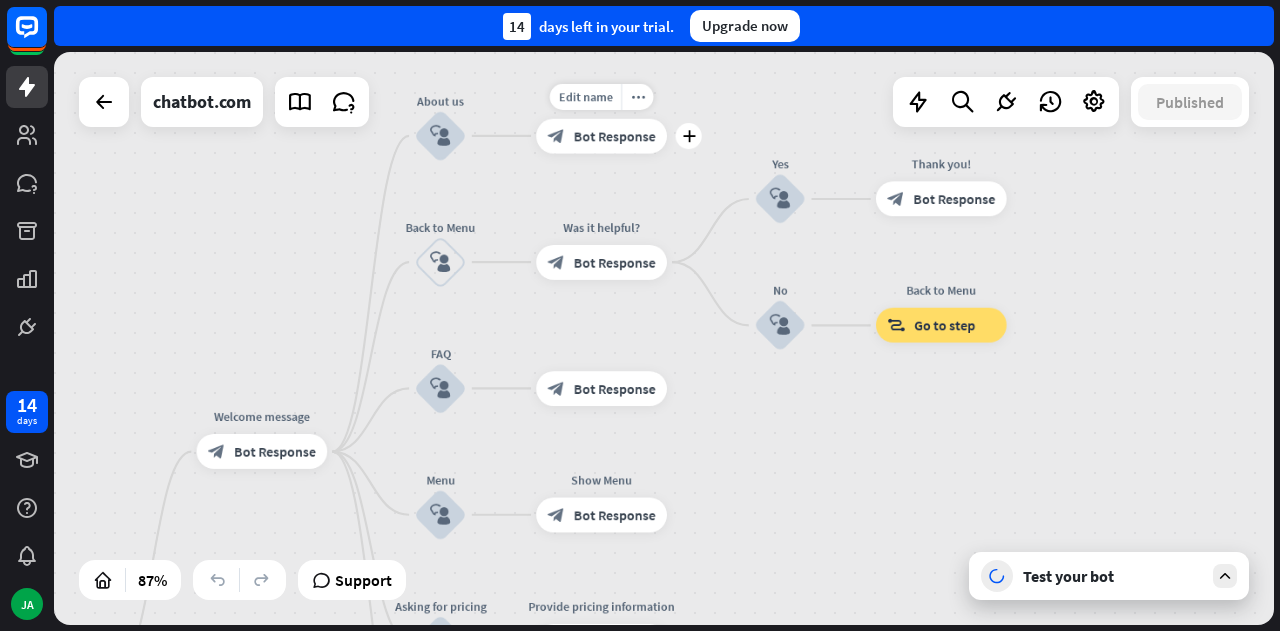 click on "Bot Response" at bounding box center [615, 135] 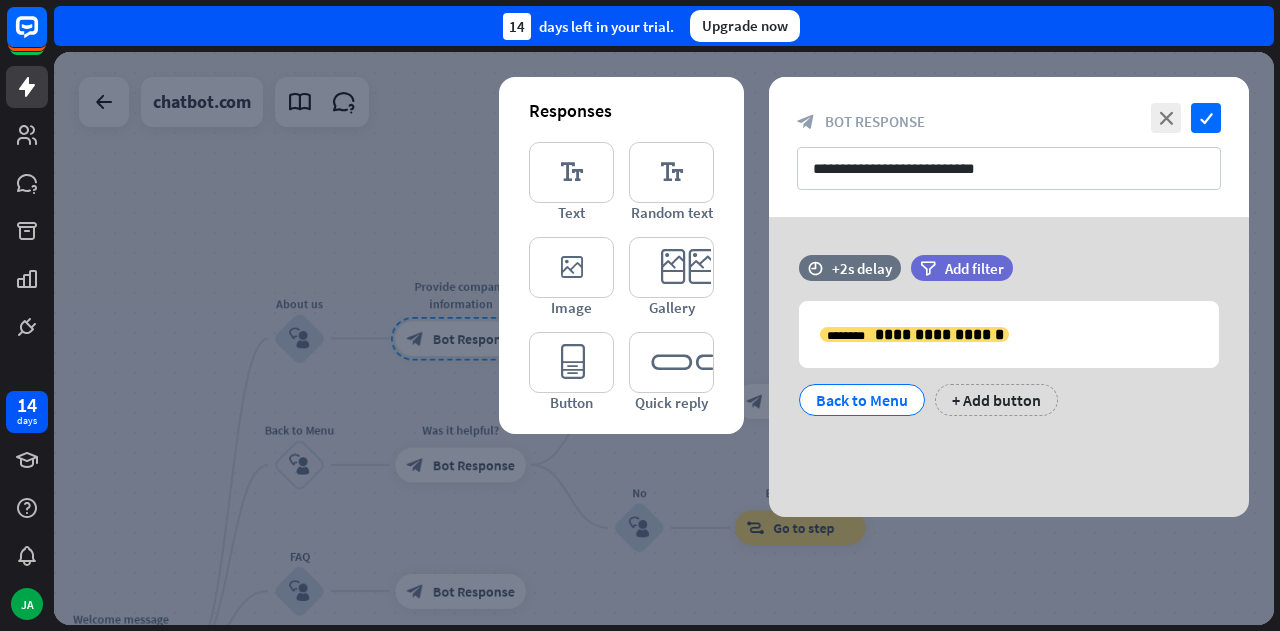 click at bounding box center [664, 338] 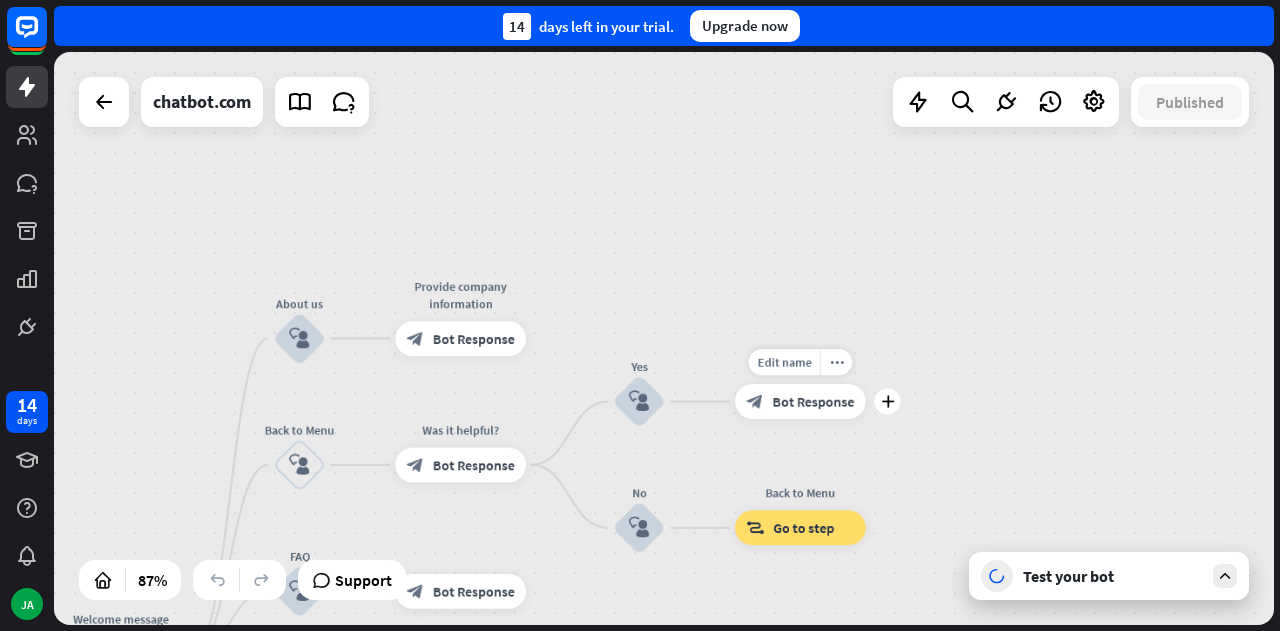 click on "Bot Response" at bounding box center [813, 401] 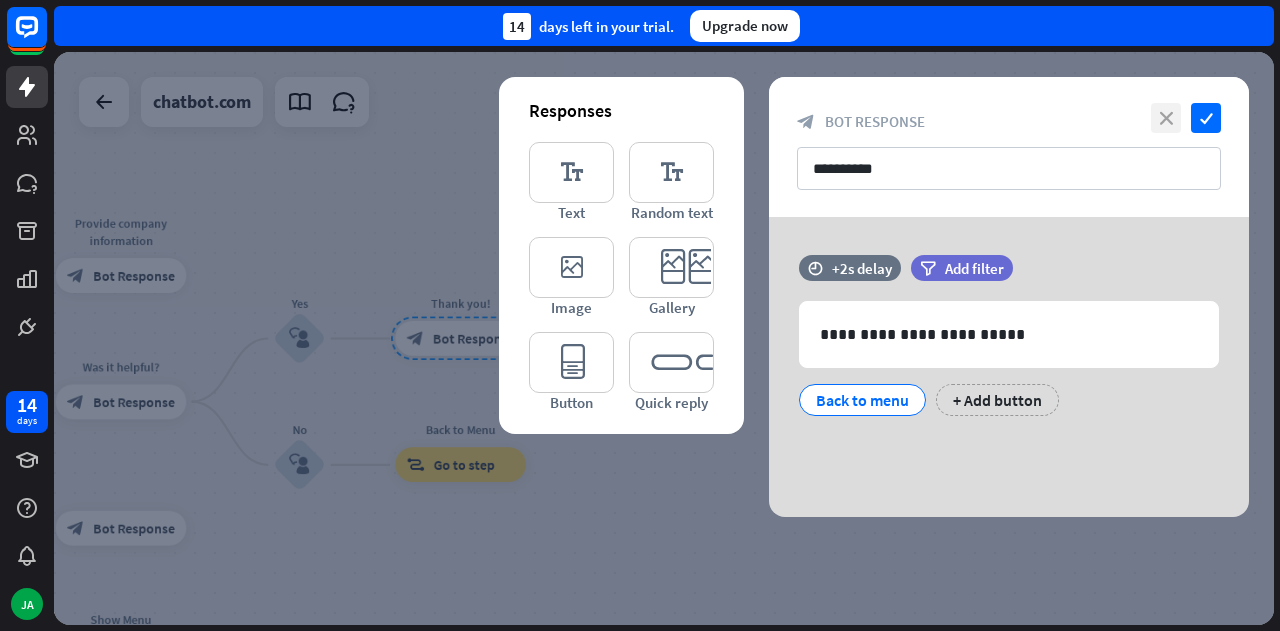 click on "close" at bounding box center [1166, 118] 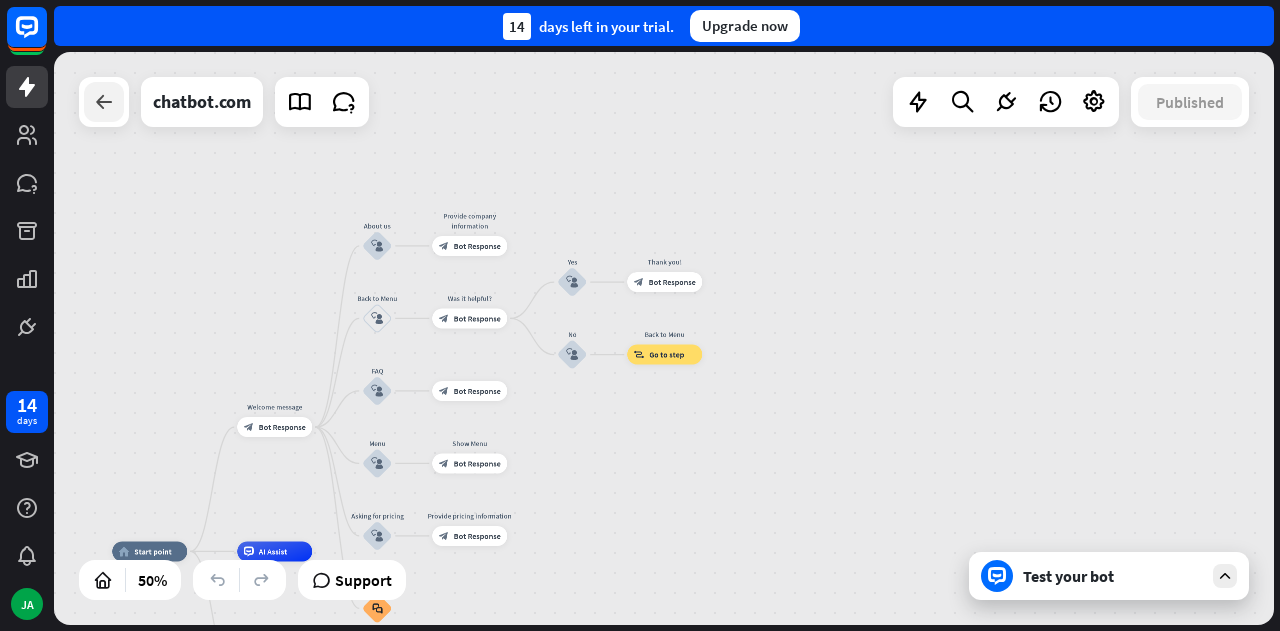 click at bounding box center [104, 102] 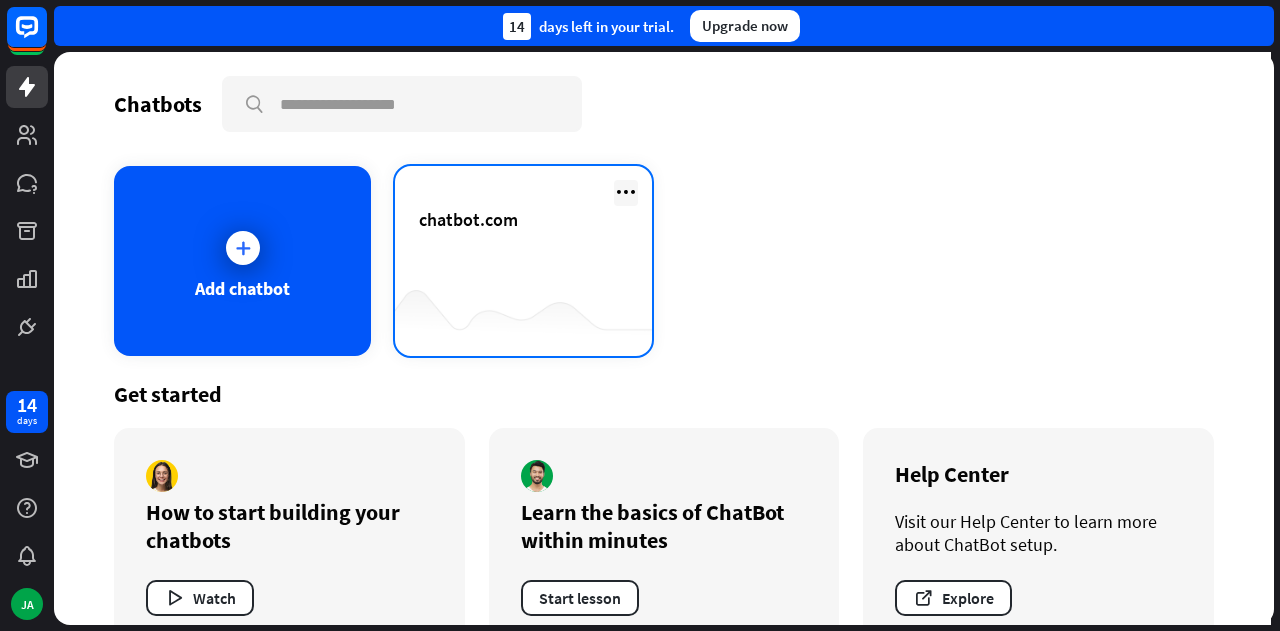 click at bounding box center [626, 192] 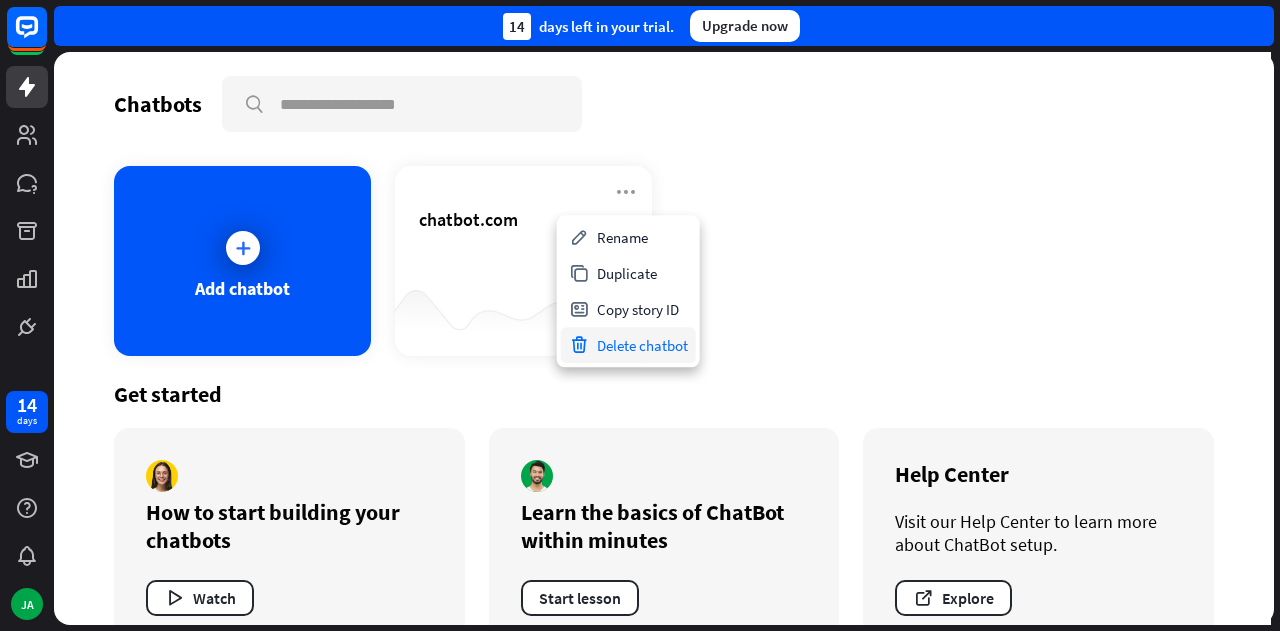 click on "Delete chatbot" at bounding box center [628, 345] 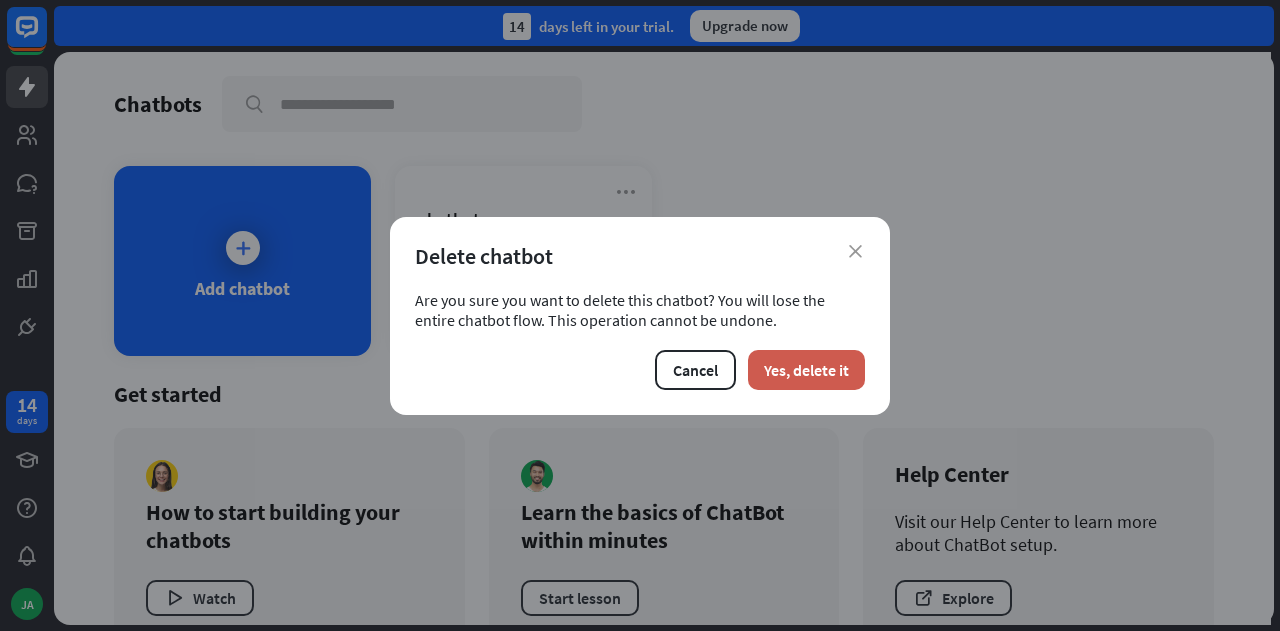 click on "Yes, delete it" at bounding box center [806, 370] 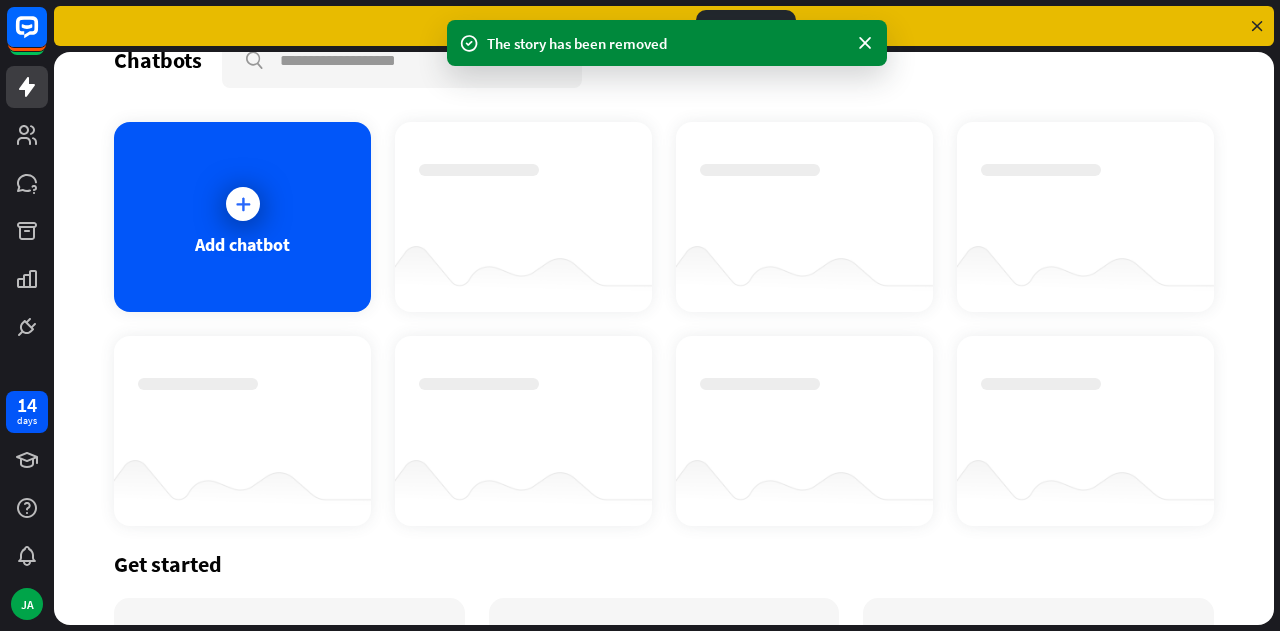 scroll, scrollTop: 0, scrollLeft: 0, axis: both 